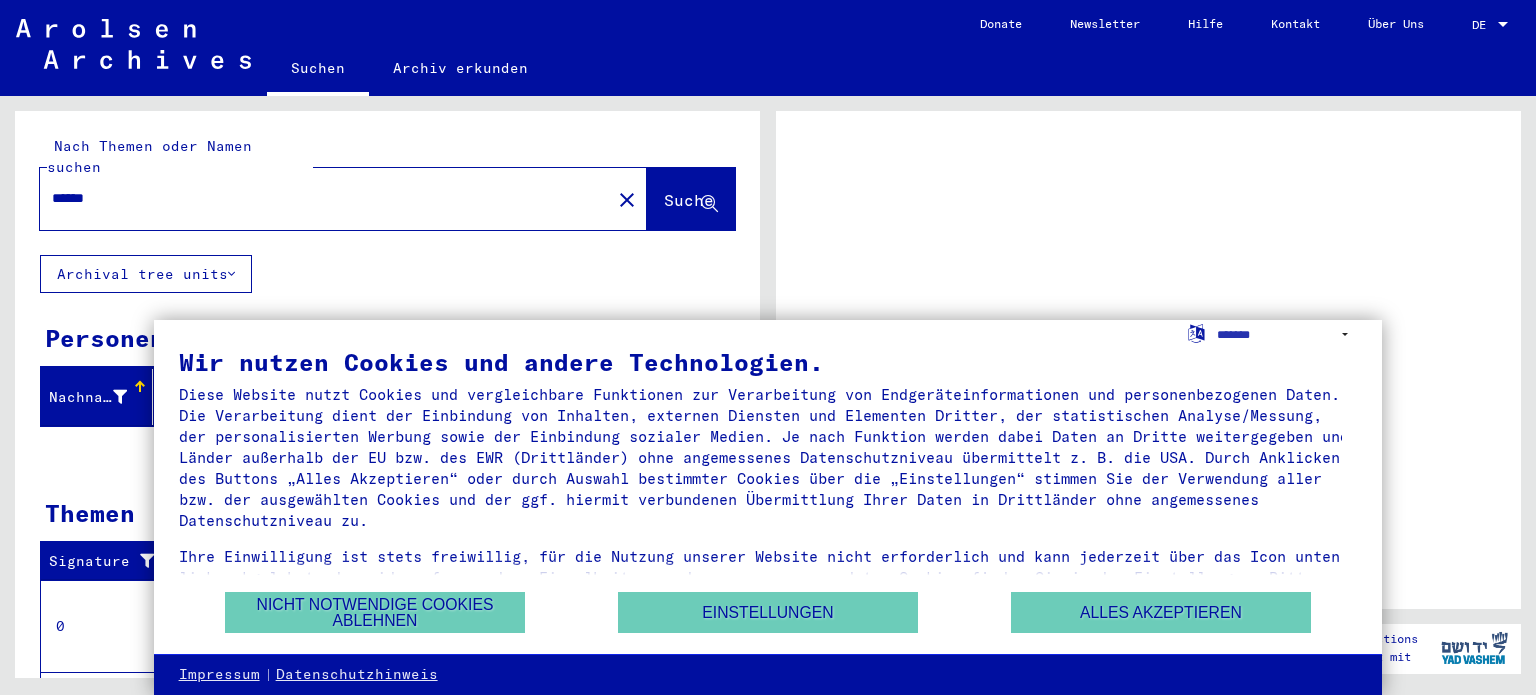 scroll, scrollTop: 0, scrollLeft: 0, axis: both 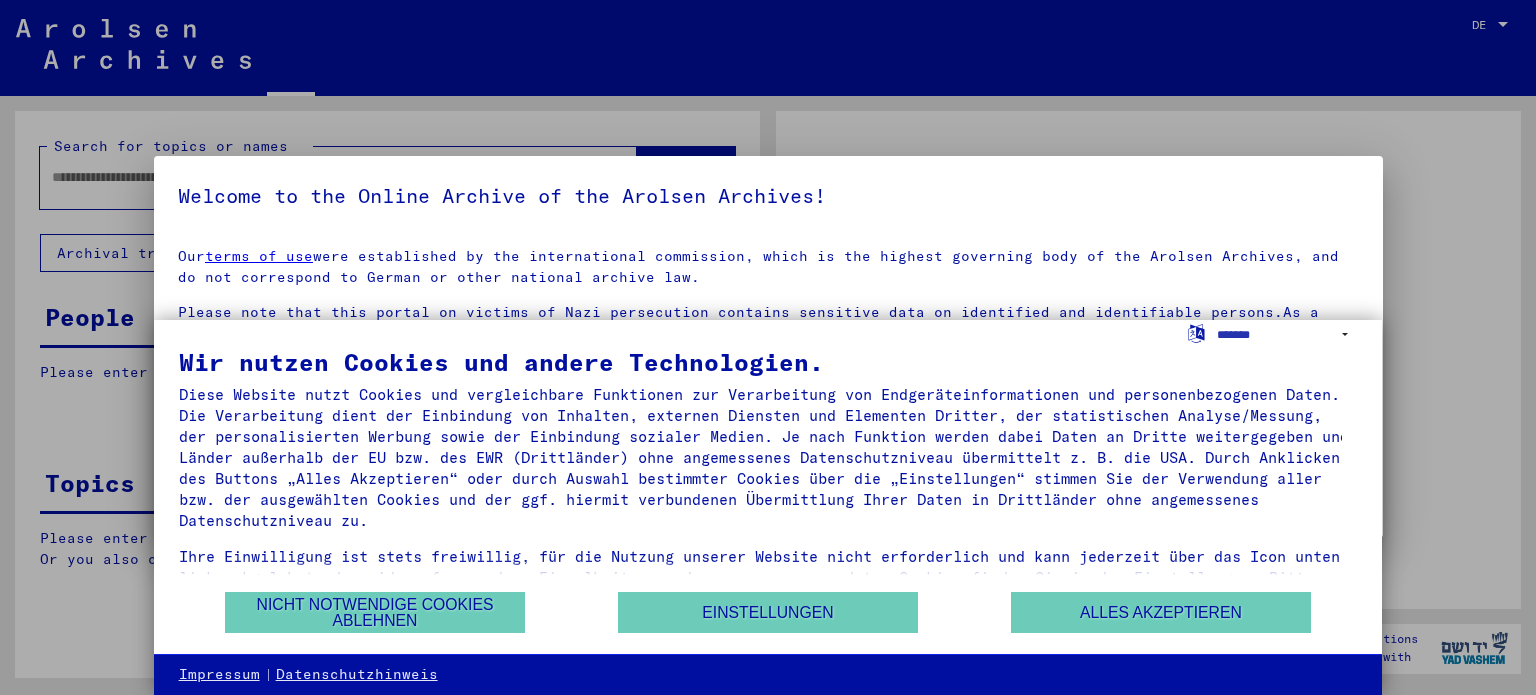 type on "******" 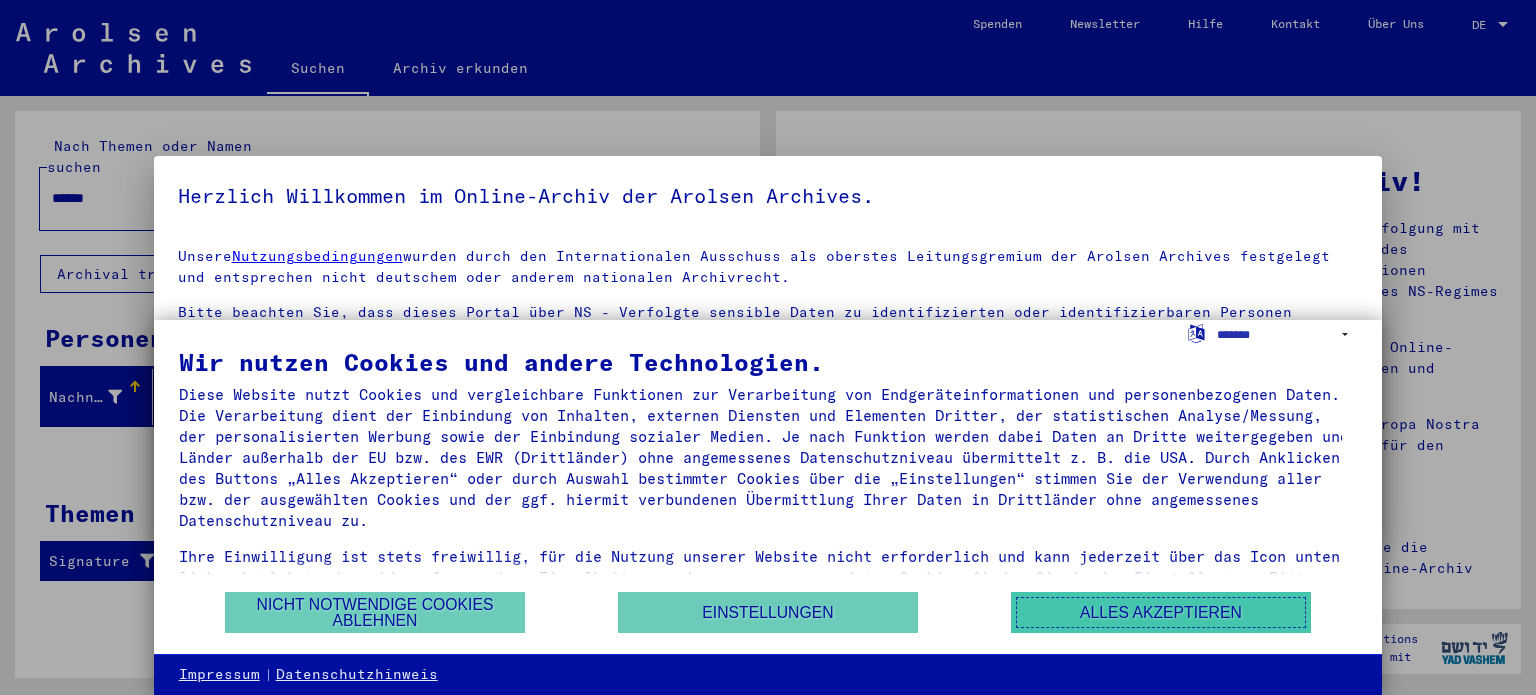 click on "Alles akzeptieren" at bounding box center (1161, 612) 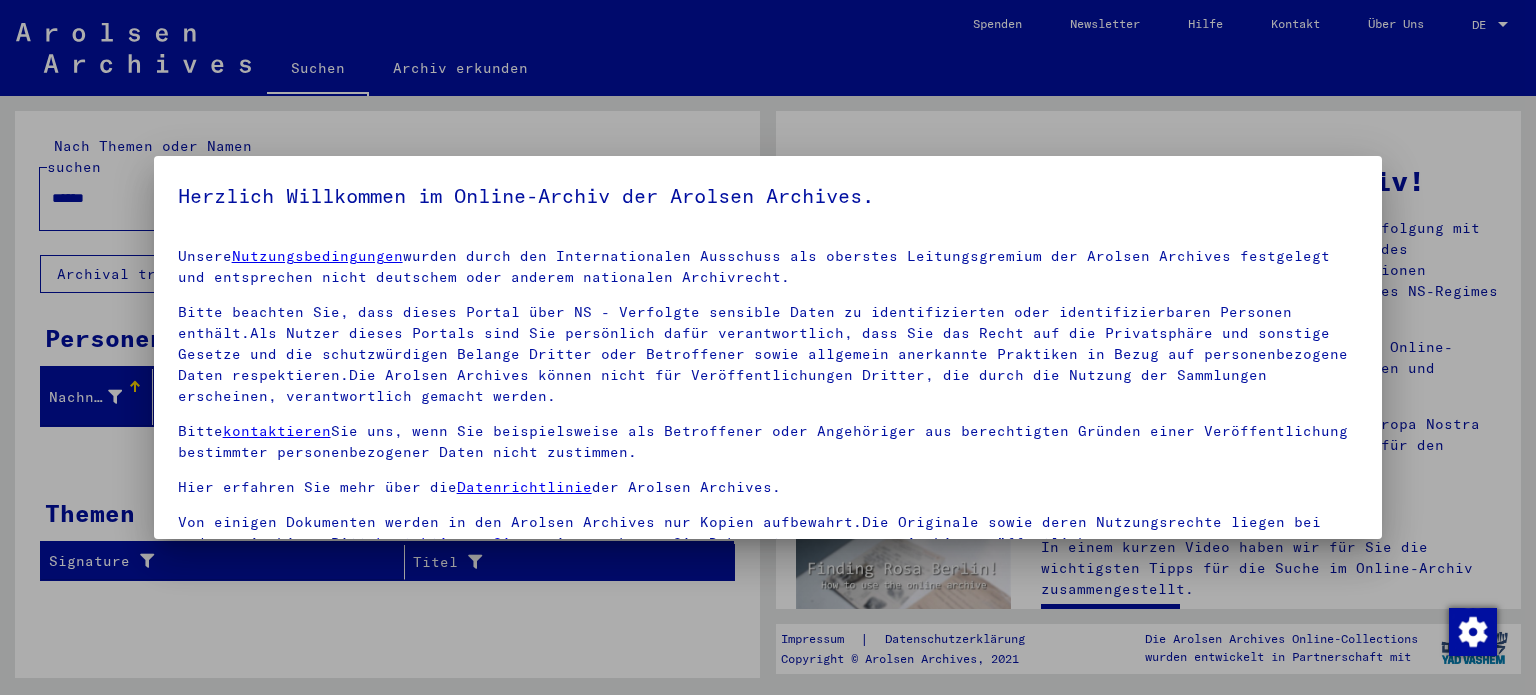 scroll, scrollTop: 28, scrollLeft: 0, axis: vertical 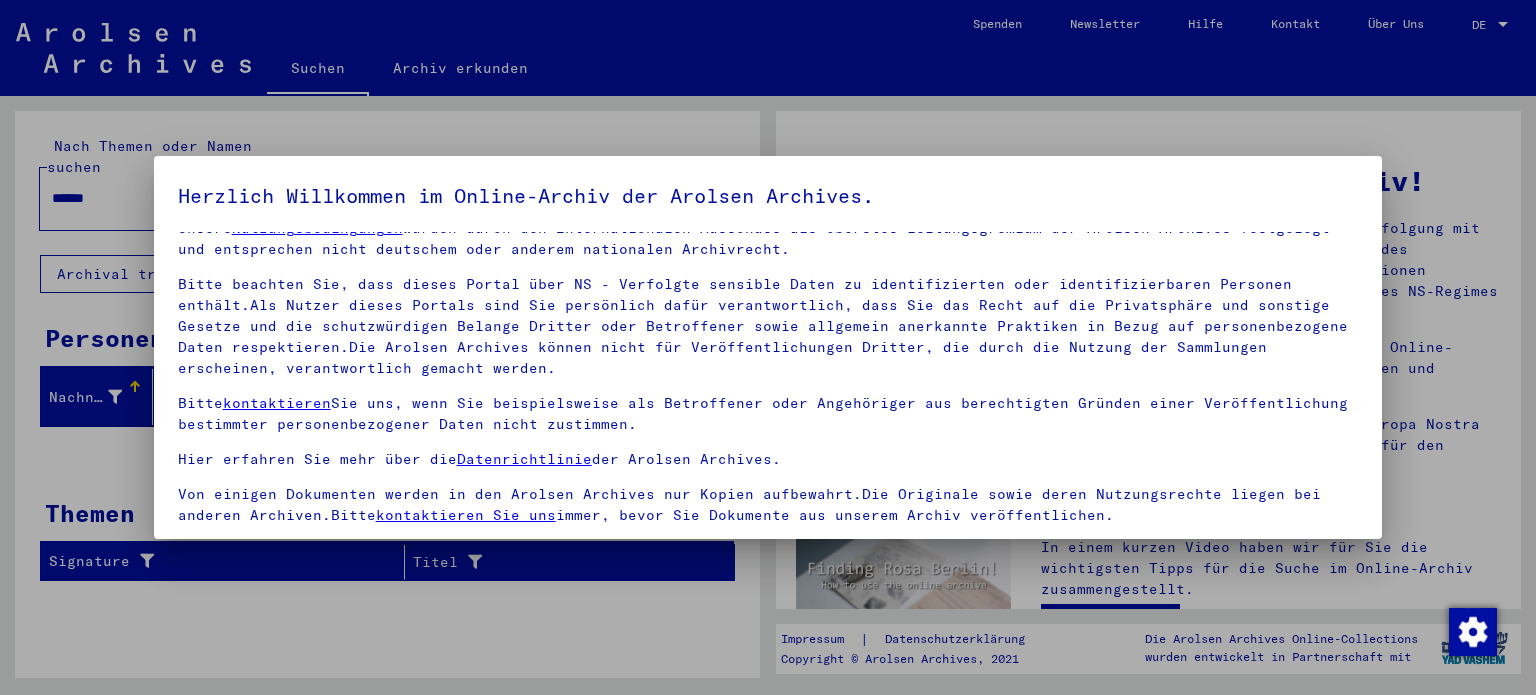 click at bounding box center [768, 347] 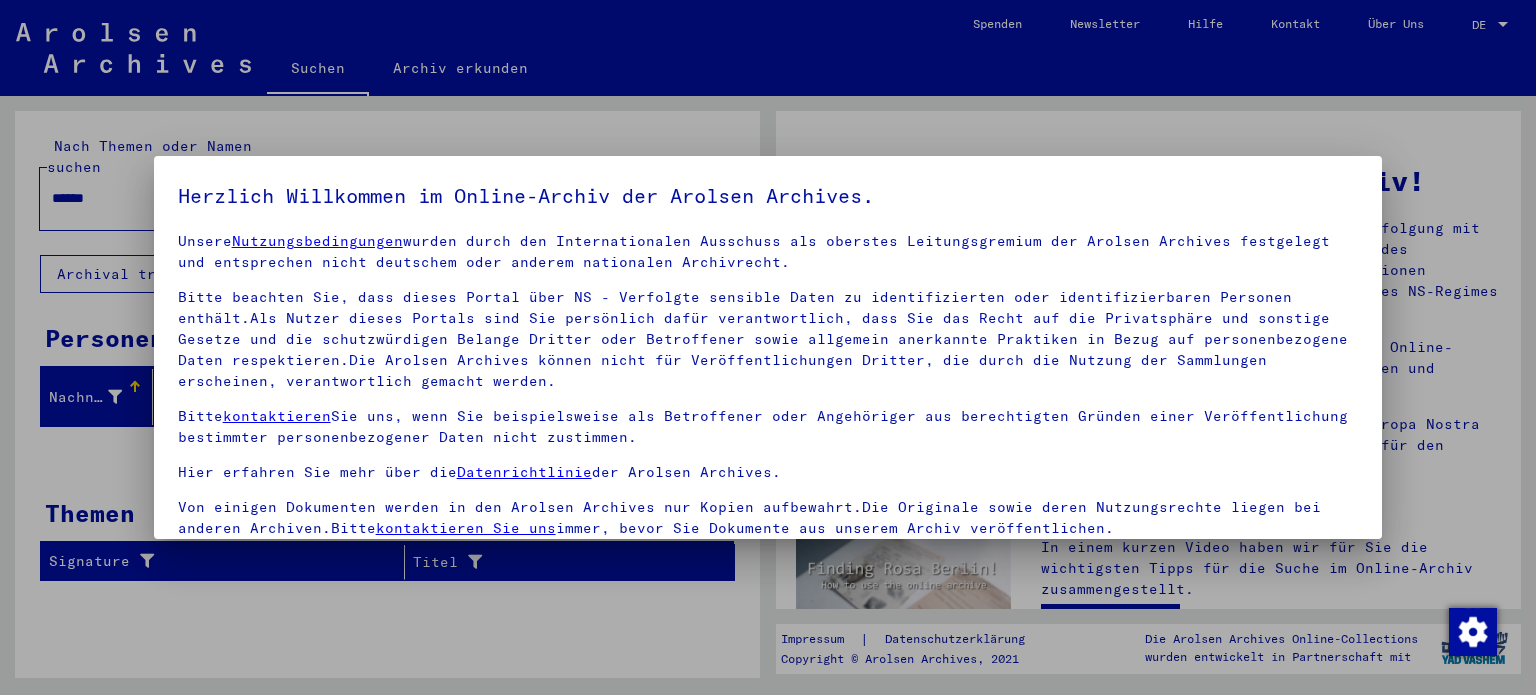 click on "Bitte beachten Sie, dass dieses Portal über NS - Verfolgte sensible Daten zu identifizierten oder identifizierbaren Personen enthält.Als Nutzer dieses Portals sind Sie persönlich dafür verantwortlich, dass Sie das Recht auf die Privatsphäre und sonstige Gesetze und die schutzwürdigen Belange Dritter oder Betroffener sowie allgemein anerkannte Praktiken in Bezug auf personenbezogene Daten respektieren.Die Arolsen Archives können nicht für Veröffentlichungen Dritter, die durch die Nutzung der Sammlungen erscheinen, verantwortlich gemacht werden." at bounding box center [768, 339] 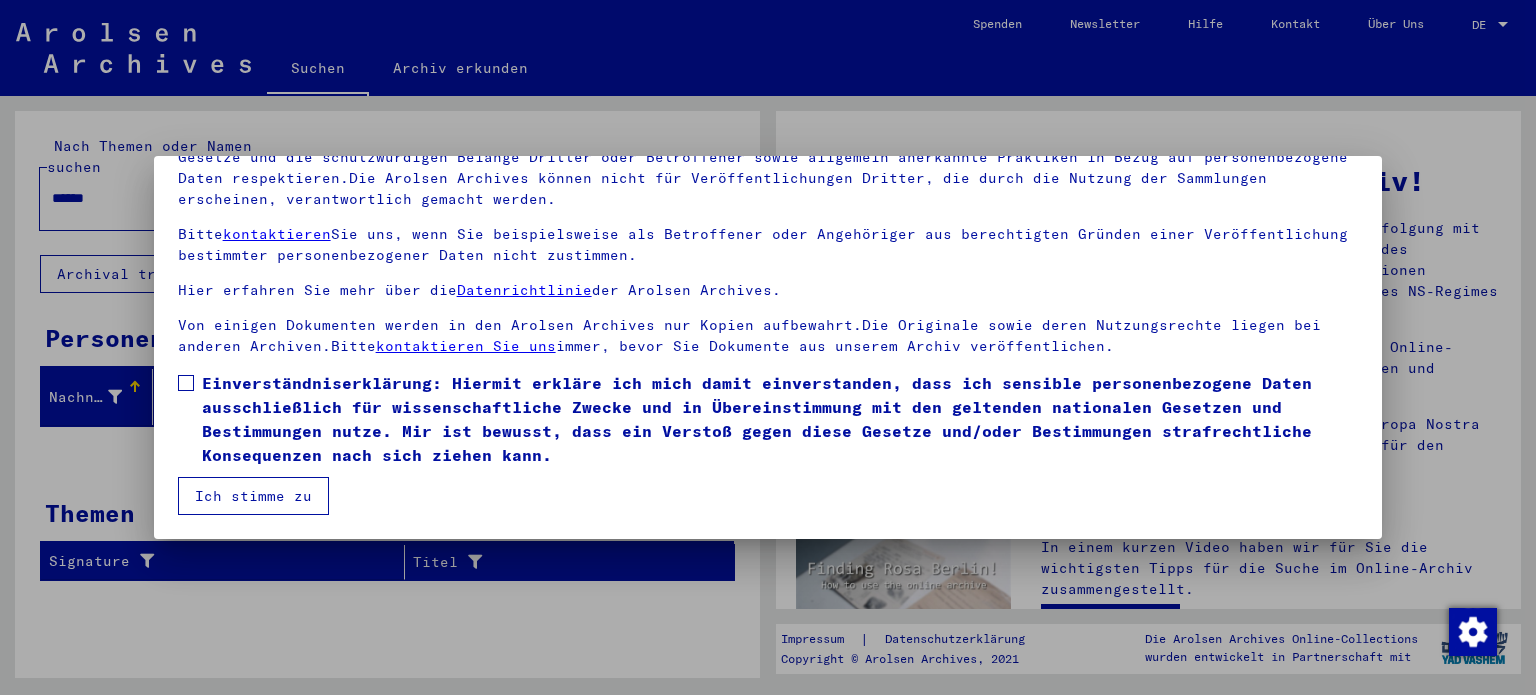 scroll, scrollTop: 168, scrollLeft: 0, axis: vertical 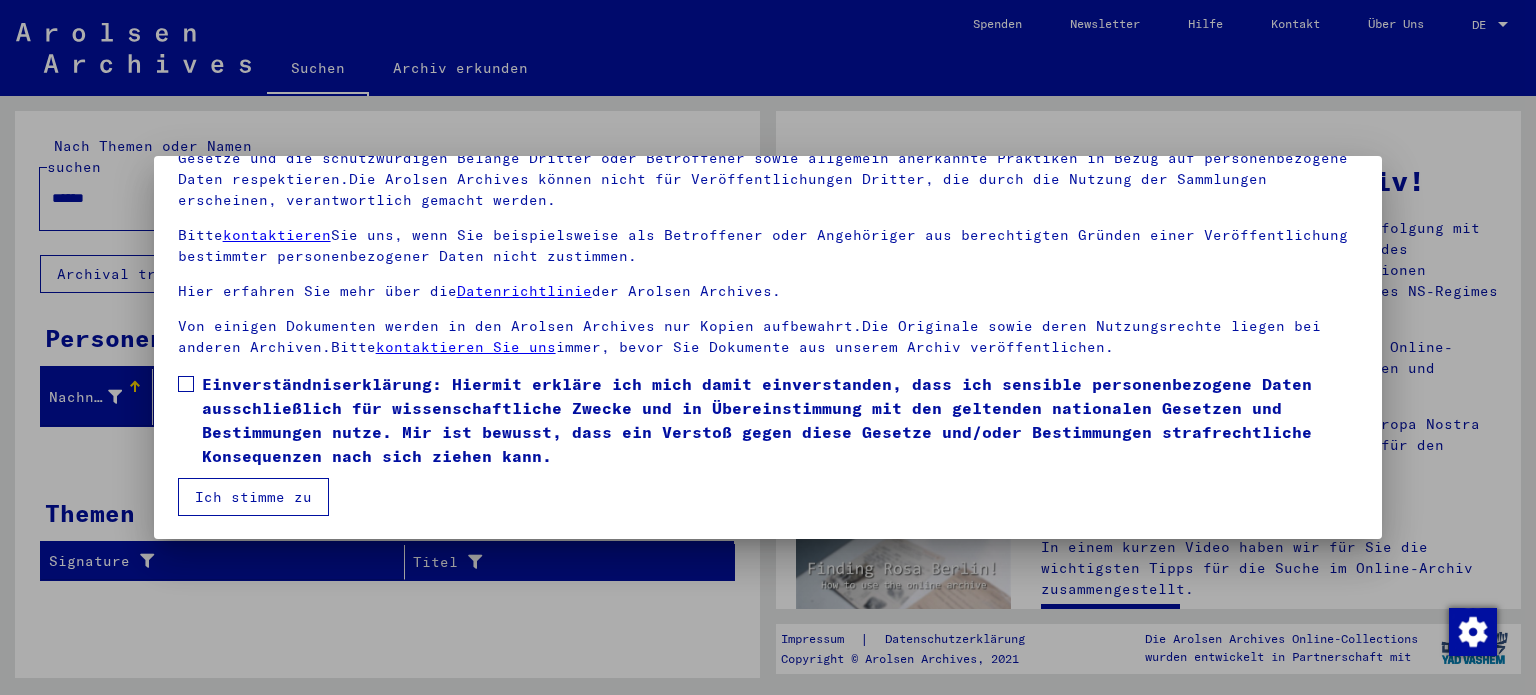 click at bounding box center (186, 384) 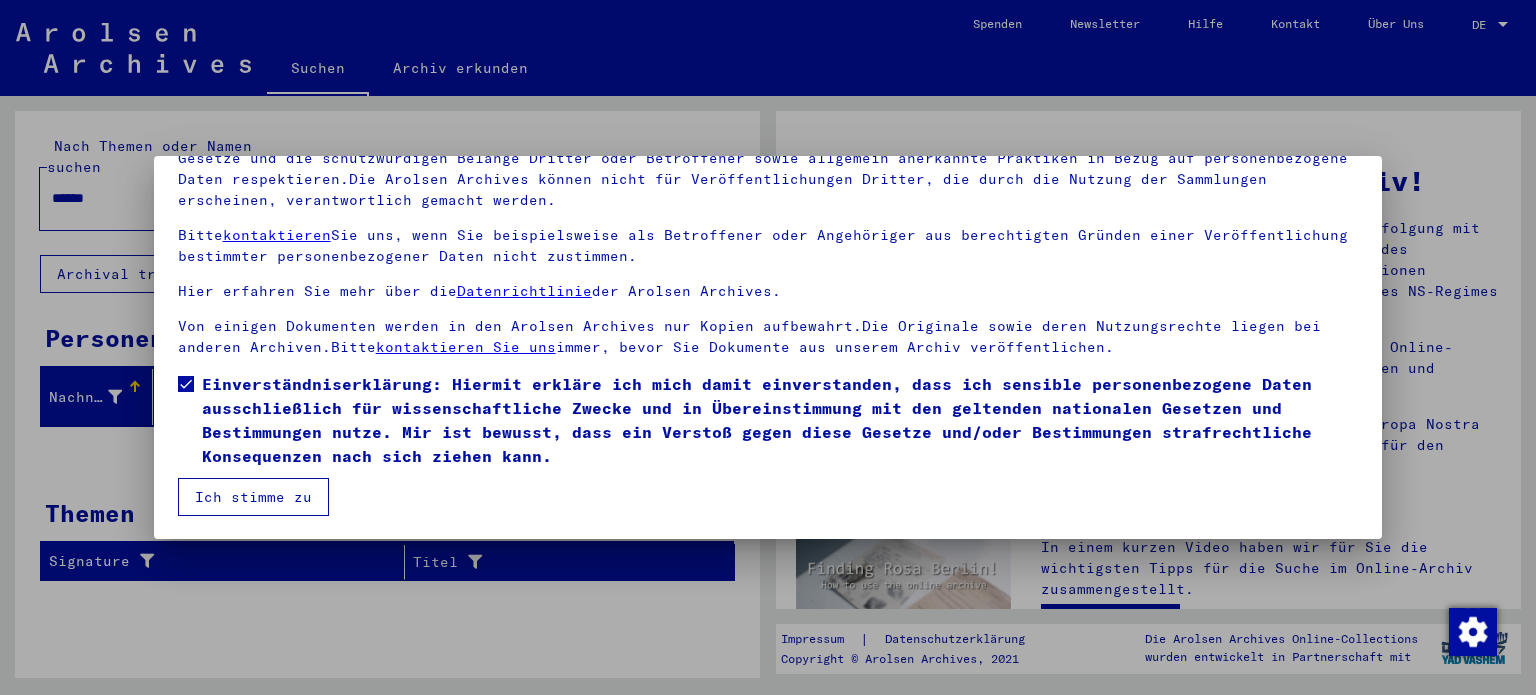 click on "Ich stimme zu" at bounding box center (253, 497) 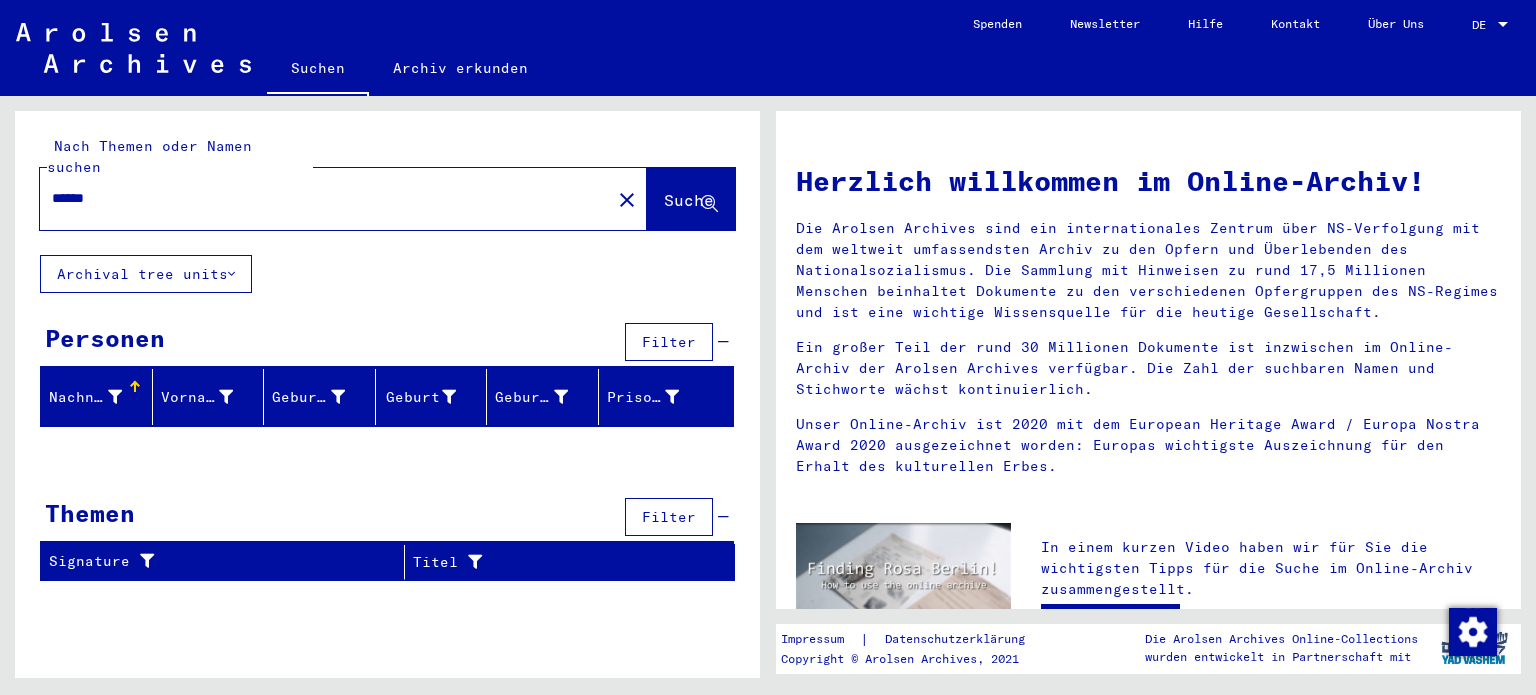 drag, startPoint x: 298, startPoint y: 180, endPoint x: 0, endPoint y: 195, distance: 298.3773 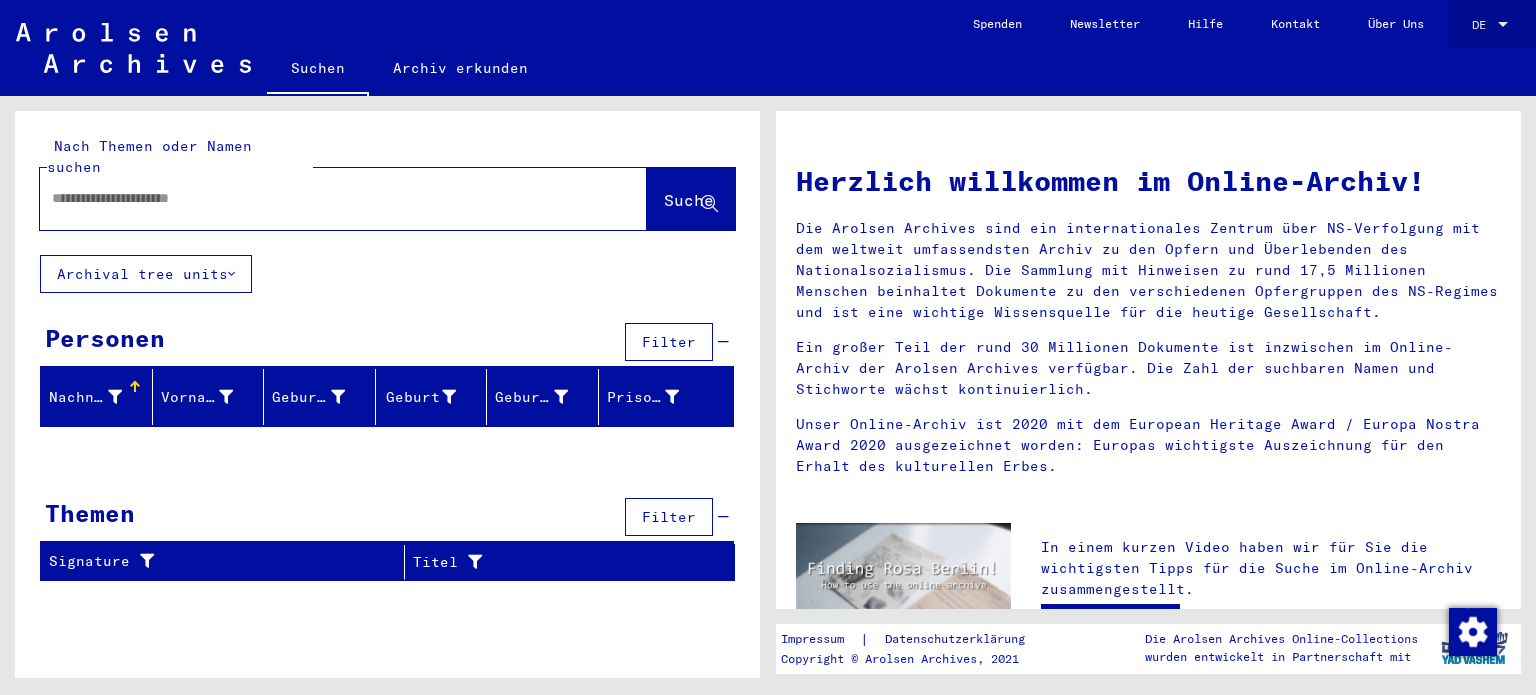 click on "DE DE" 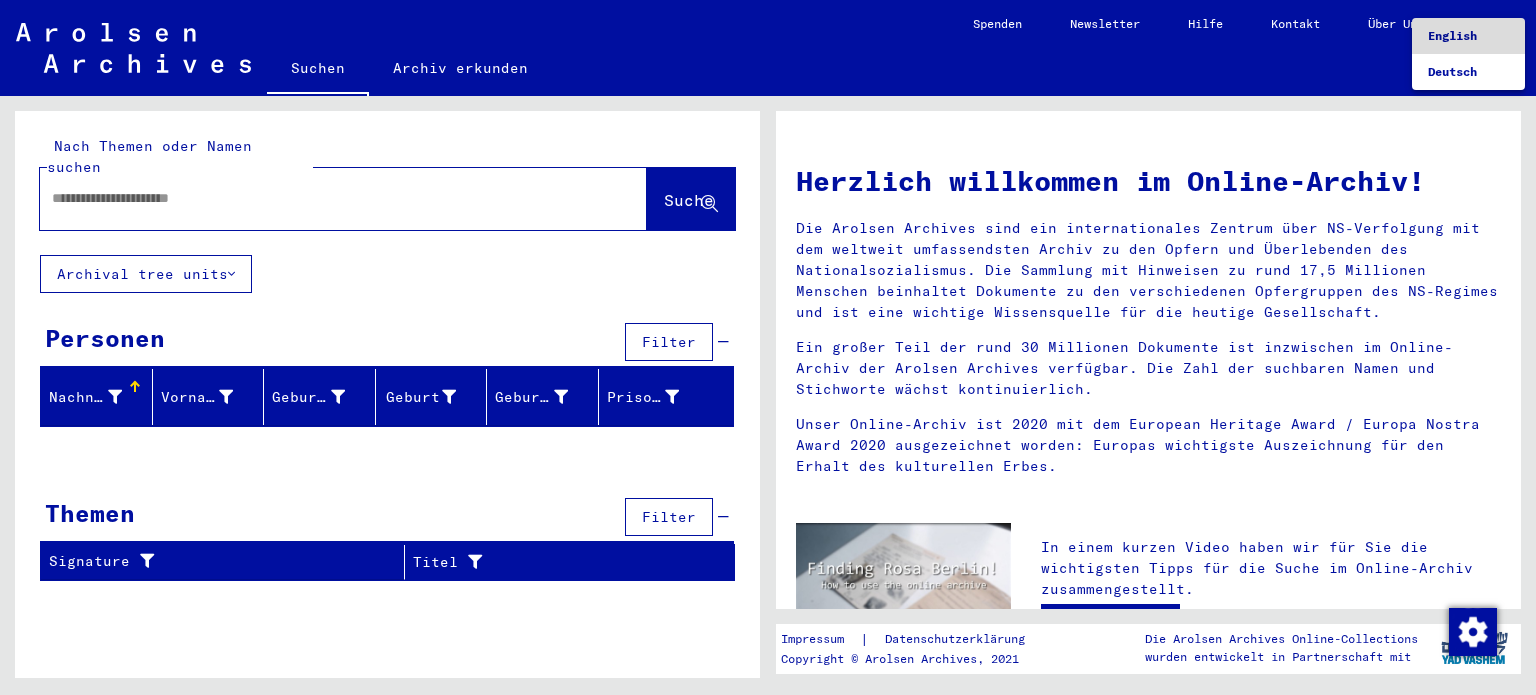 click on "English" at bounding box center [1468, 36] 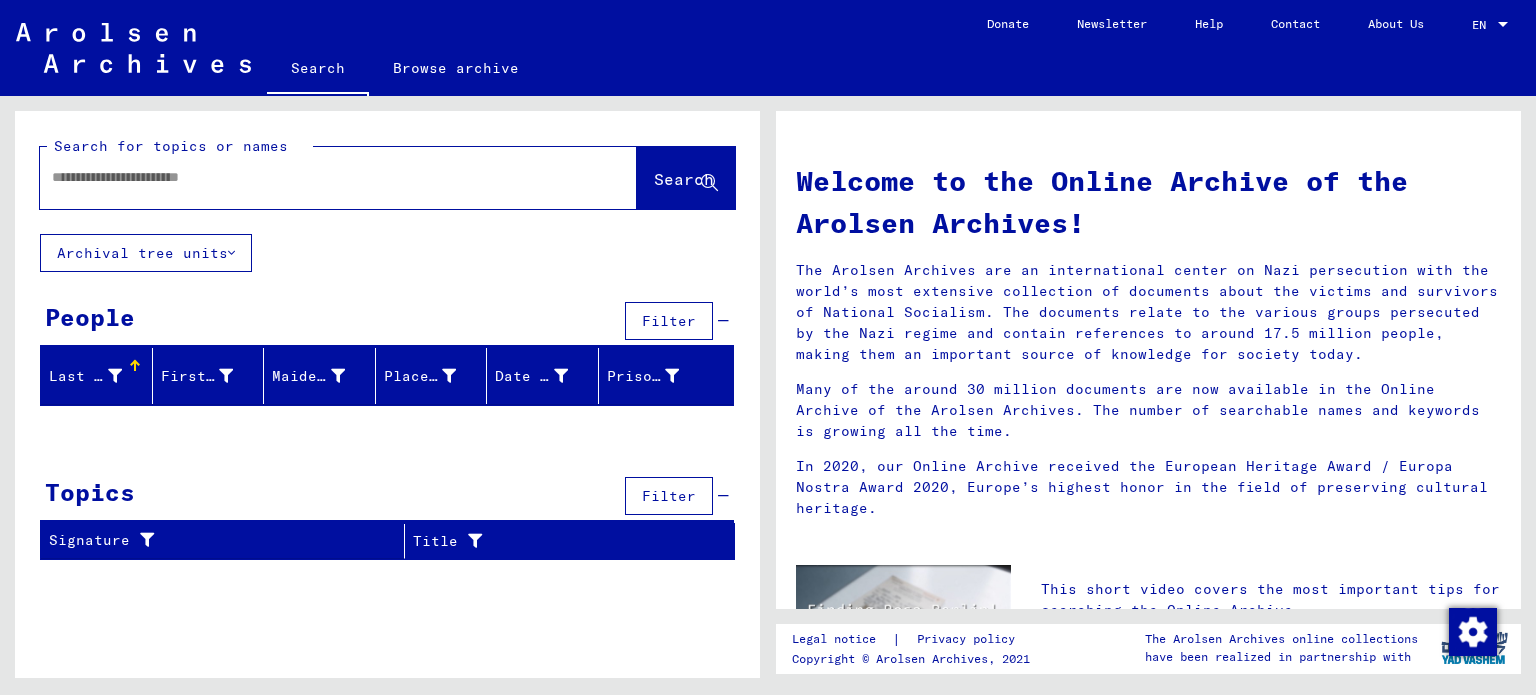 click 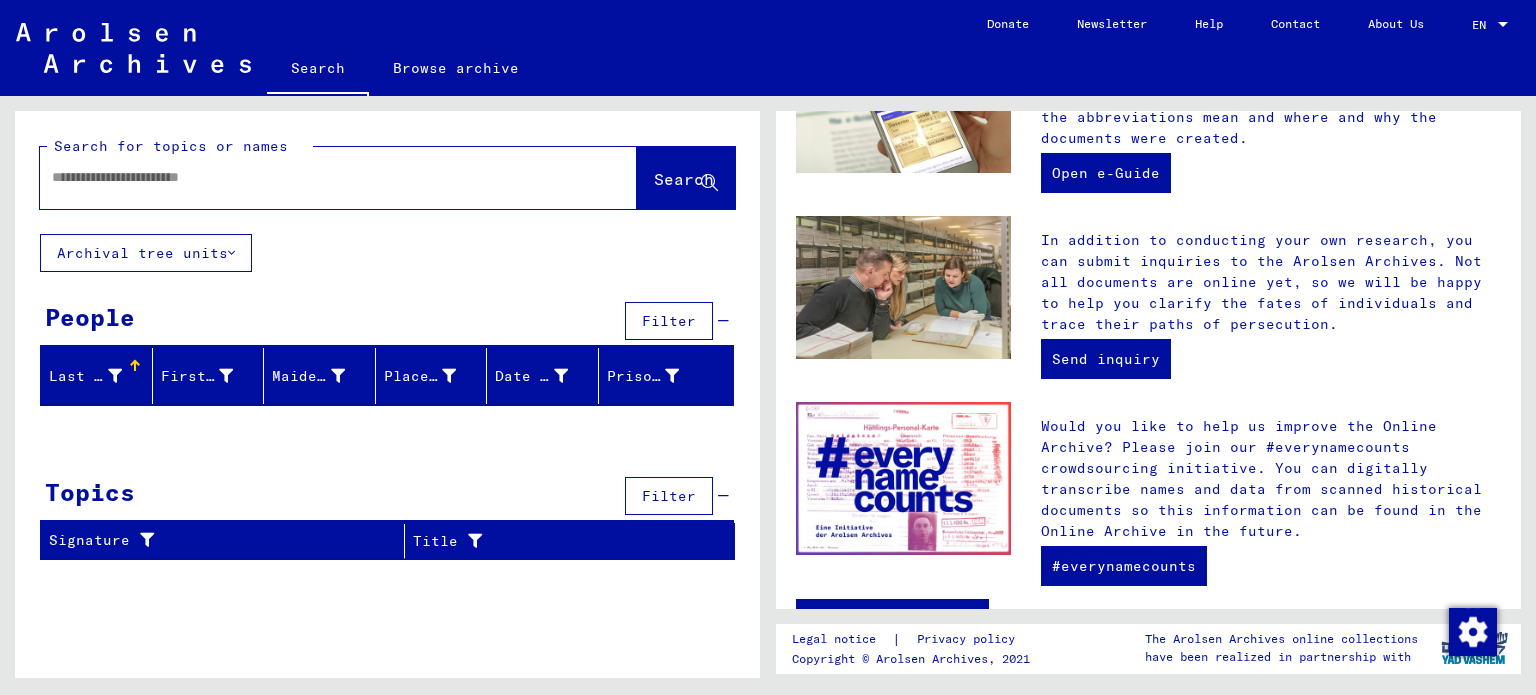 scroll, scrollTop: 753, scrollLeft: 0, axis: vertical 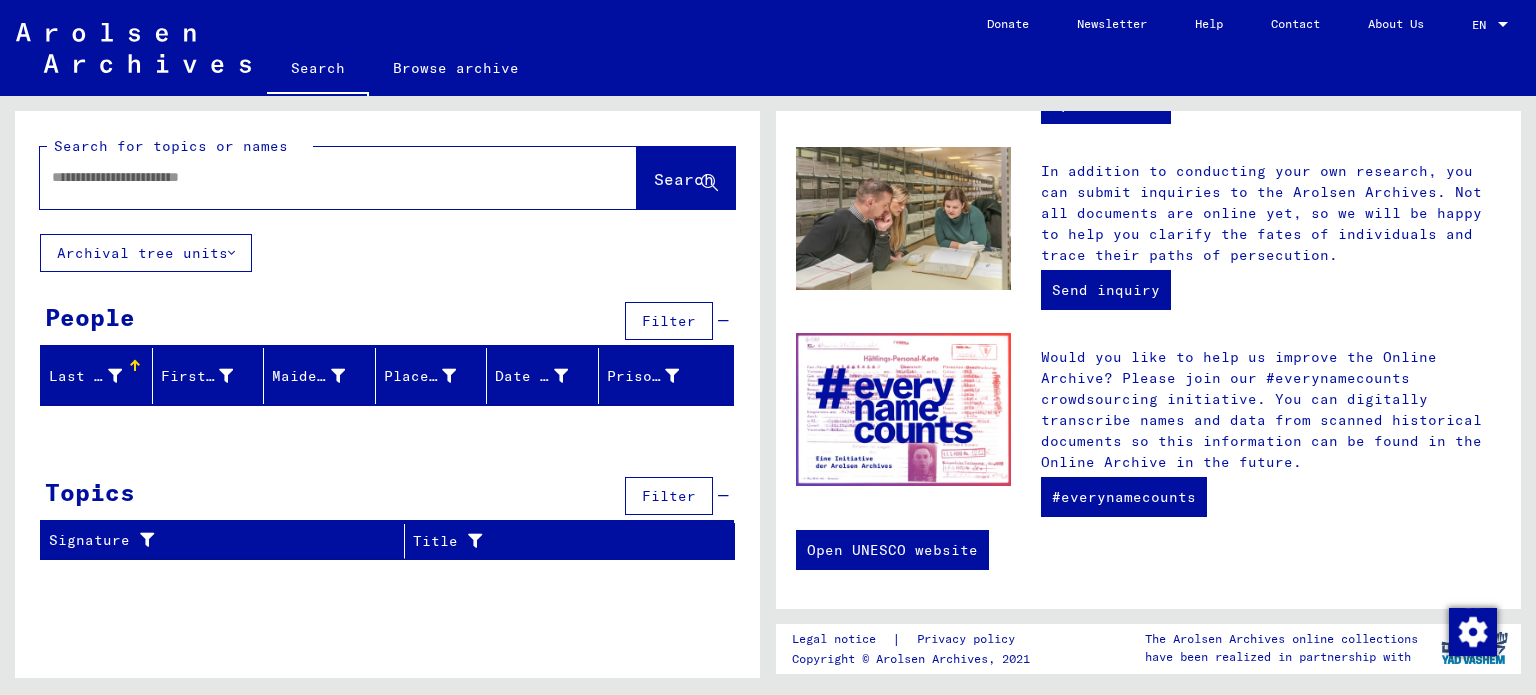 click at bounding box center [314, 177] 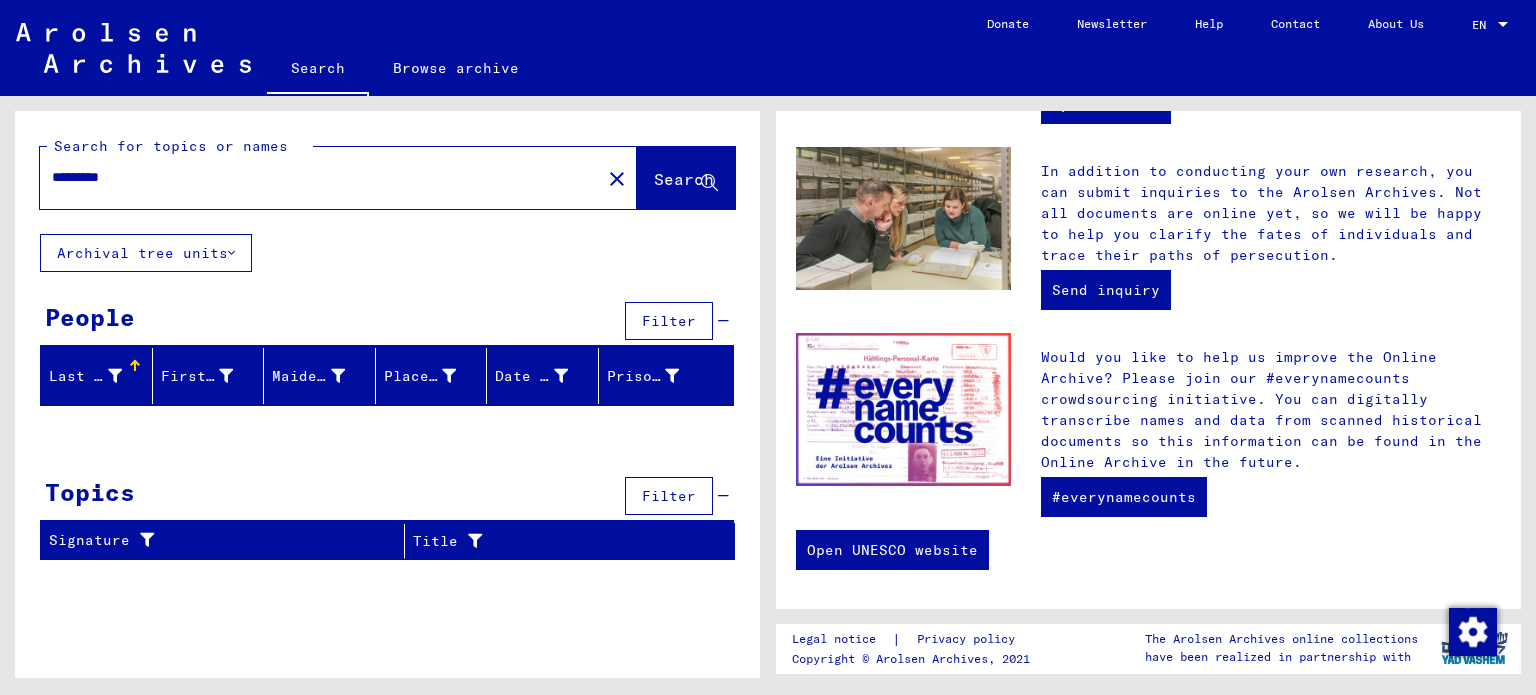 drag, startPoint x: 744, startPoint y: 185, endPoint x: 669, endPoint y: 179, distance: 75.23962 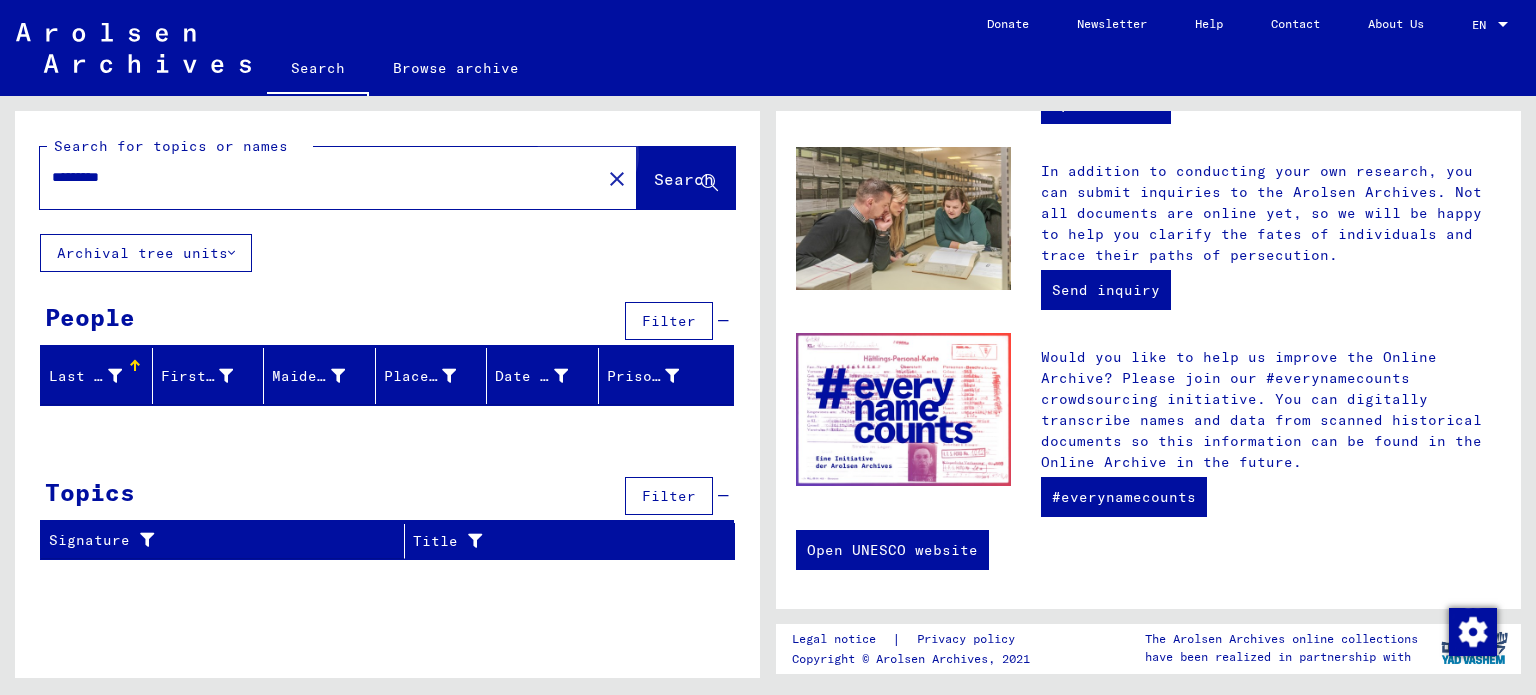 click on "Search" 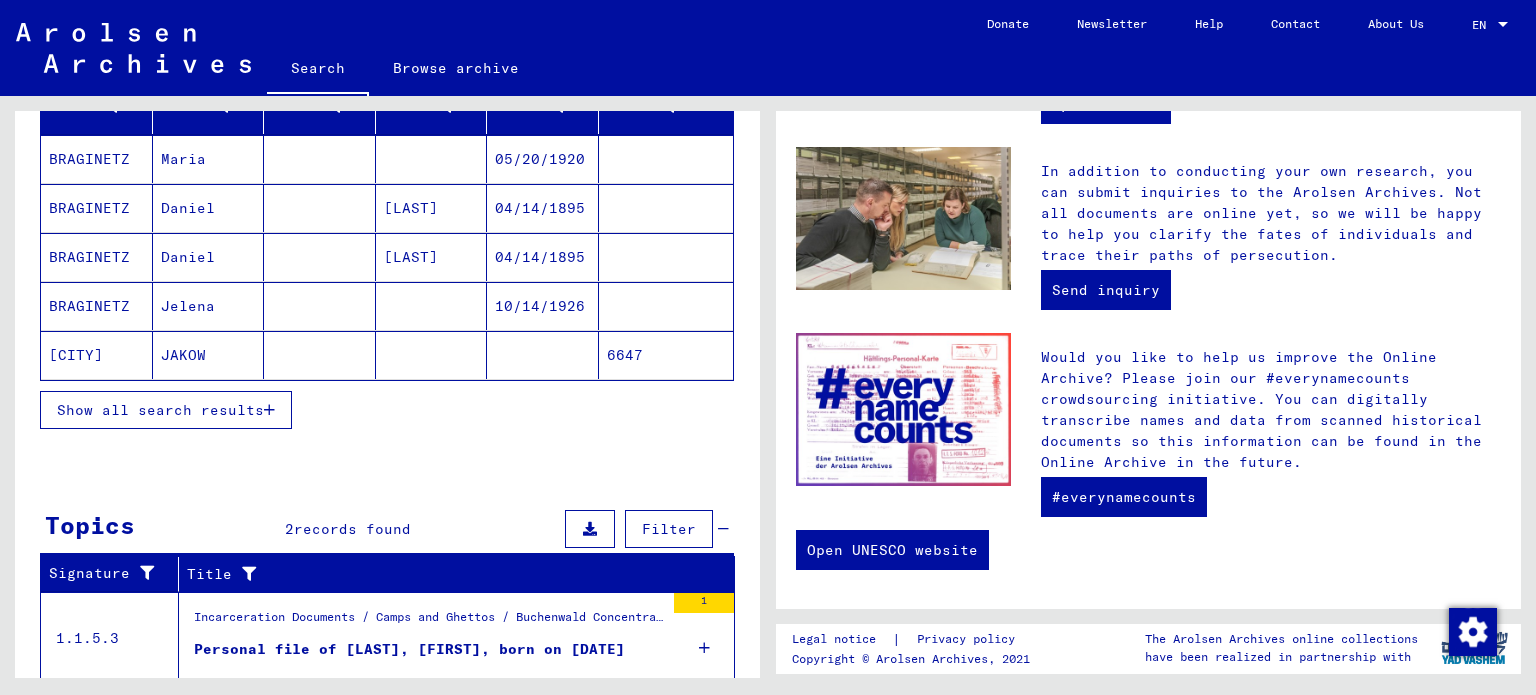 scroll, scrollTop: 421, scrollLeft: 0, axis: vertical 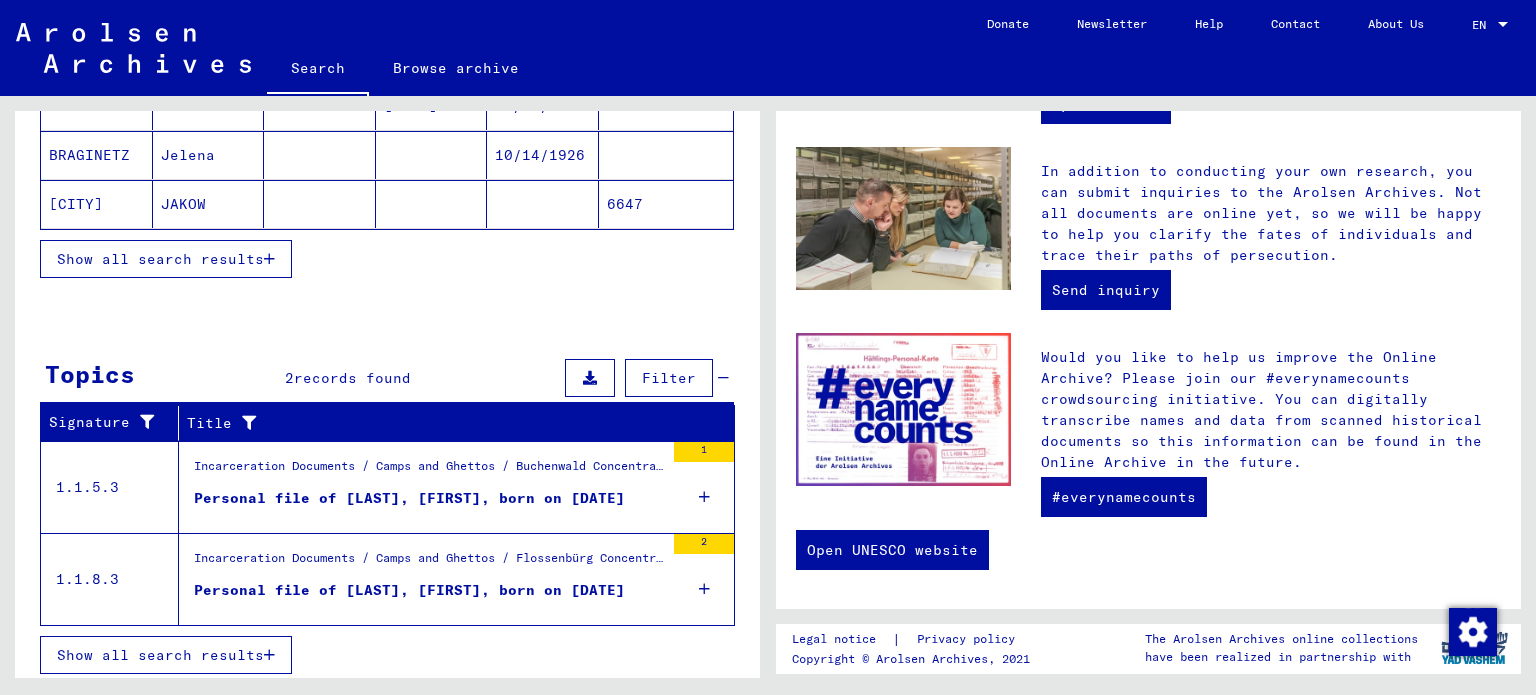 click on "Personal file of [LAST], [FIRST], born on [DATE]" at bounding box center [409, 498] 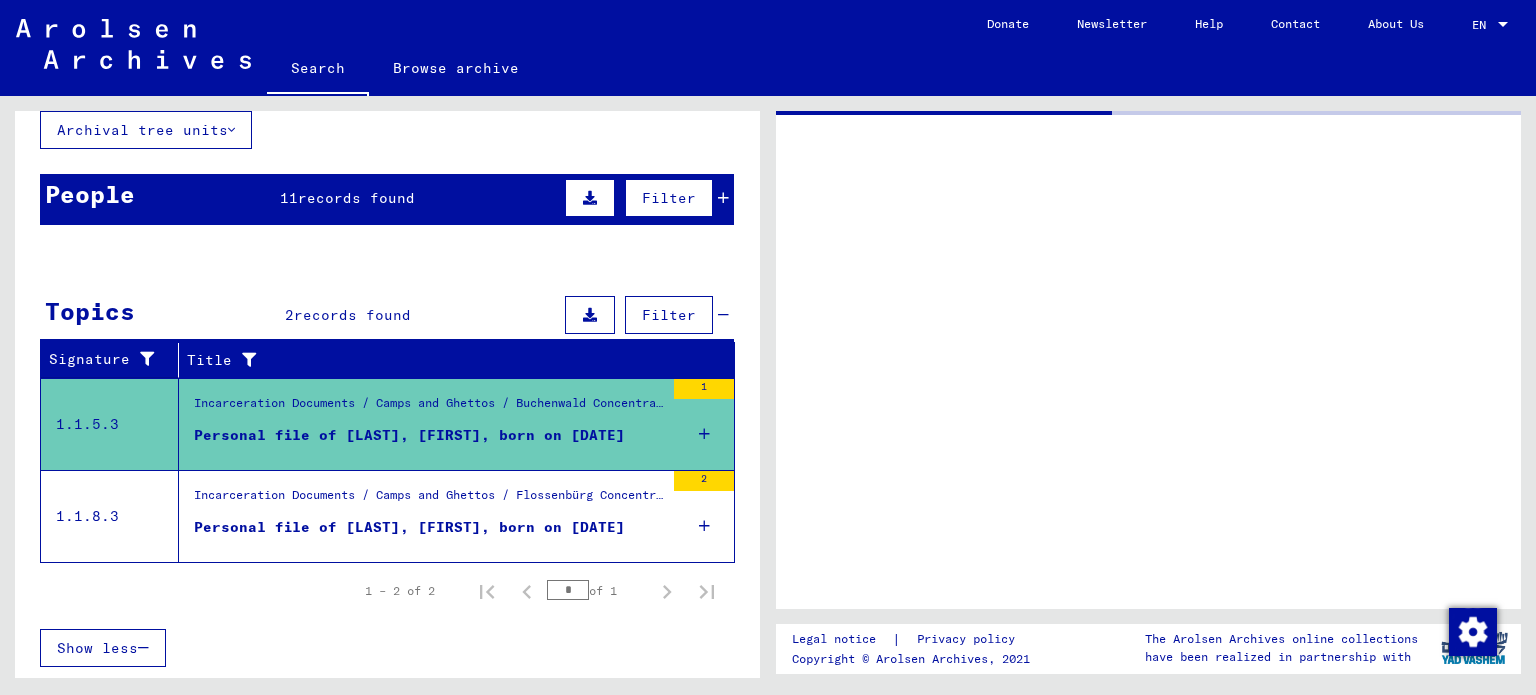 scroll, scrollTop: 0, scrollLeft: 0, axis: both 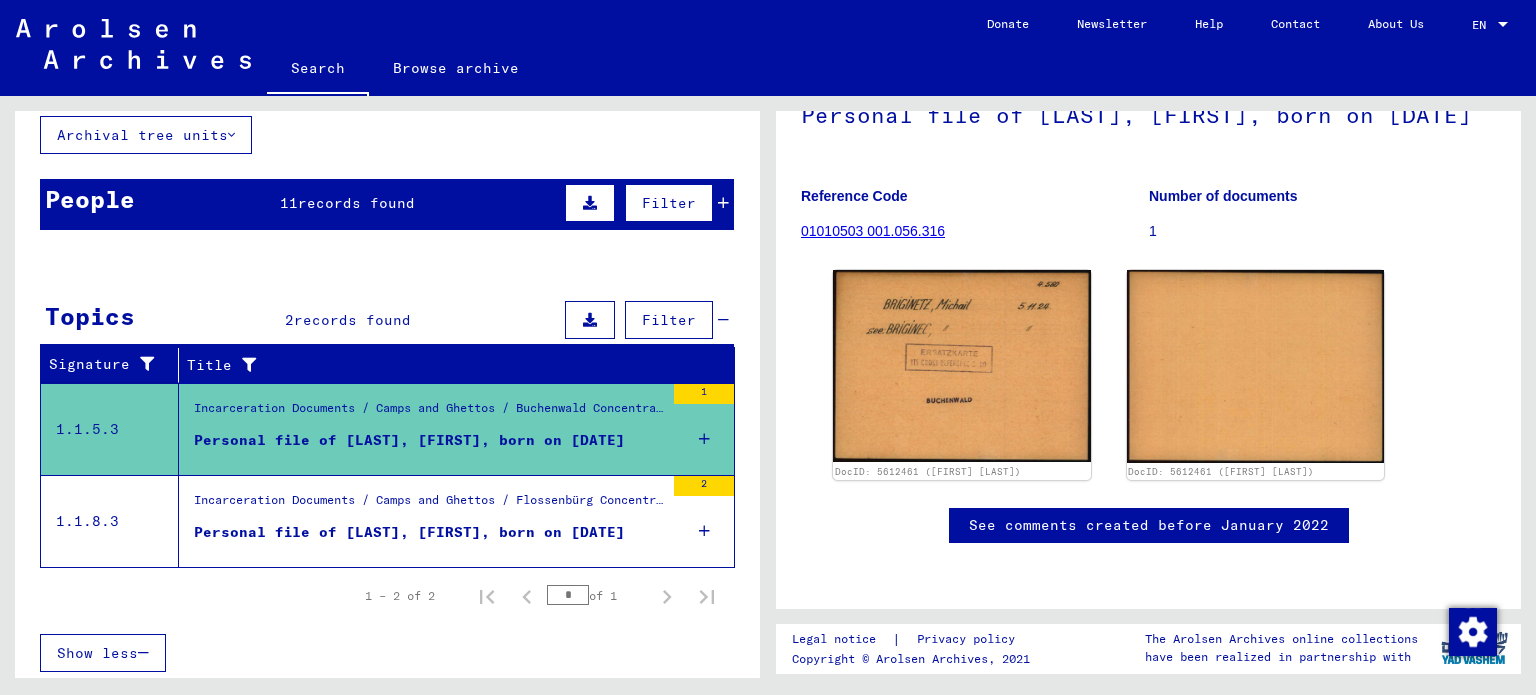 click on "Show all search results" at bounding box center (387, 567) 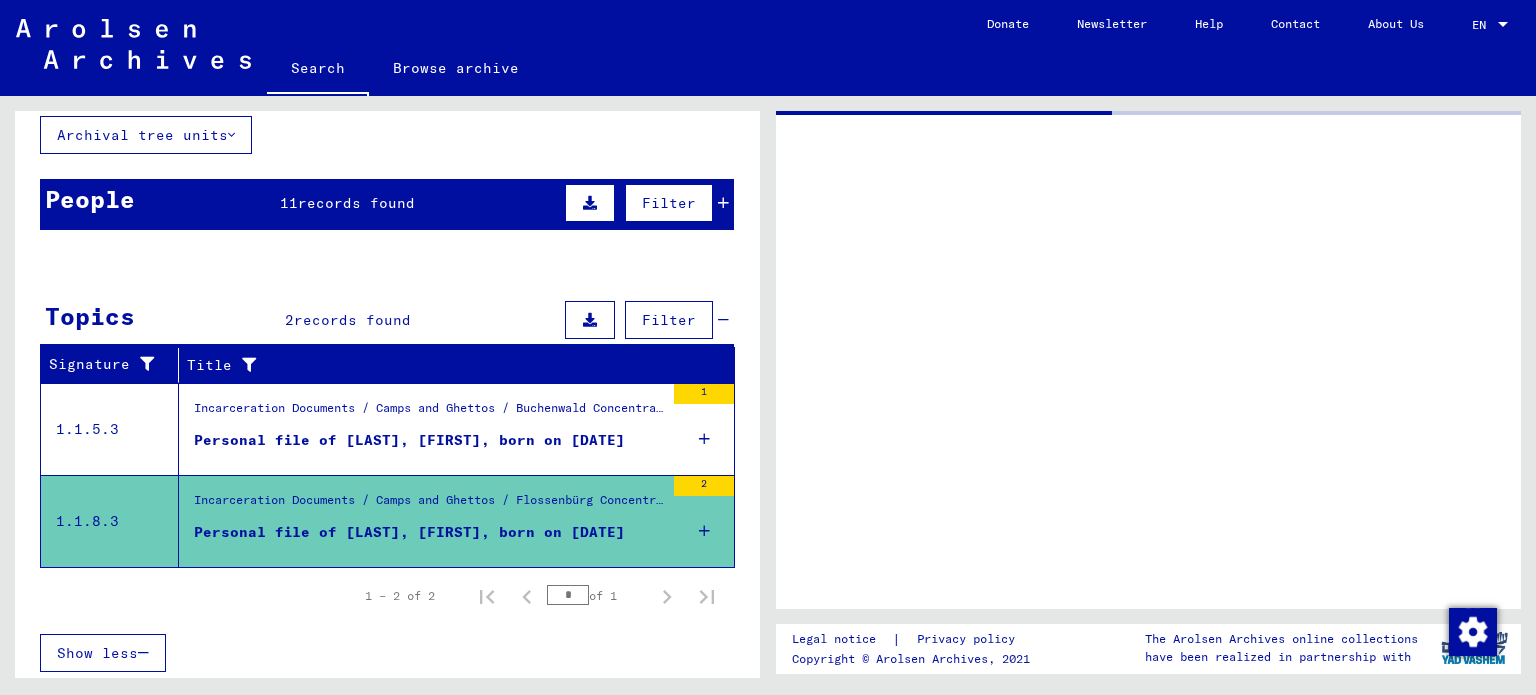 scroll, scrollTop: 0, scrollLeft: 0, axis: both 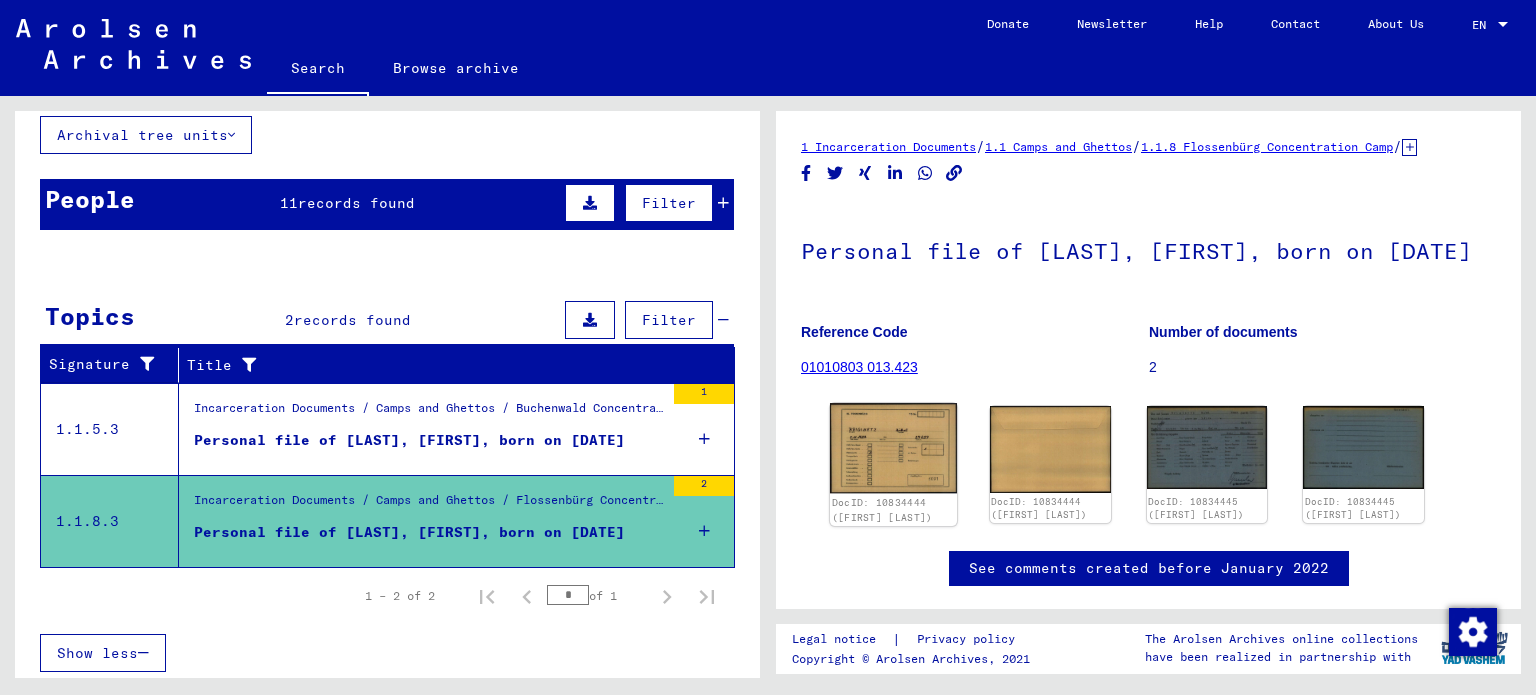 click 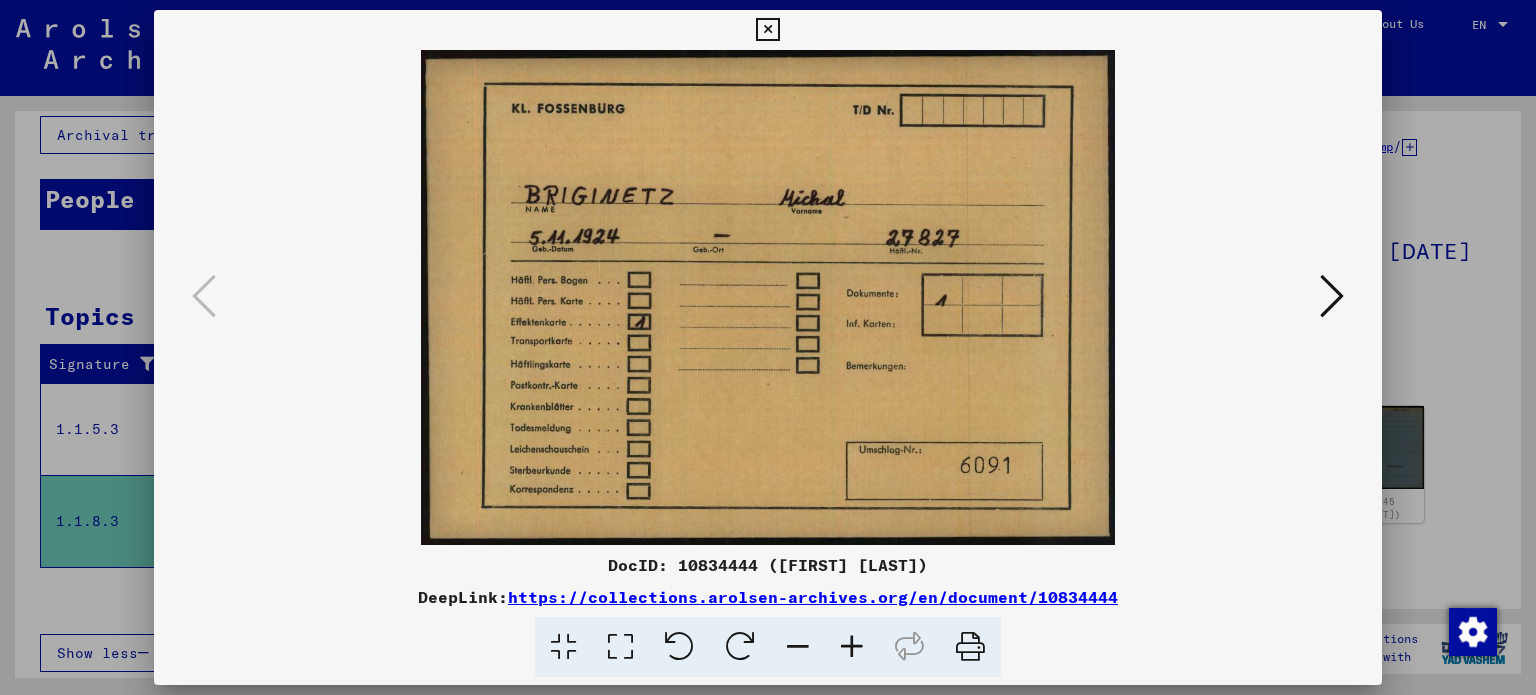 click at bounding box center [1332, 296] 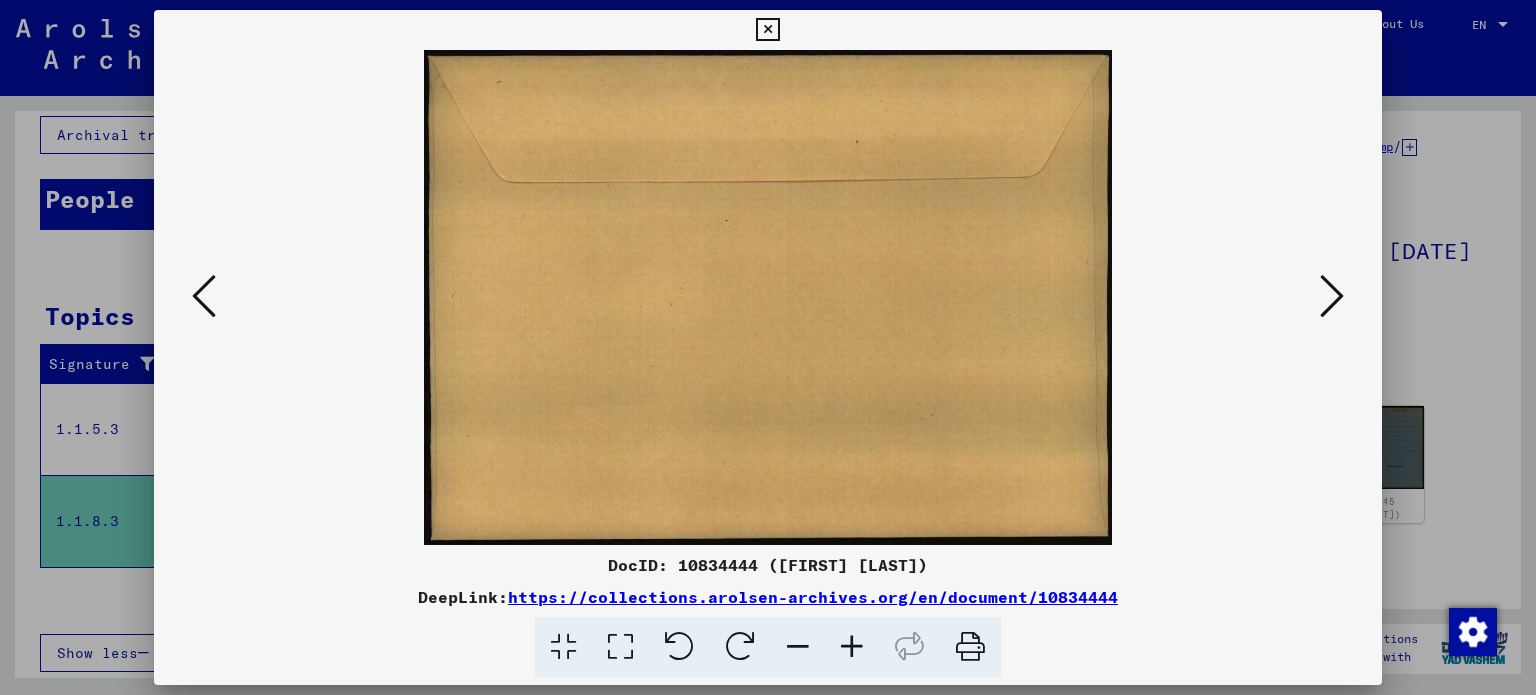 click at bounding box center [1332, 296] 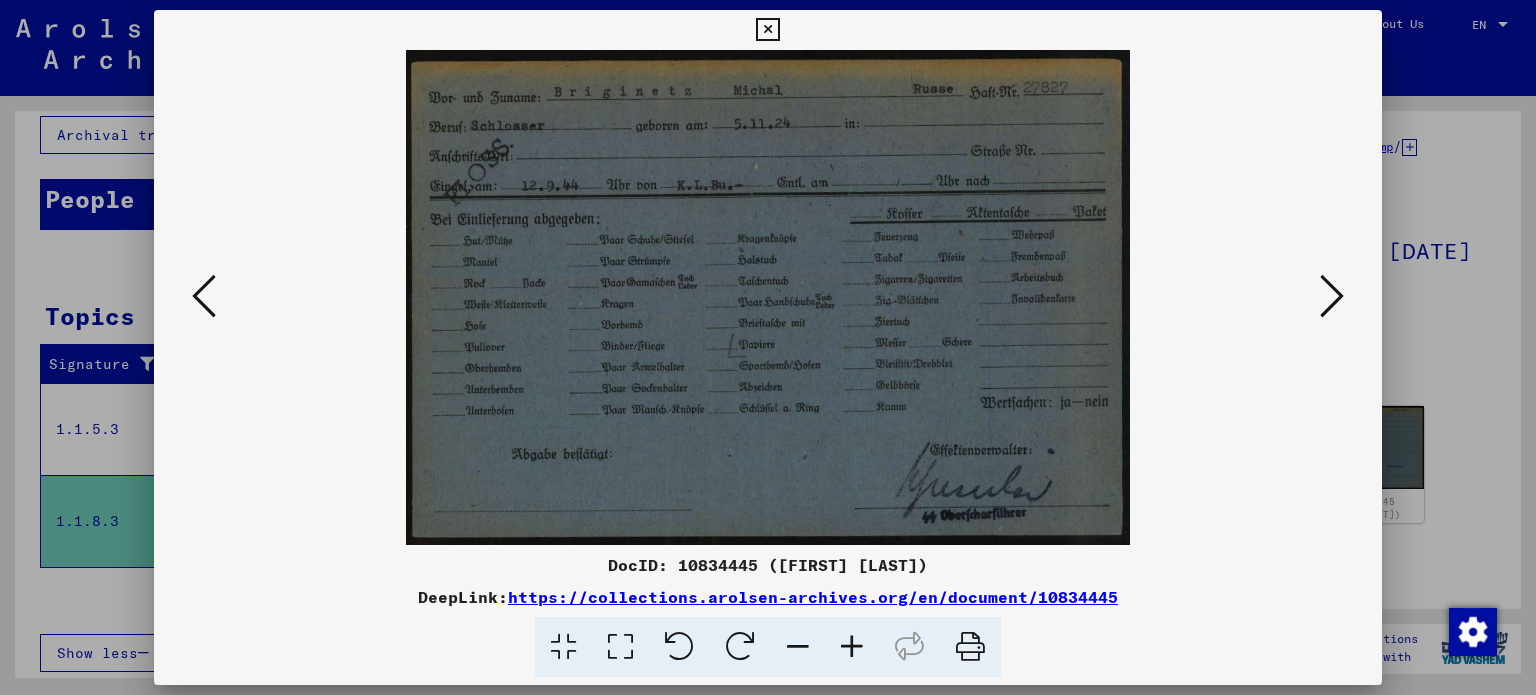 click at bounding box center [1332, 296] 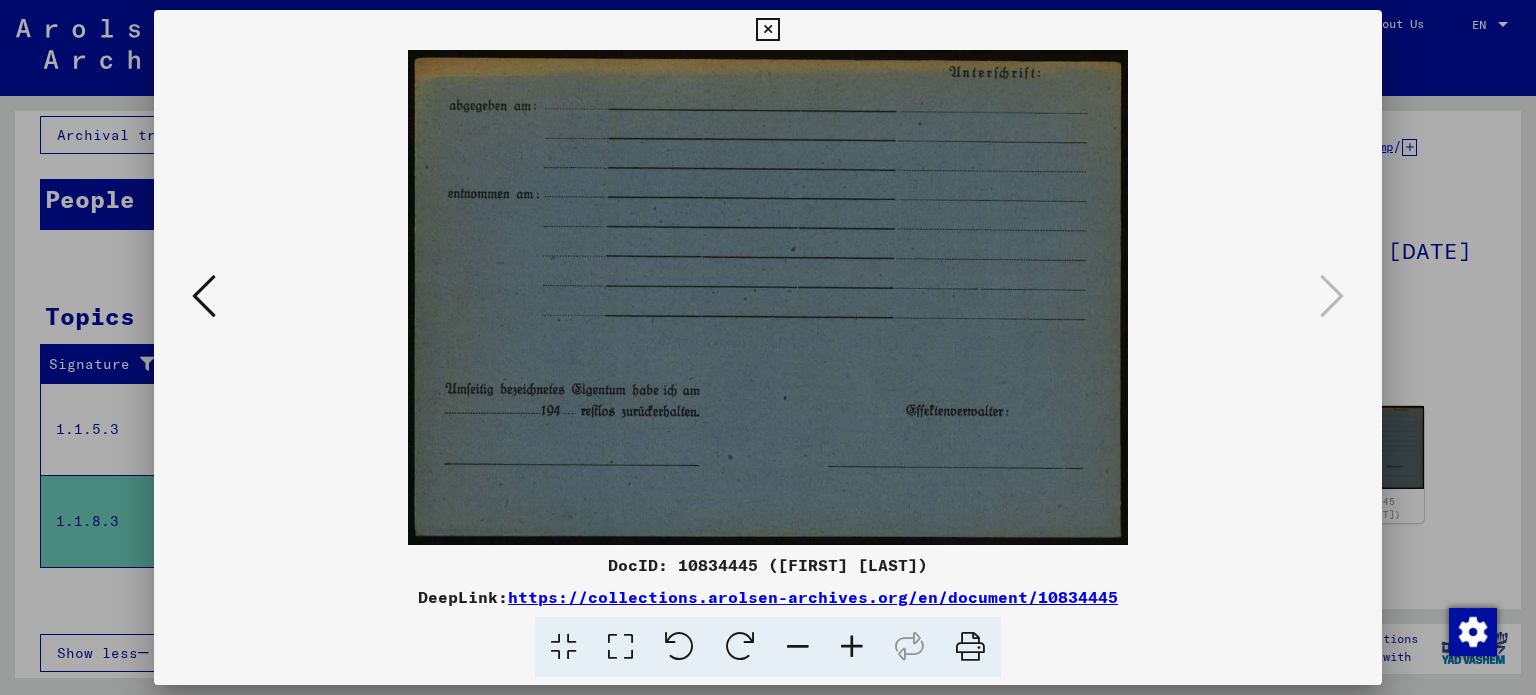 click at bounding box center [767, 30] 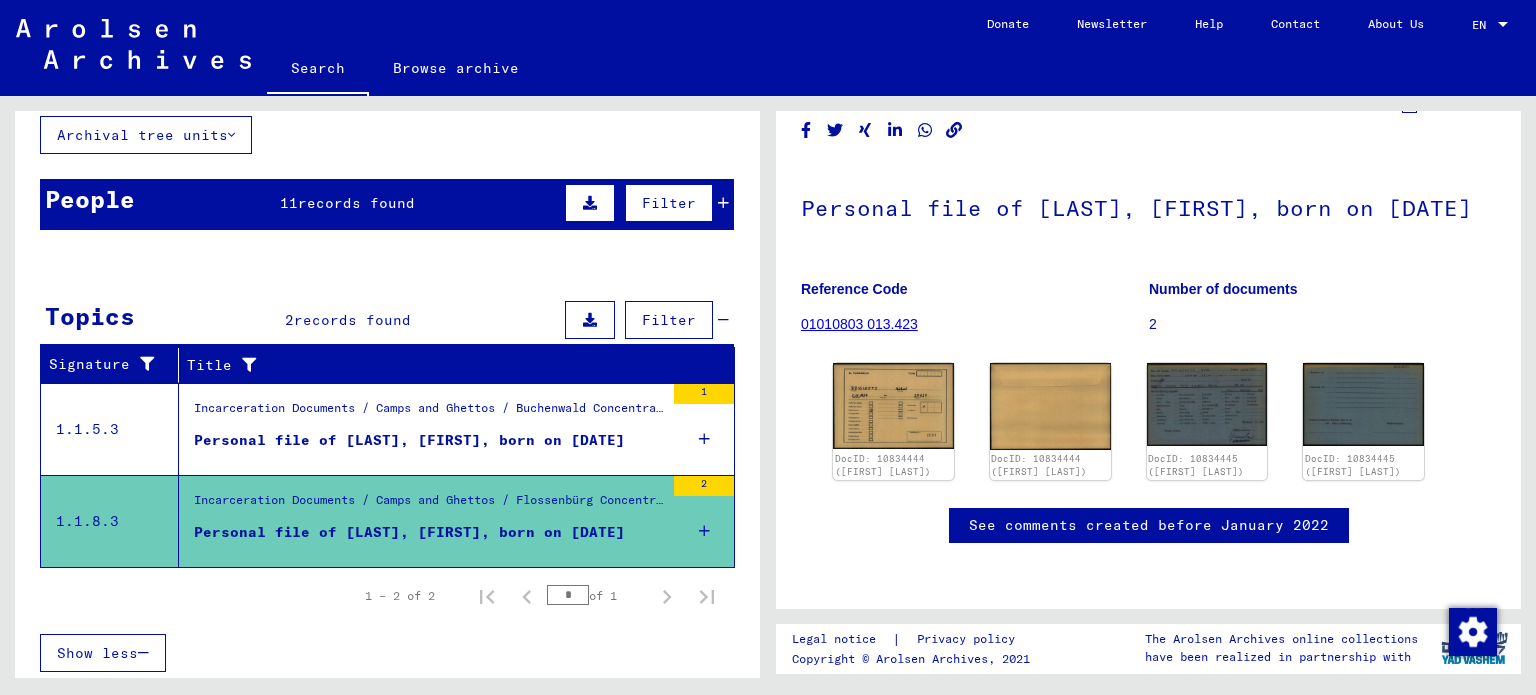 scroll, scrollTop: 612, scrollLeft: 0, axis: vertical 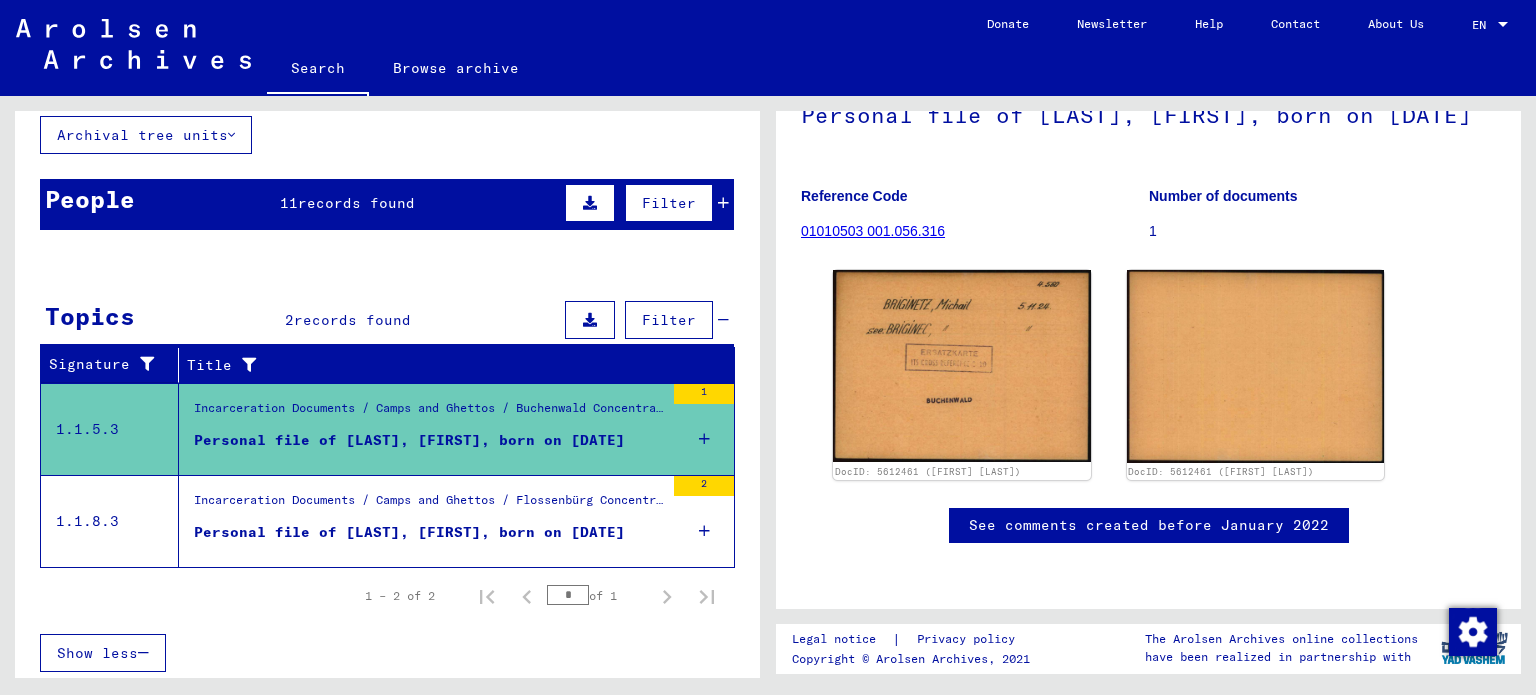 click 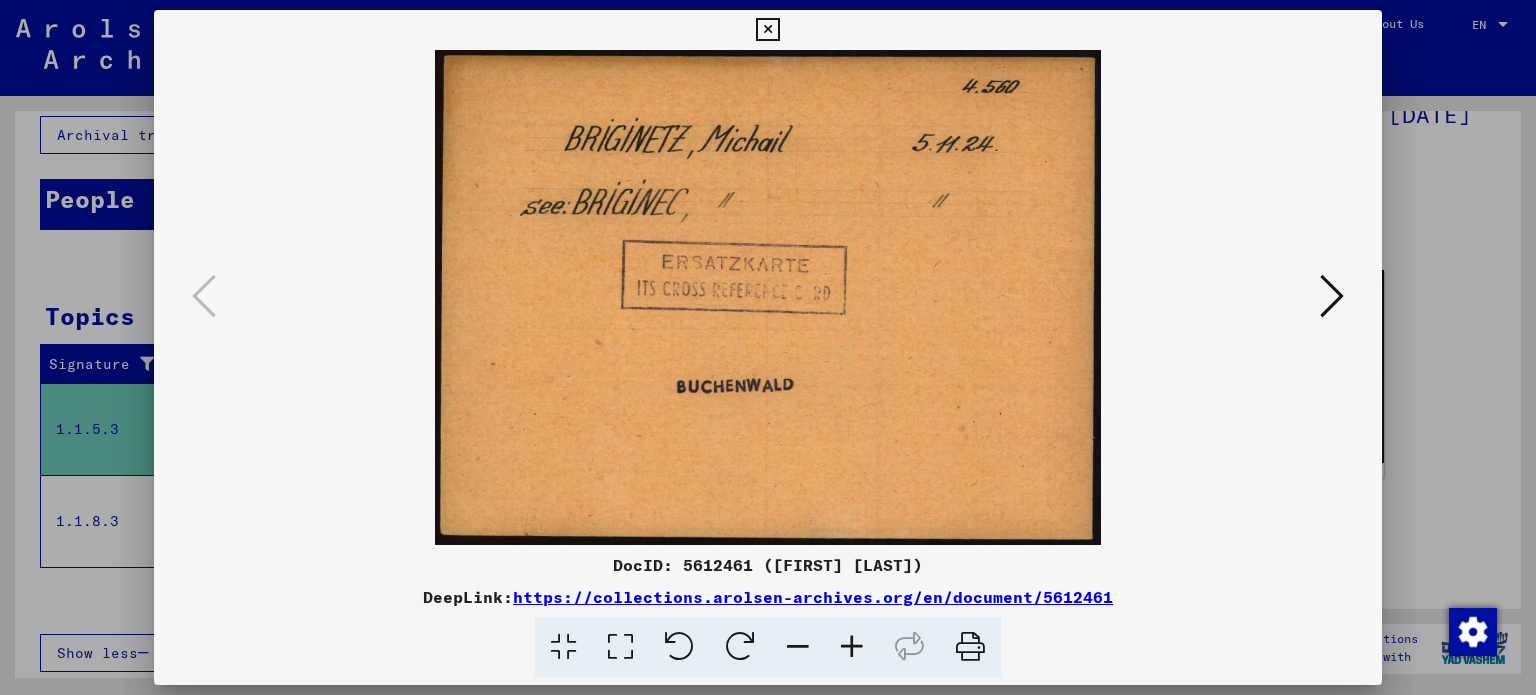 click at bounding box center (1332, 296) 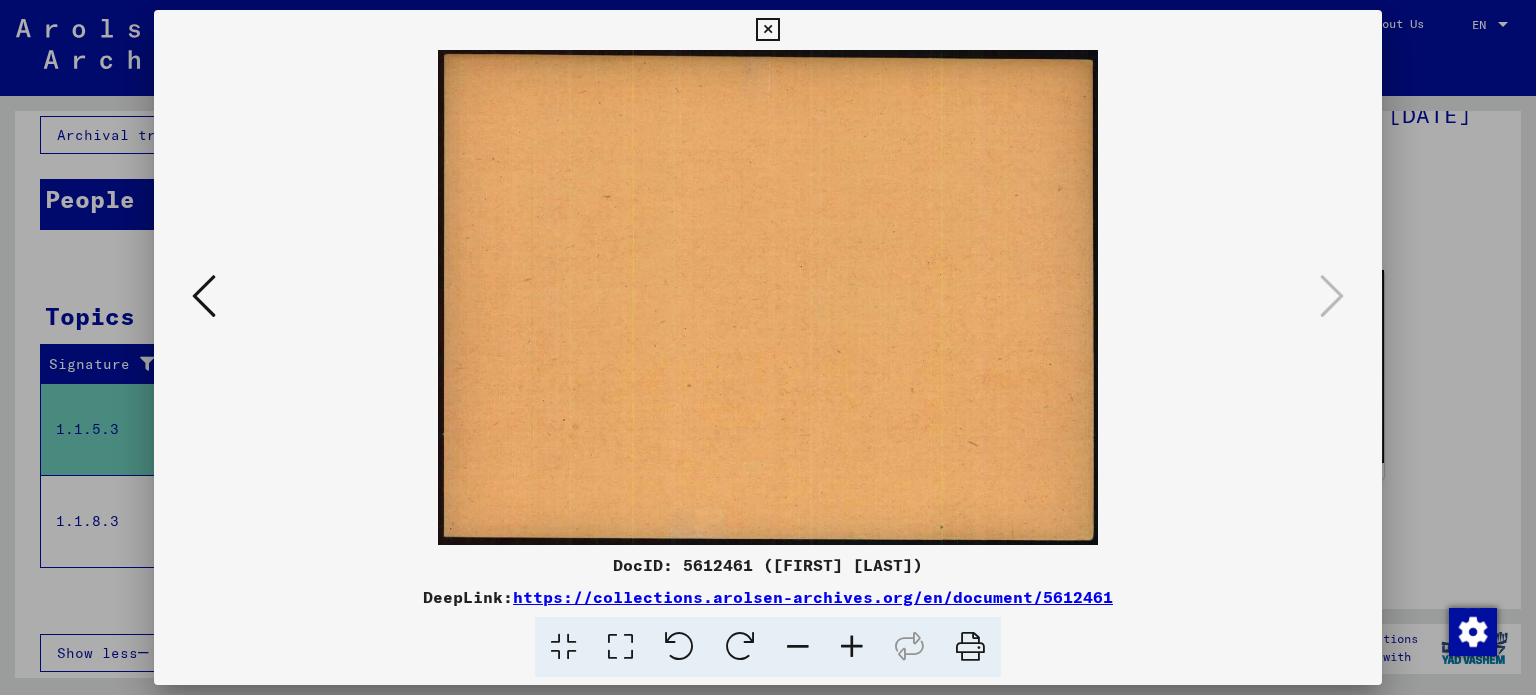click at bounding box center [204, 296] 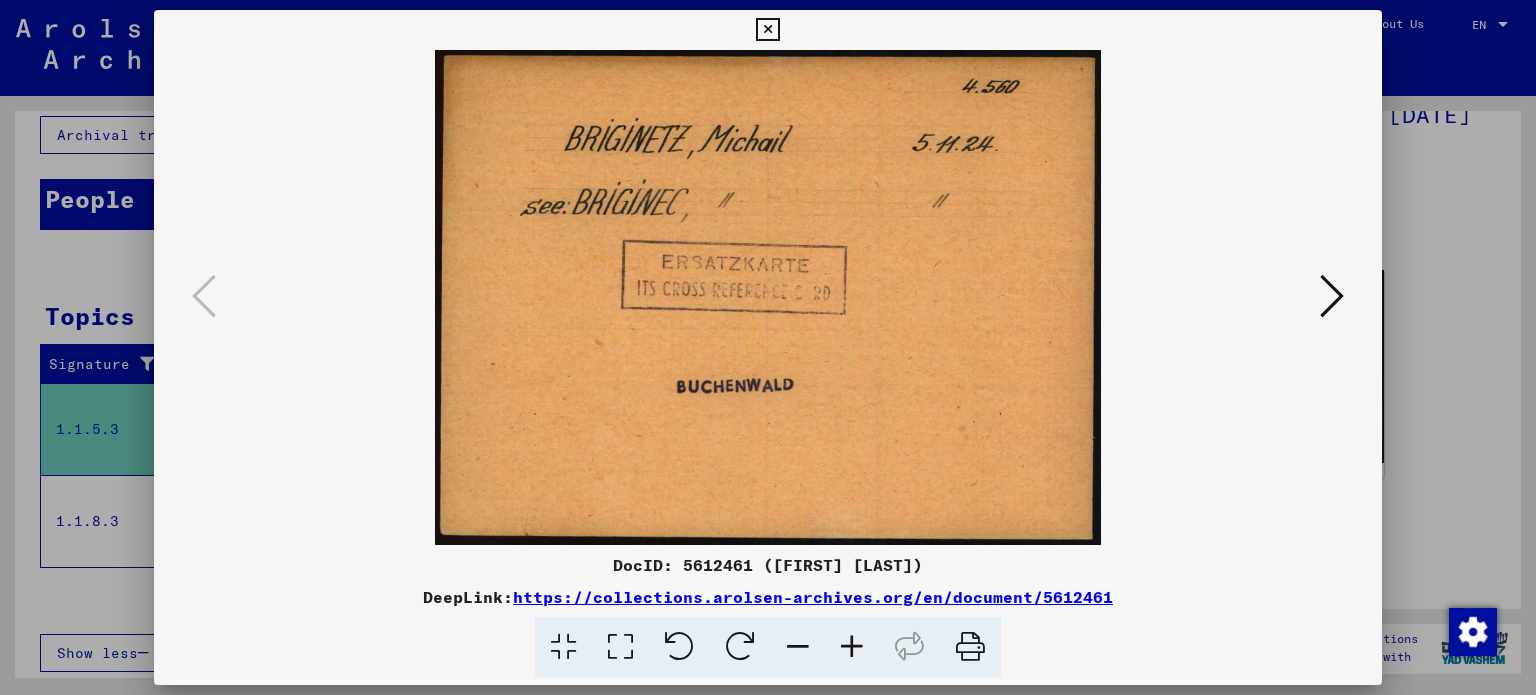 click at bounding box center (768, 347) 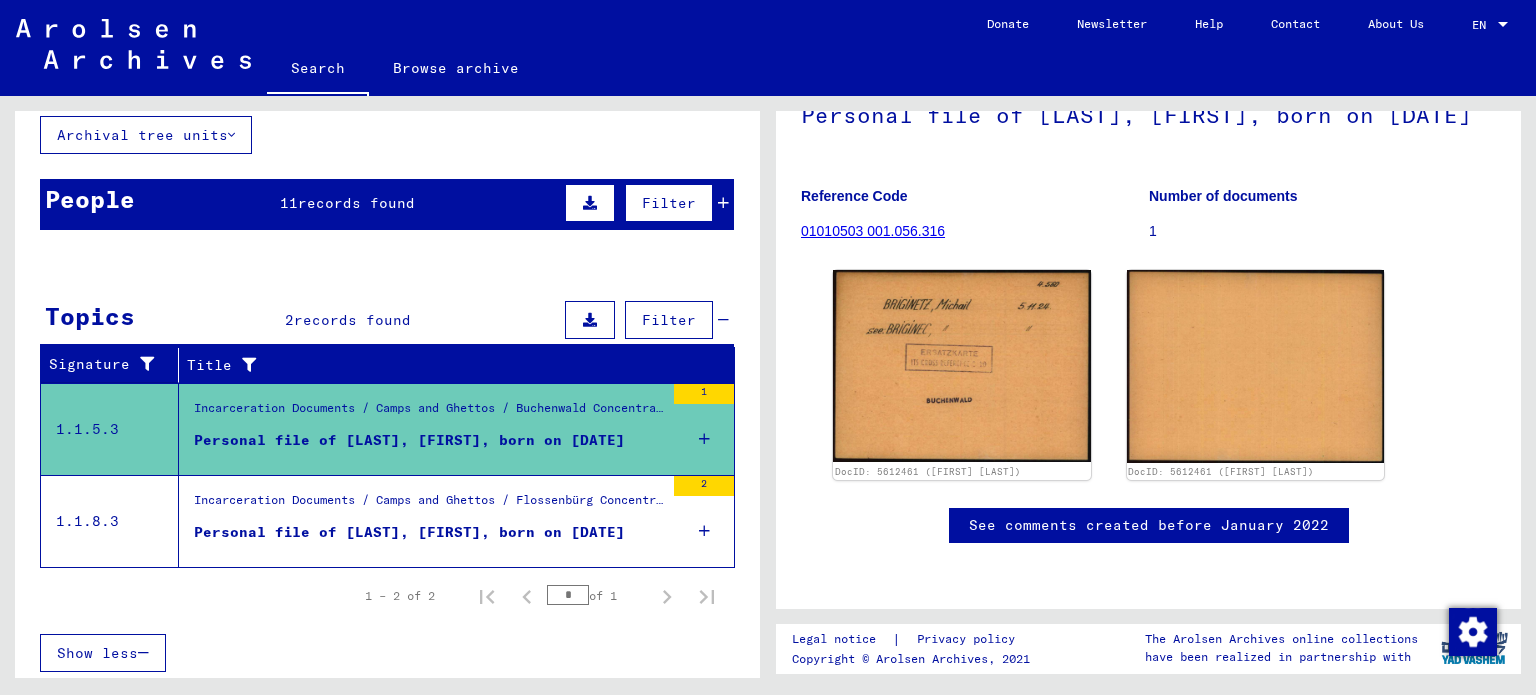 scroll, scrollTop: 0, scrollLeft: 0, axis: both 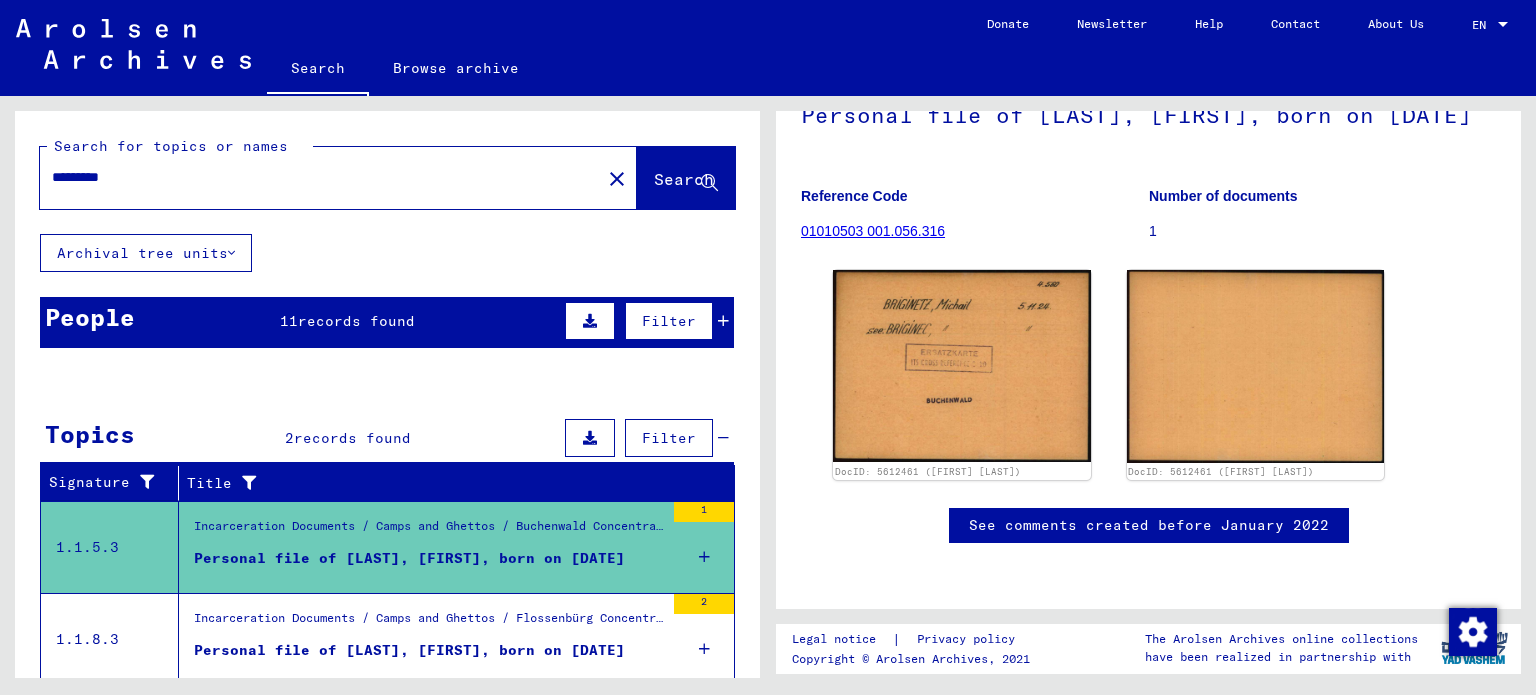 click on "*********" at bounding box center [320, 177] 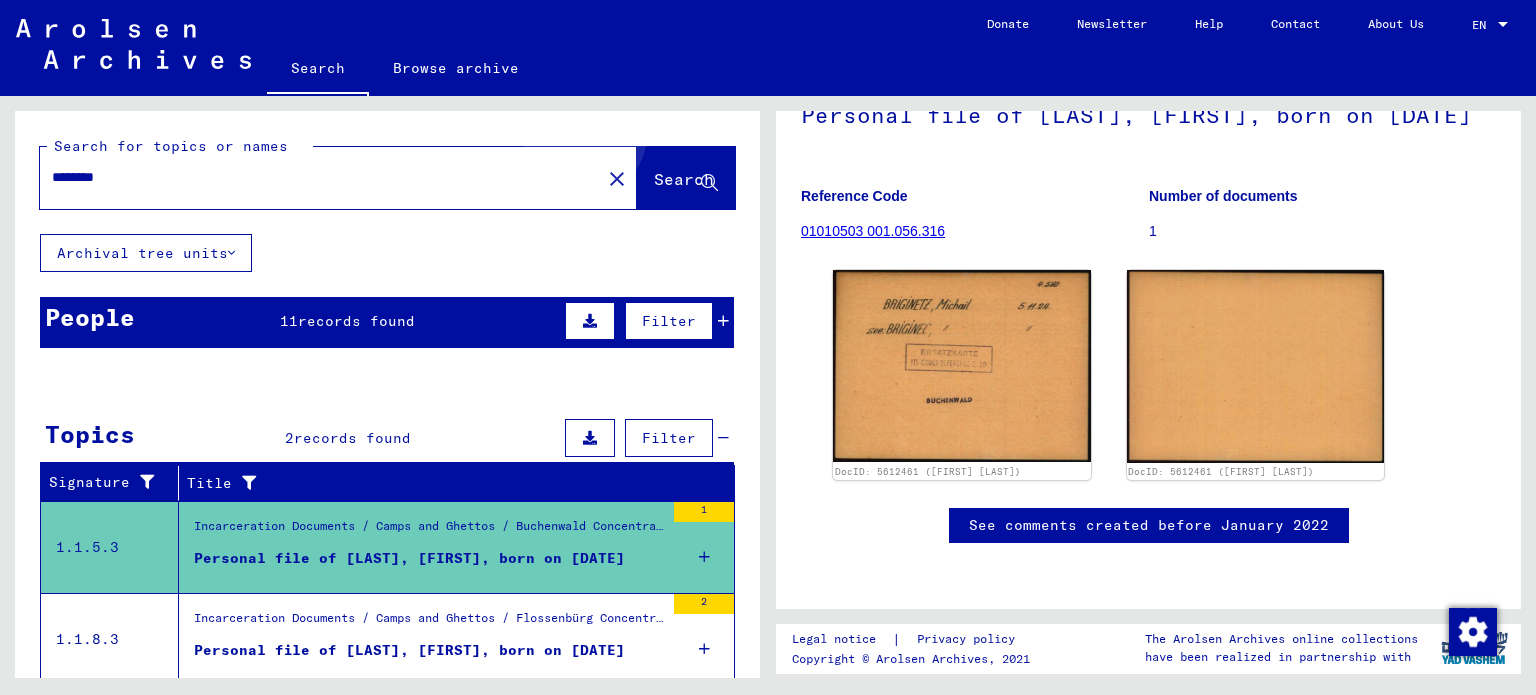 click on "Search" 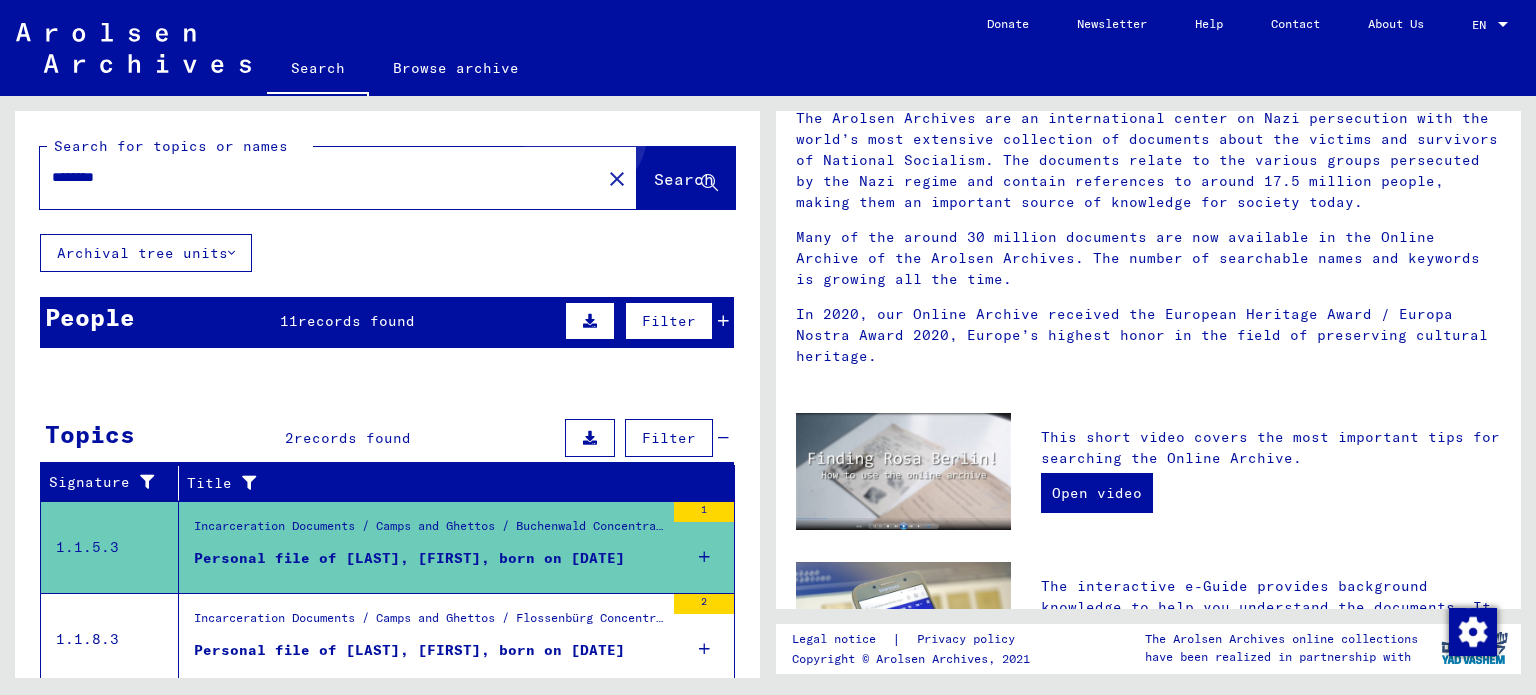 scroll, scrollTop: 0, scrollLeft: 0, axis: both 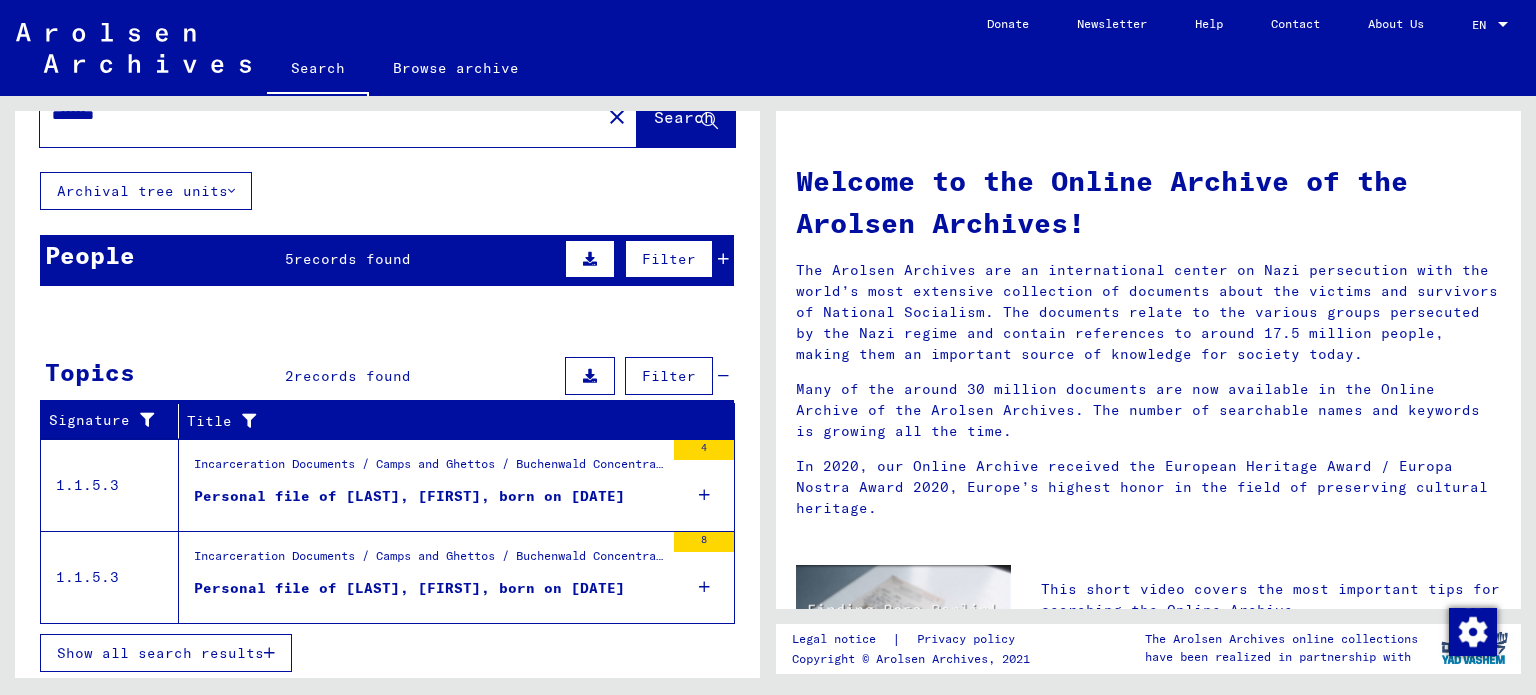 click on "Personal file of [LAST], [FIRST], born on [DATE]" at bounding box center [409, 496] 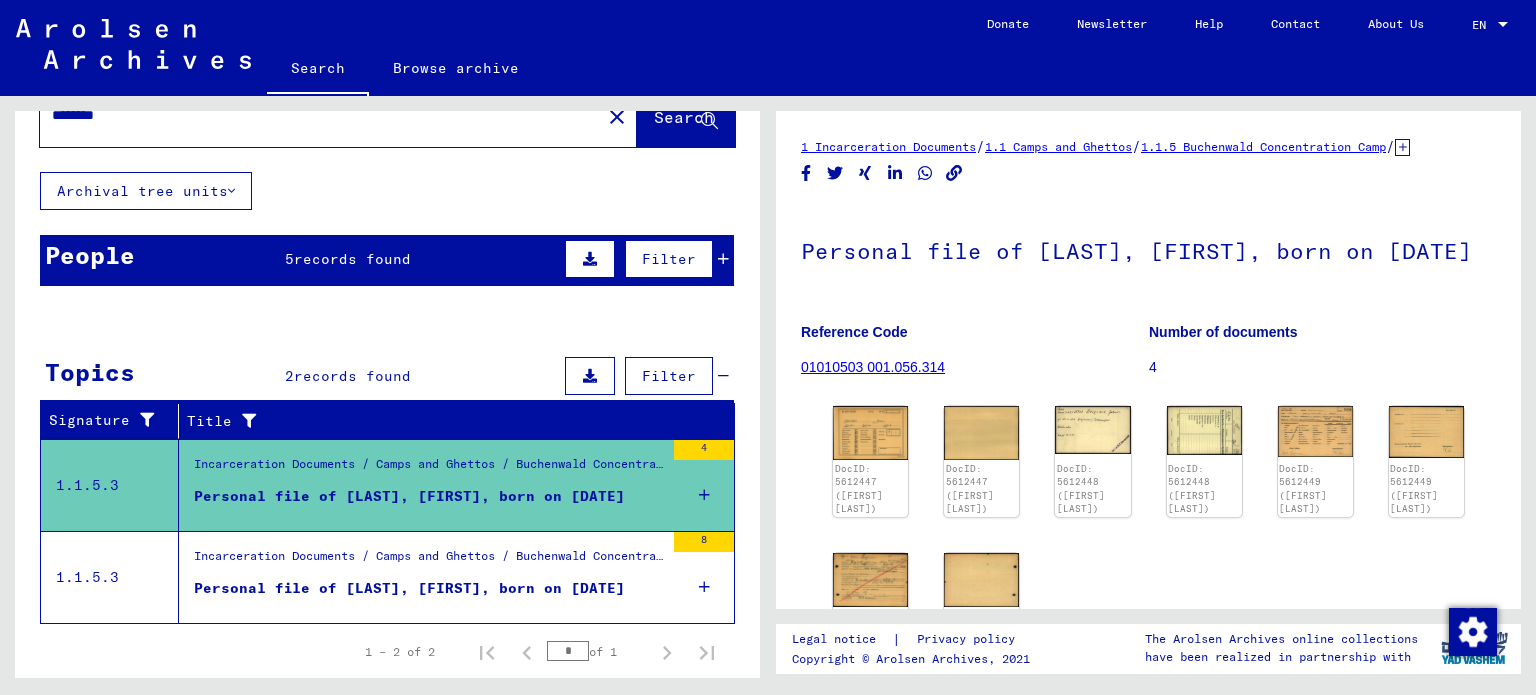 scroll, scrollTop: 0, scrollLeft: 0, axis: both 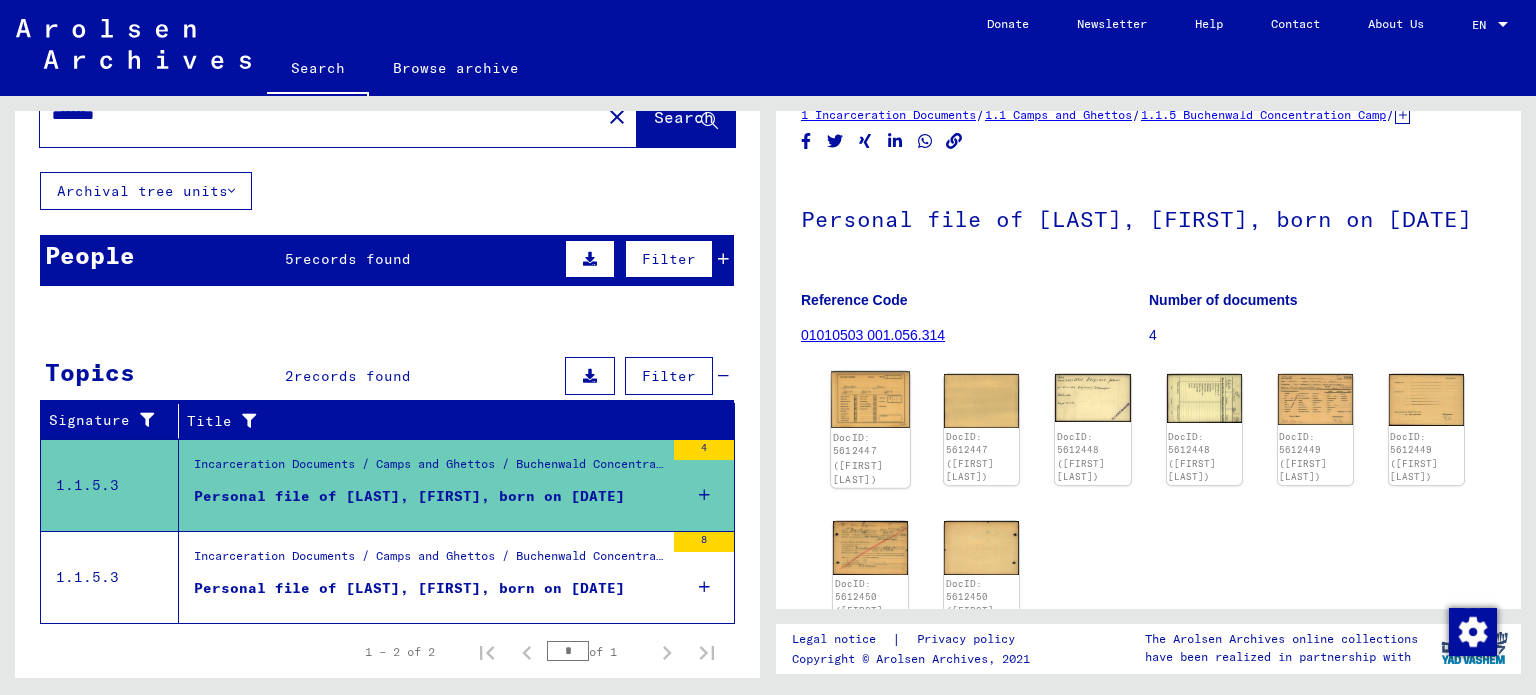 click 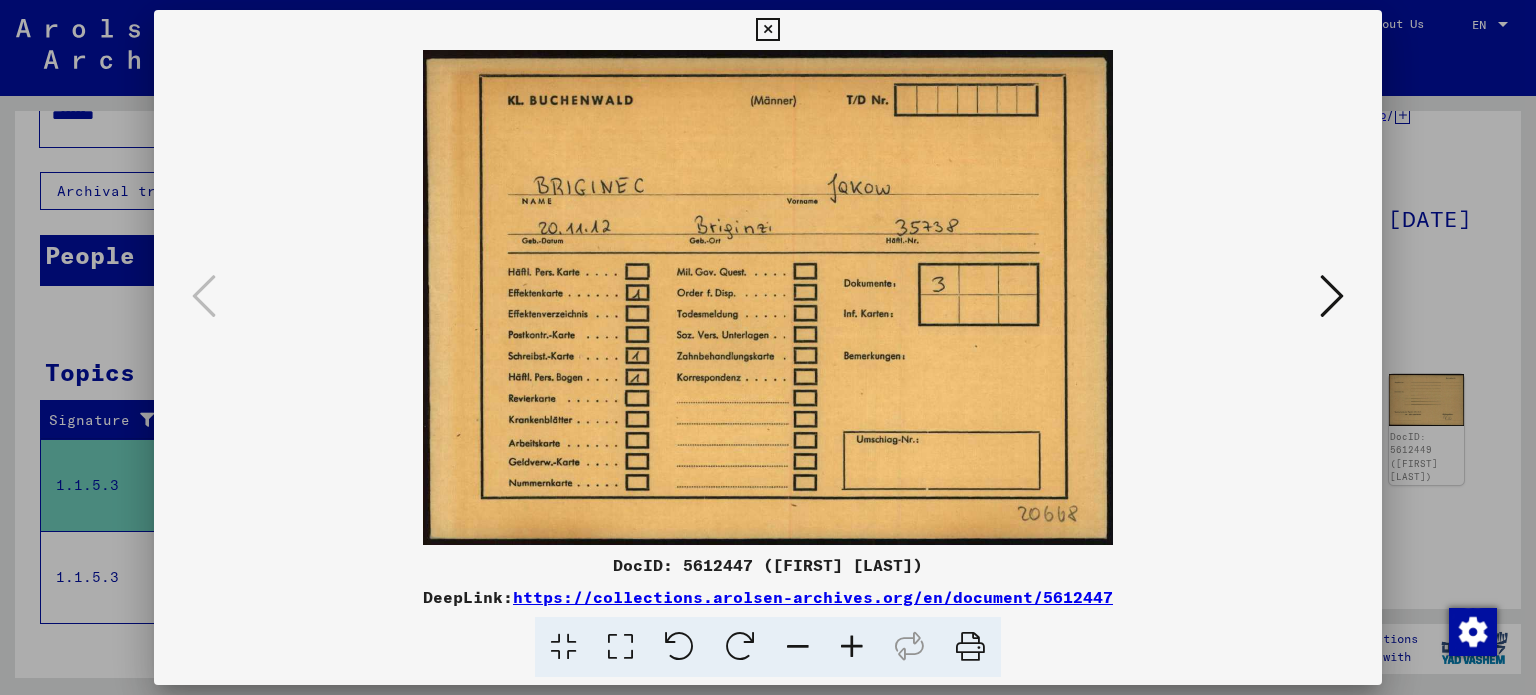 click at bounding box center [768, 297] 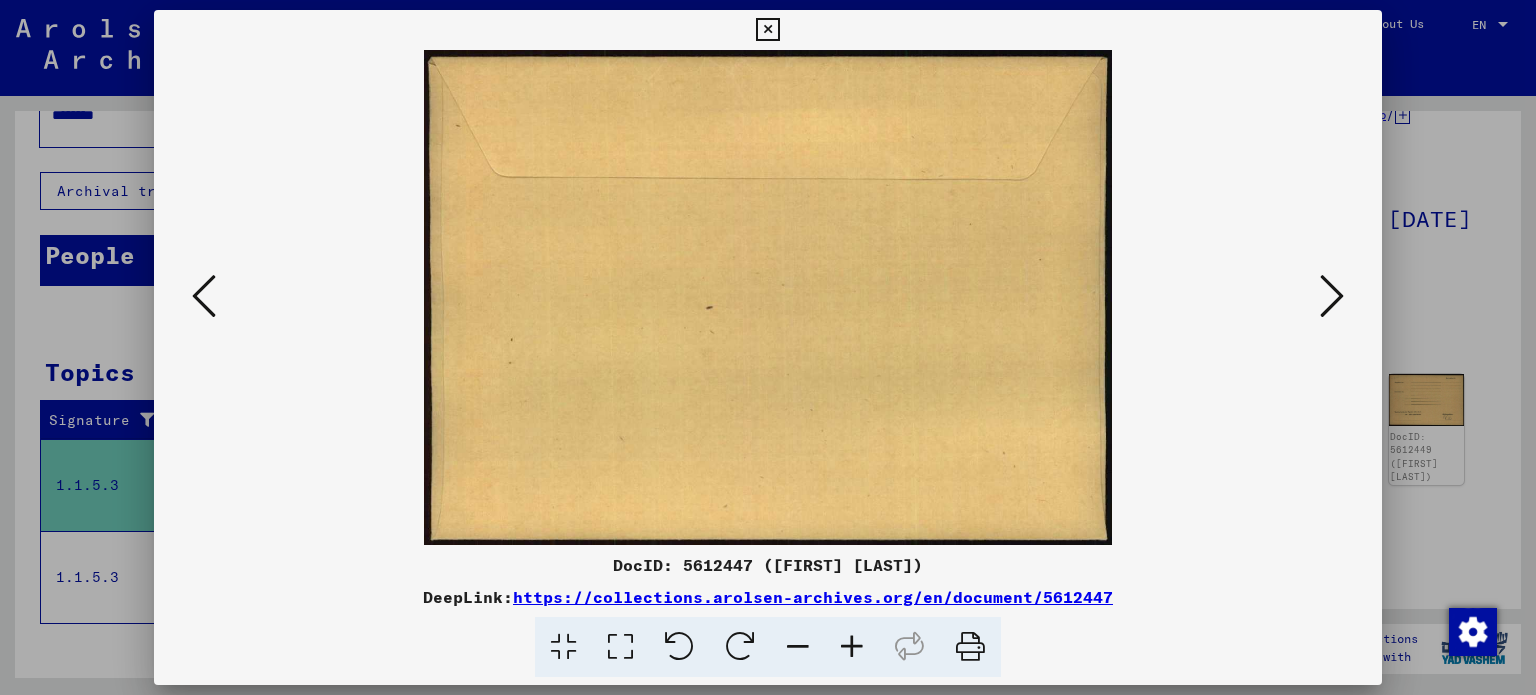 click at bounding box center [1332, 296] 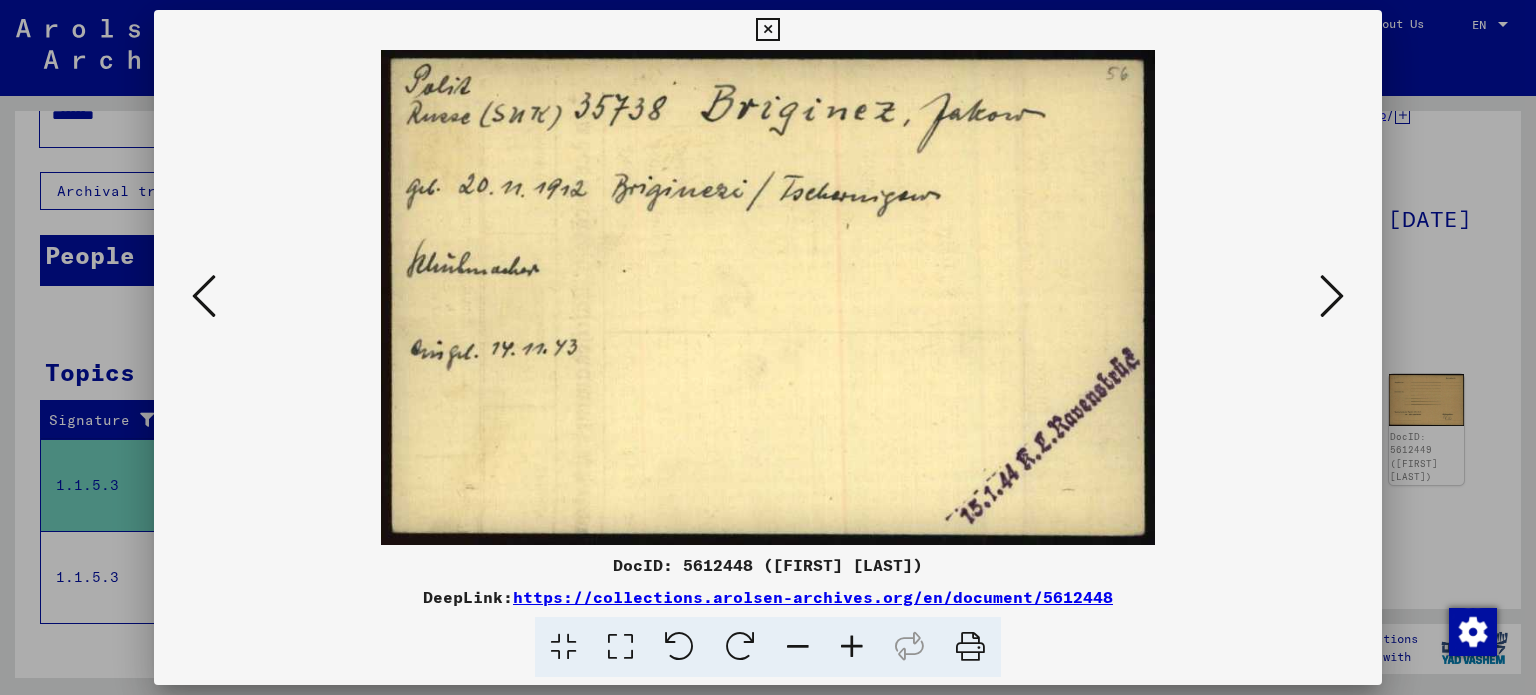 click at bounding box center [1332, 296] 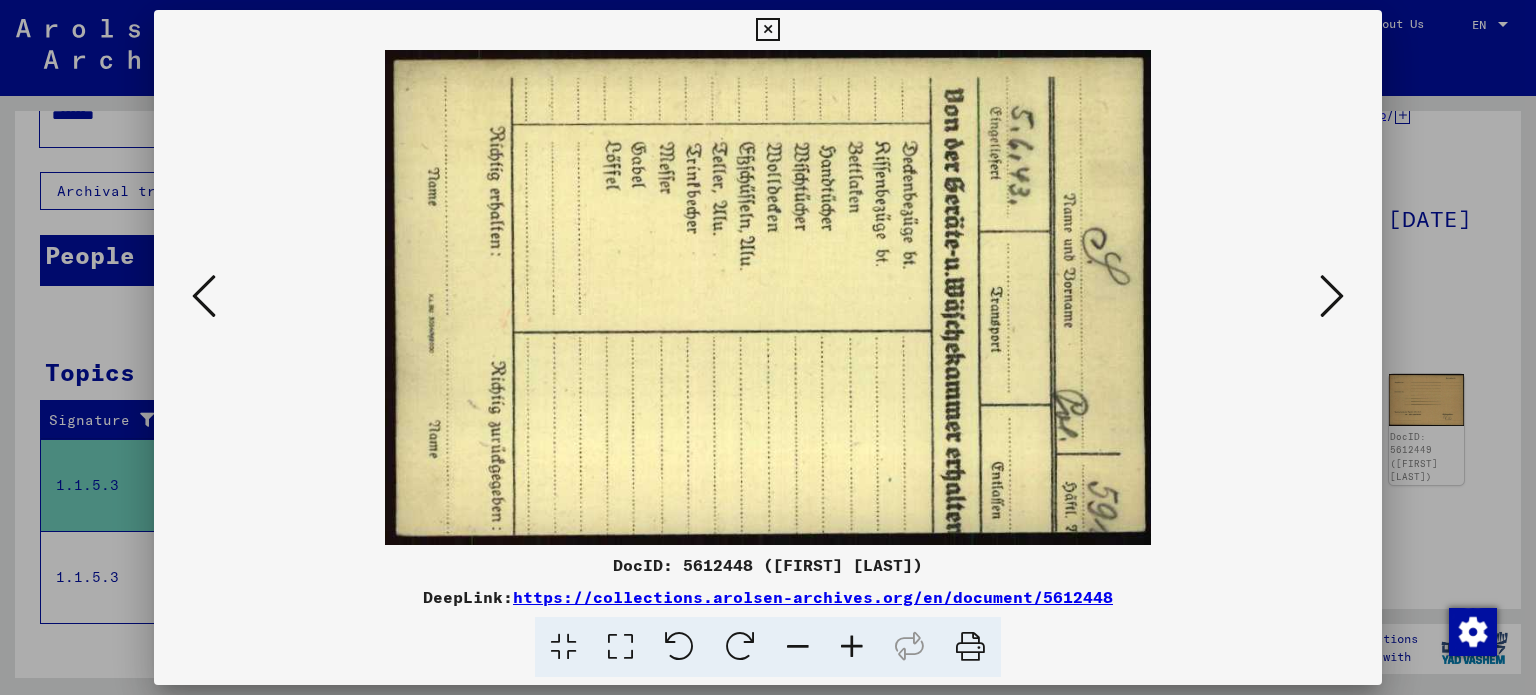 click at bounding box center (1332, 296) 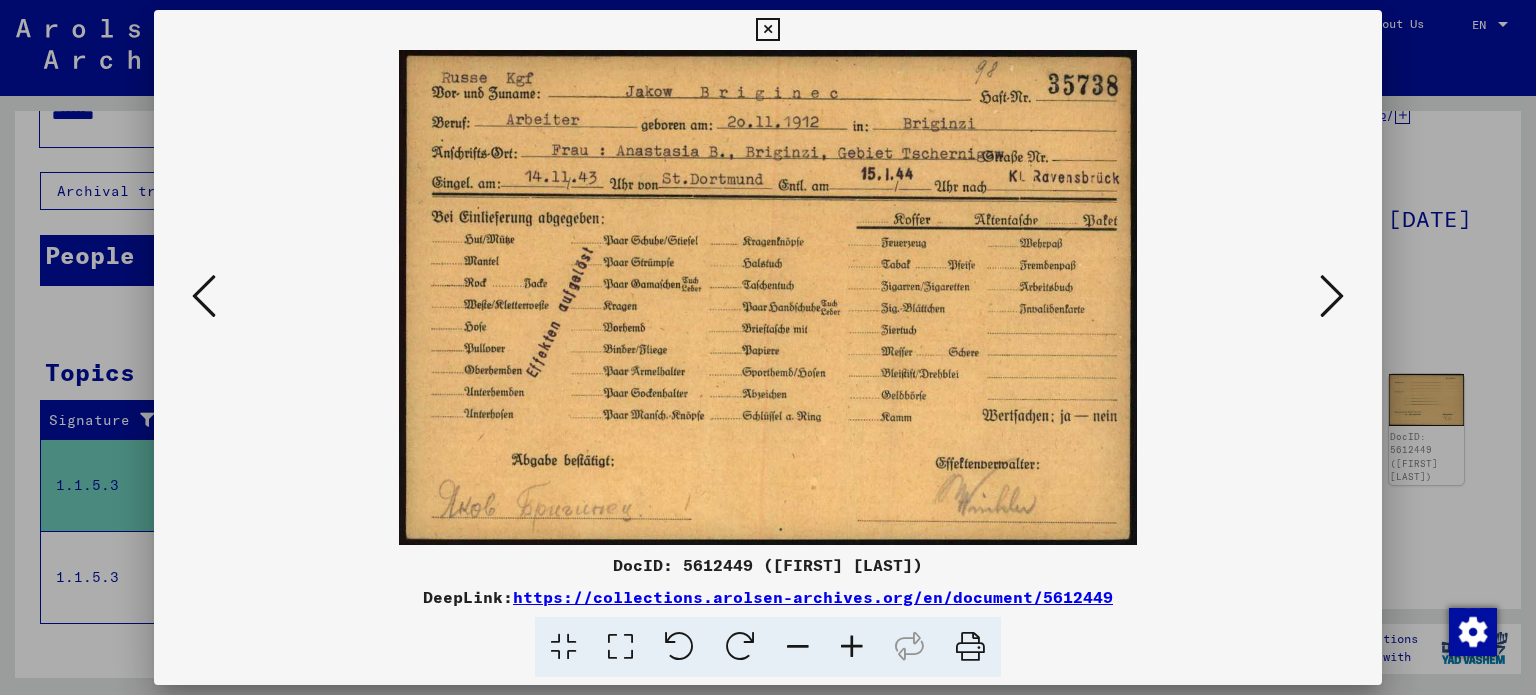 click at bounding box center [1332, 296] 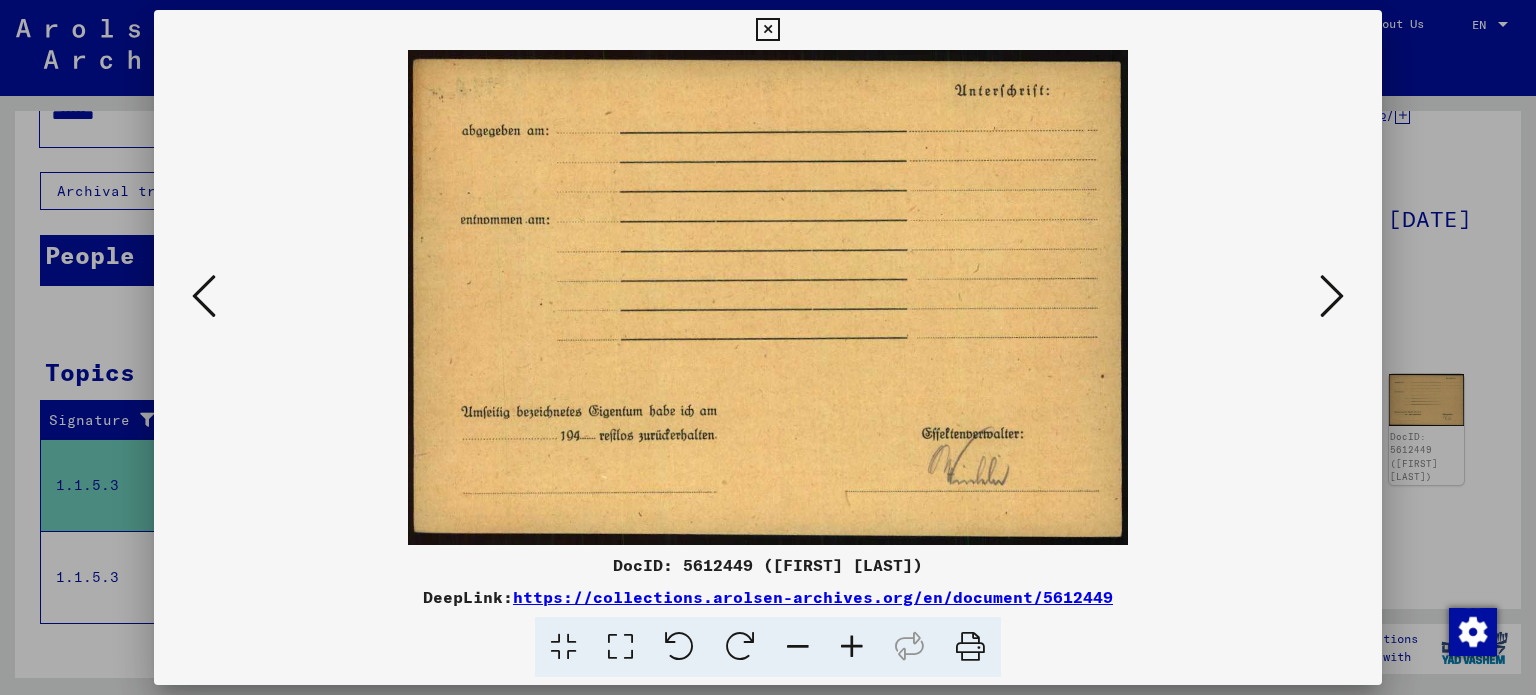 click at bounding box center [1332, 296] 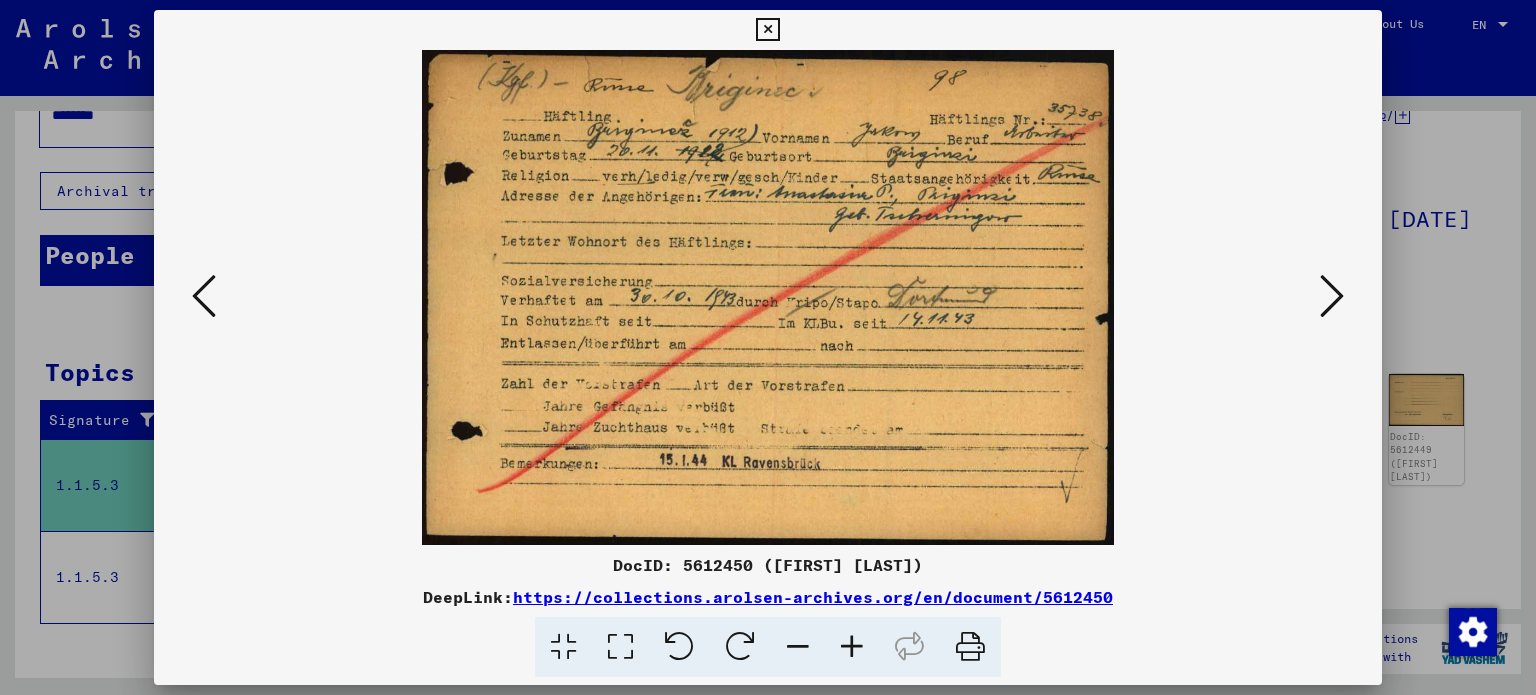 click at bounding box center (1332, 296) 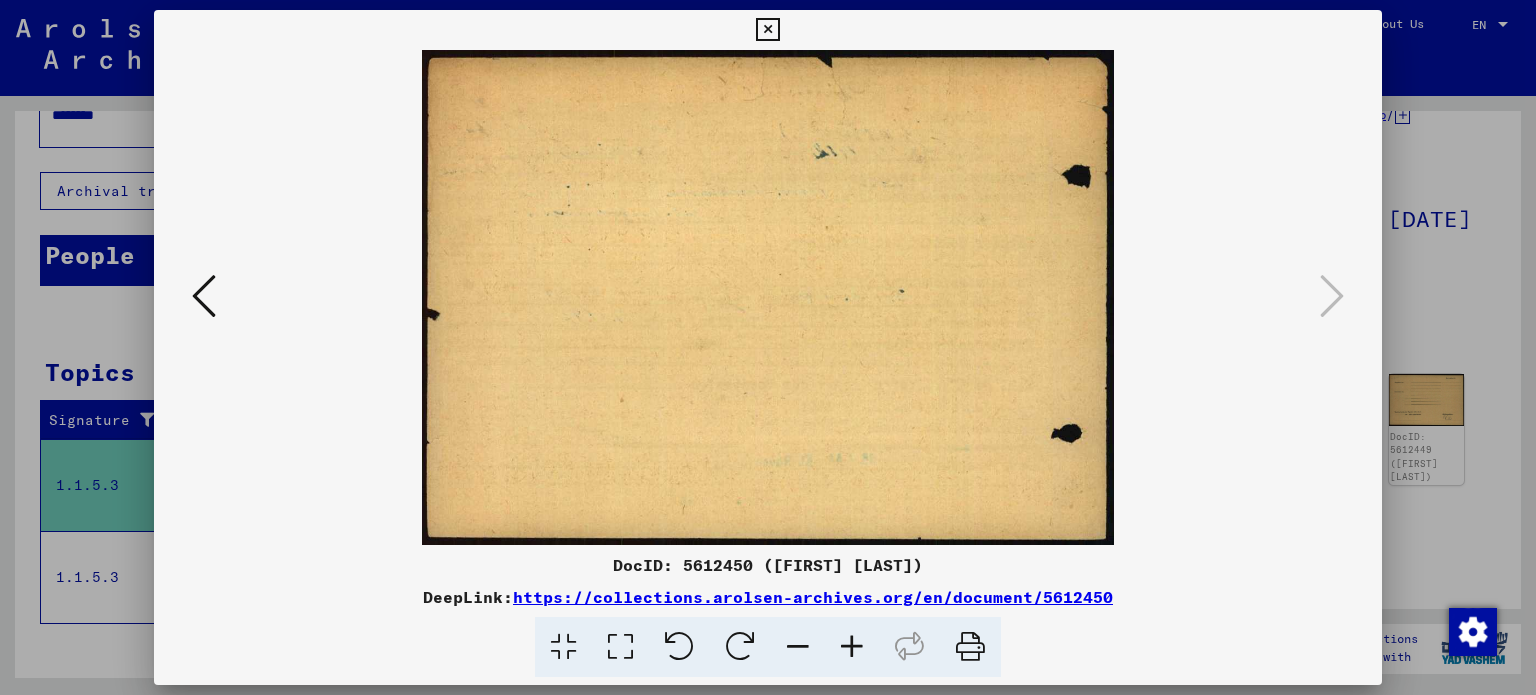 click at bounding box center [204, 296] 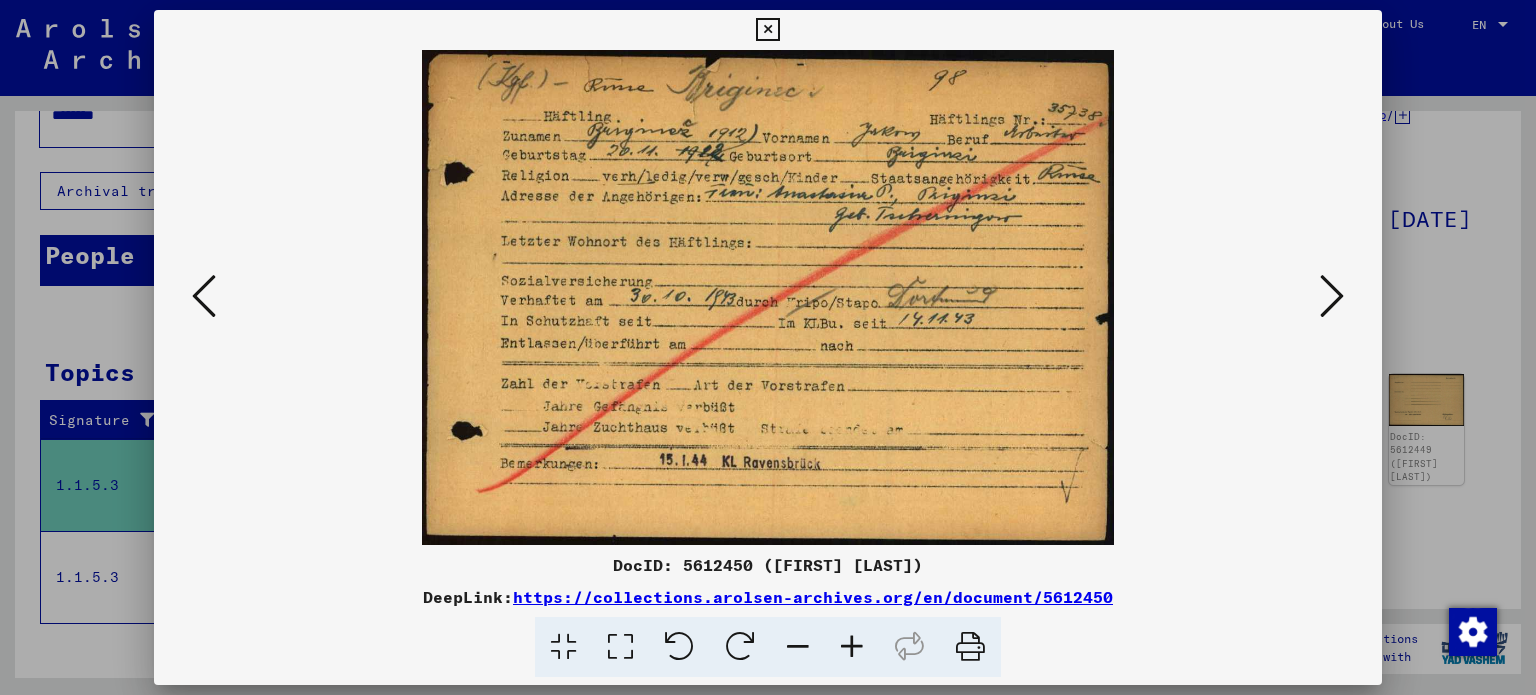 click at bounding box center (204, 296) 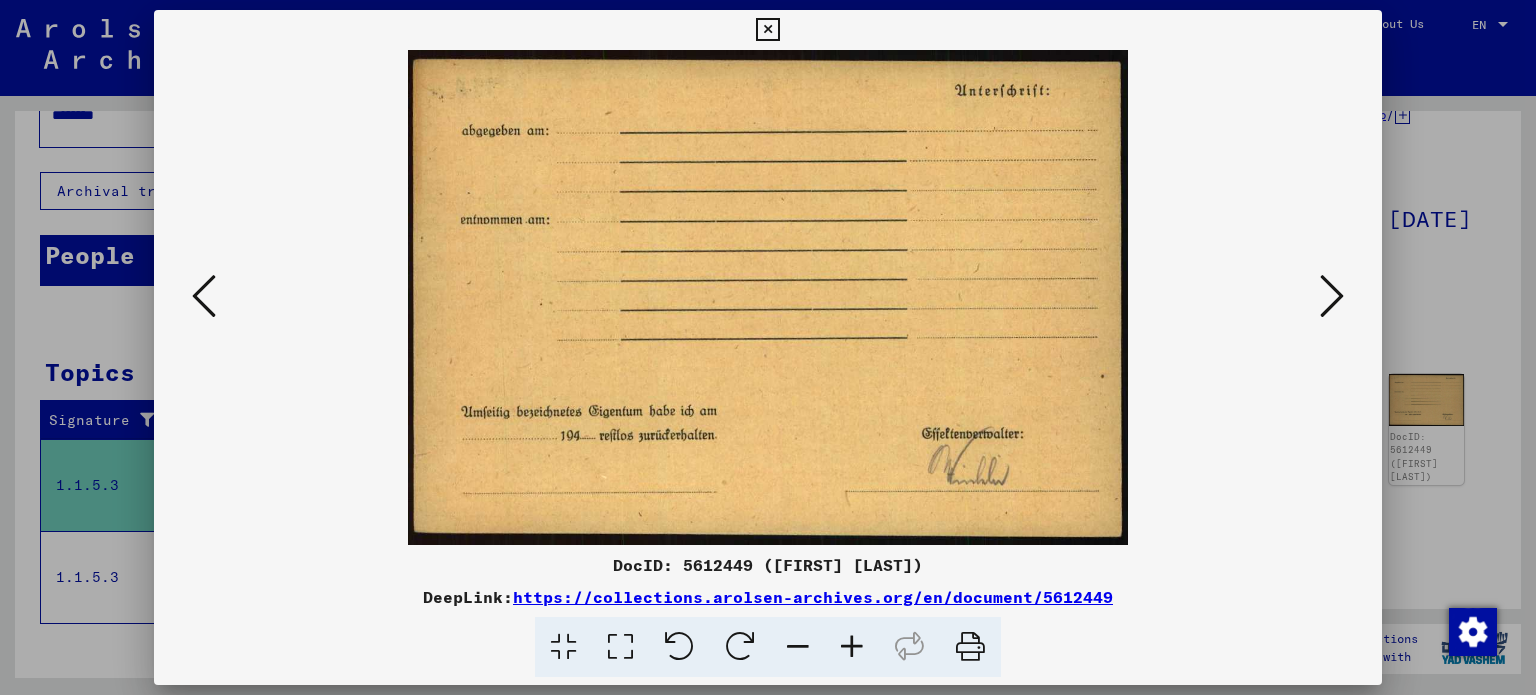 click at bounding box center [204, 296] 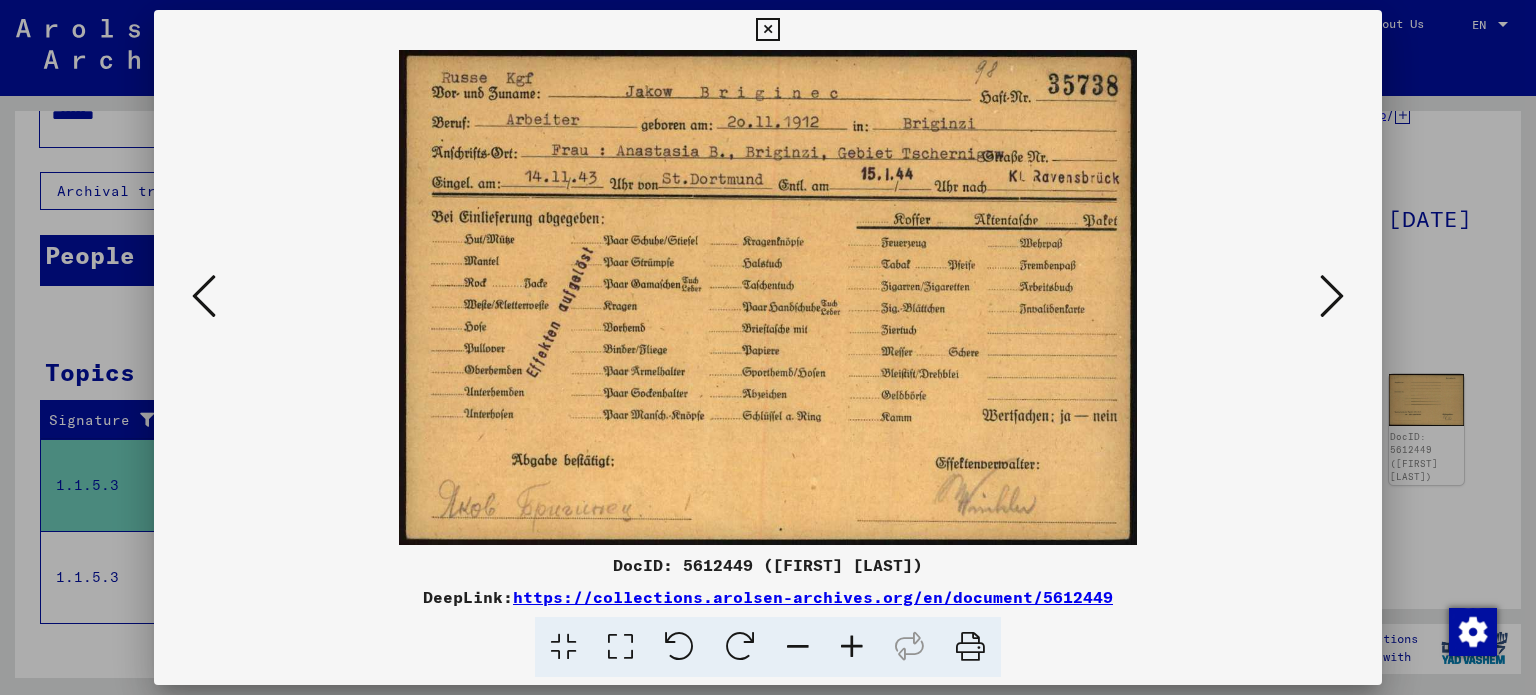 click at bounding box center (768, 347) 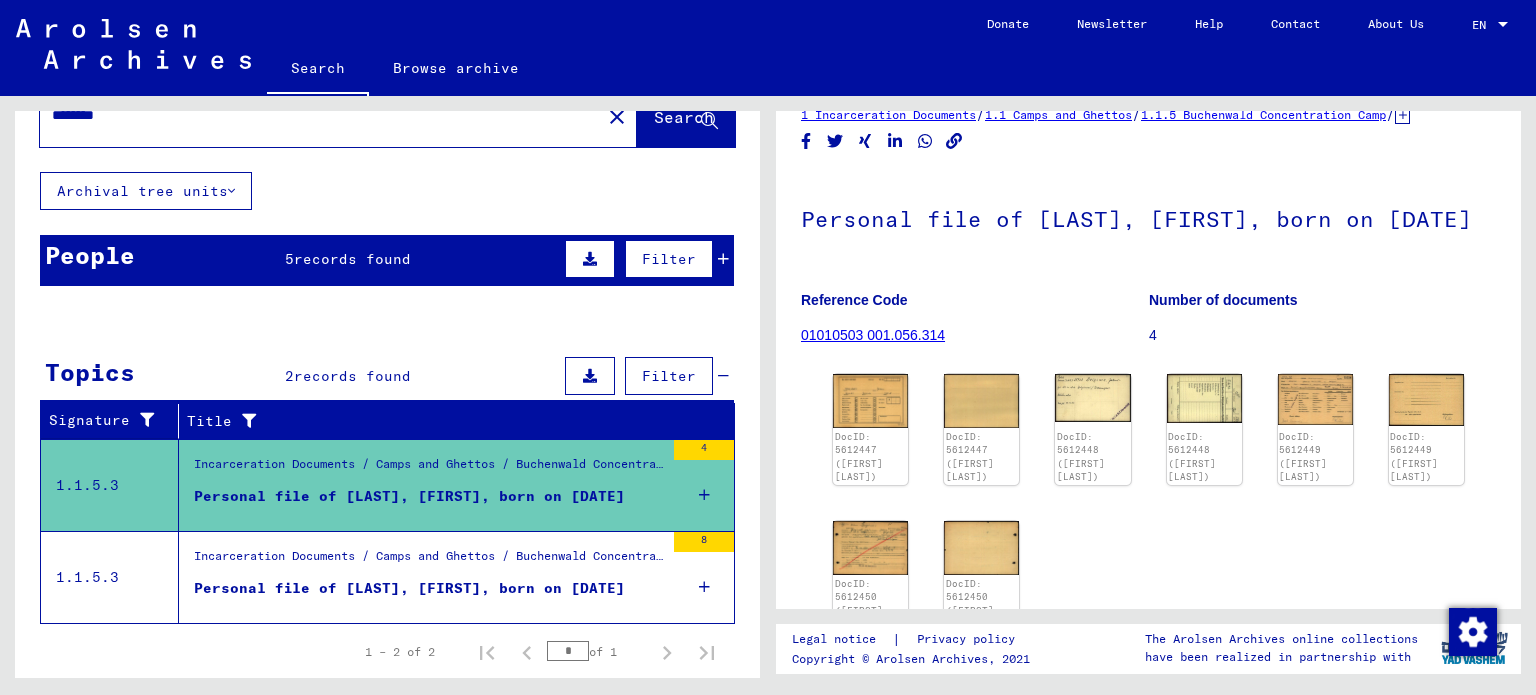 scroll, scrollTop: 0, scrollLeft: 0, axis: both 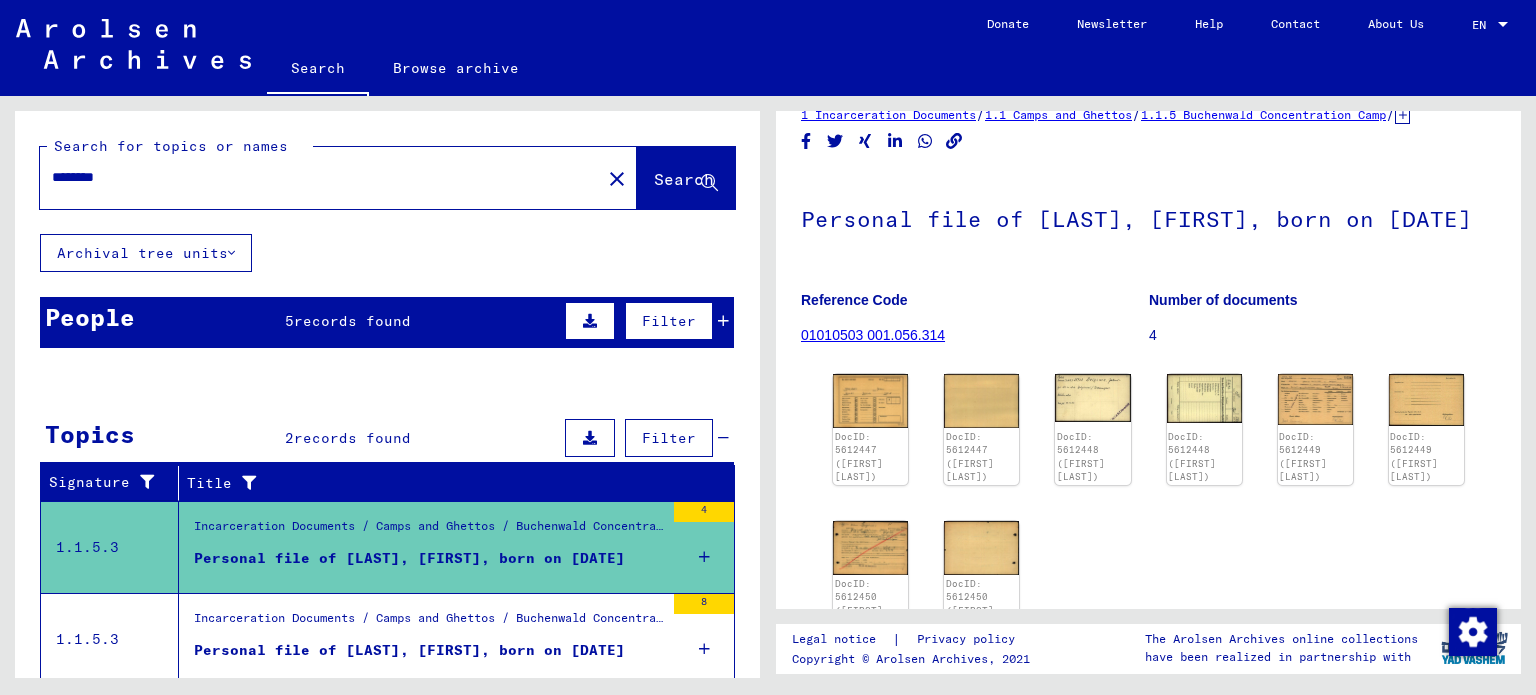 click on "********" at bounding box center [320, 177] 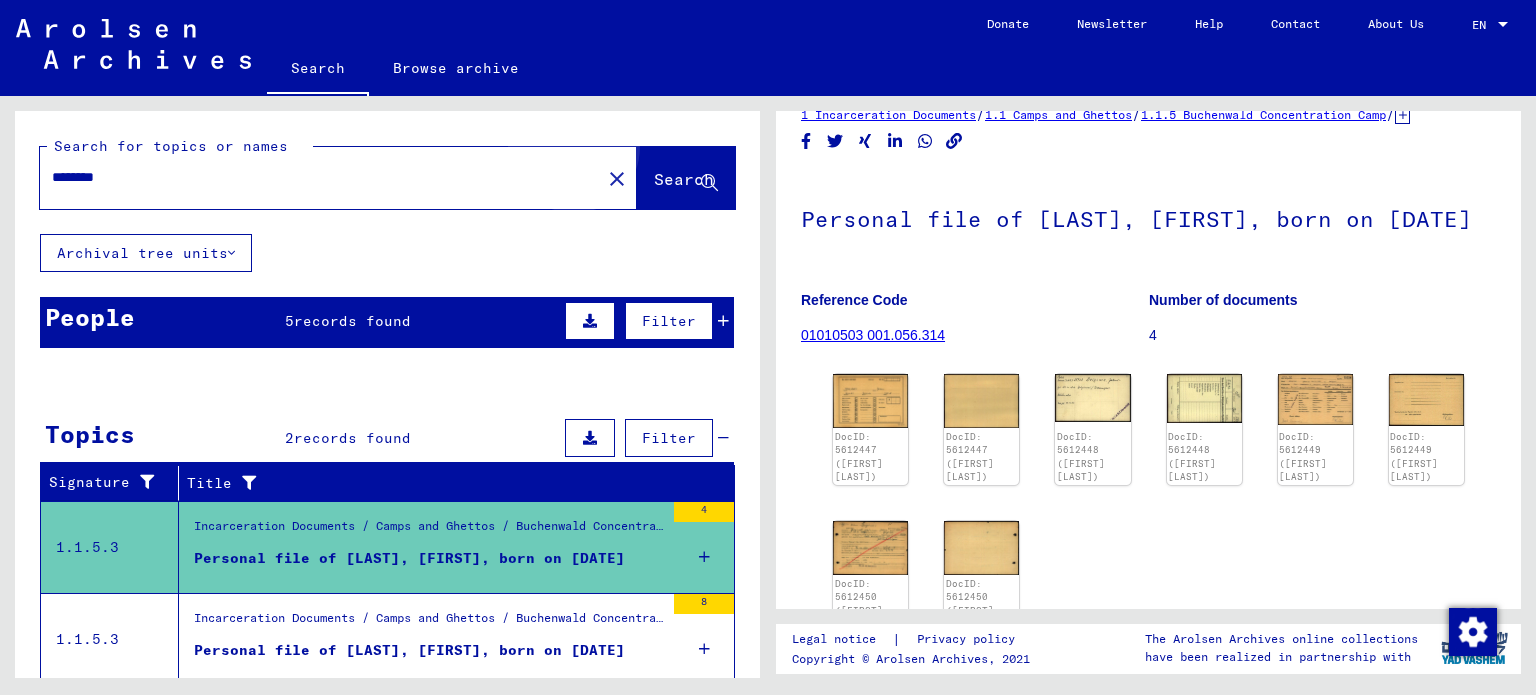 click on "Search" 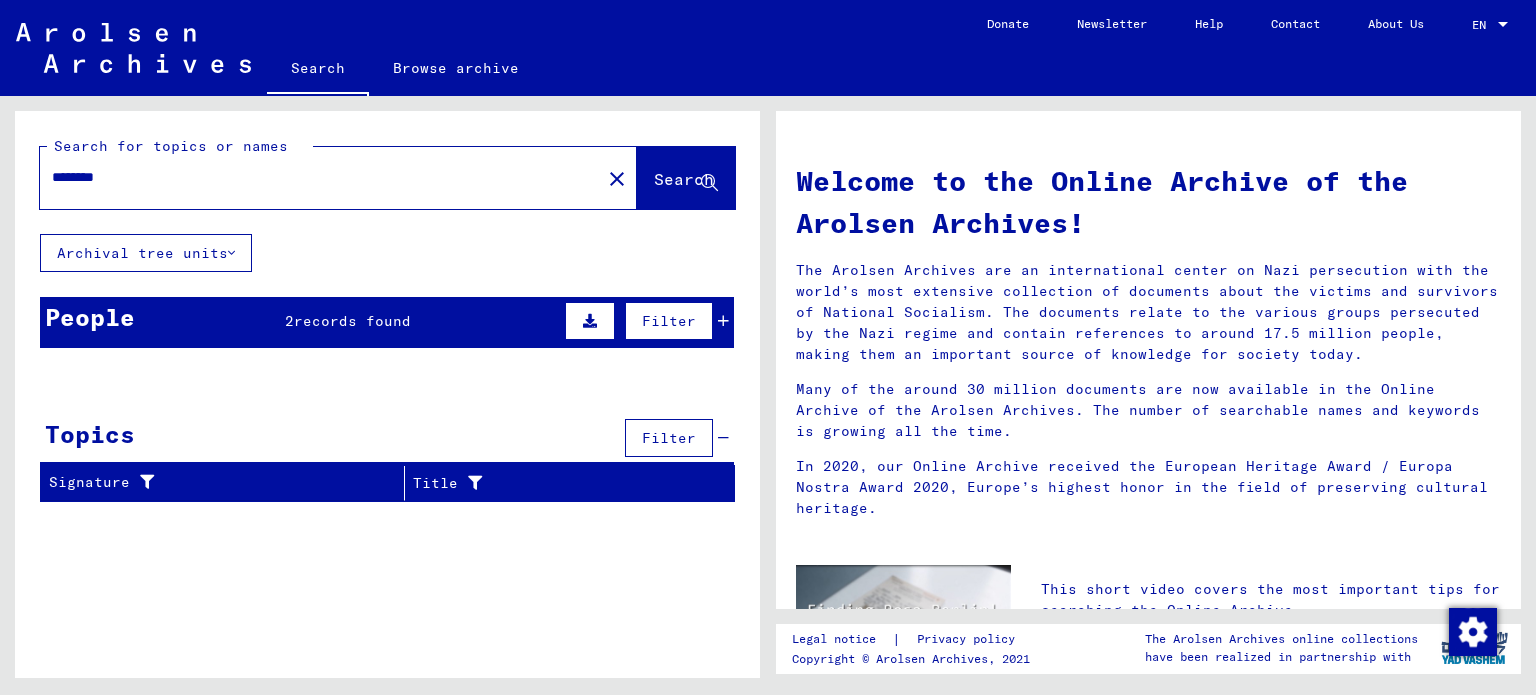 click at bounding box center [723, 321] 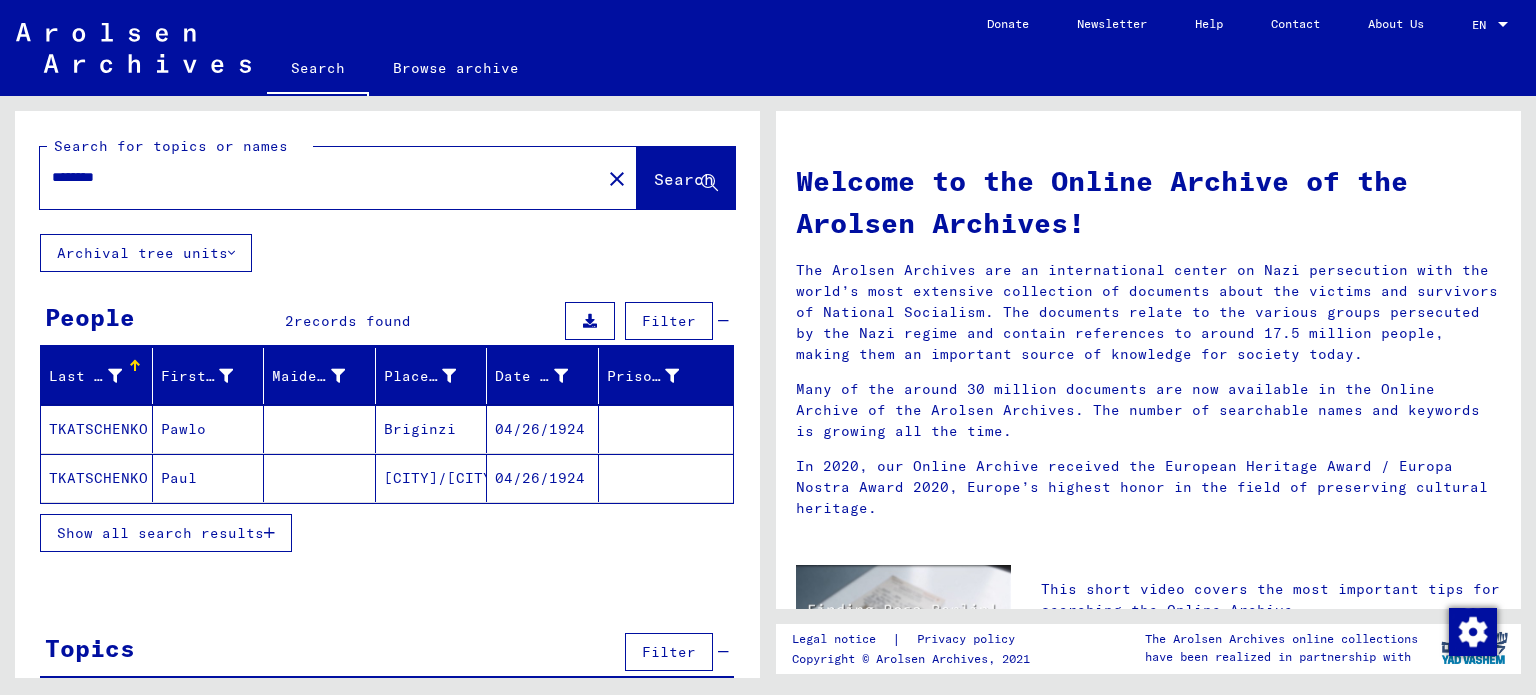 drag, startPoint x: 128, startPoint y: 180, endPoint x: 105, endPoint y: 184, distance: 23.345236 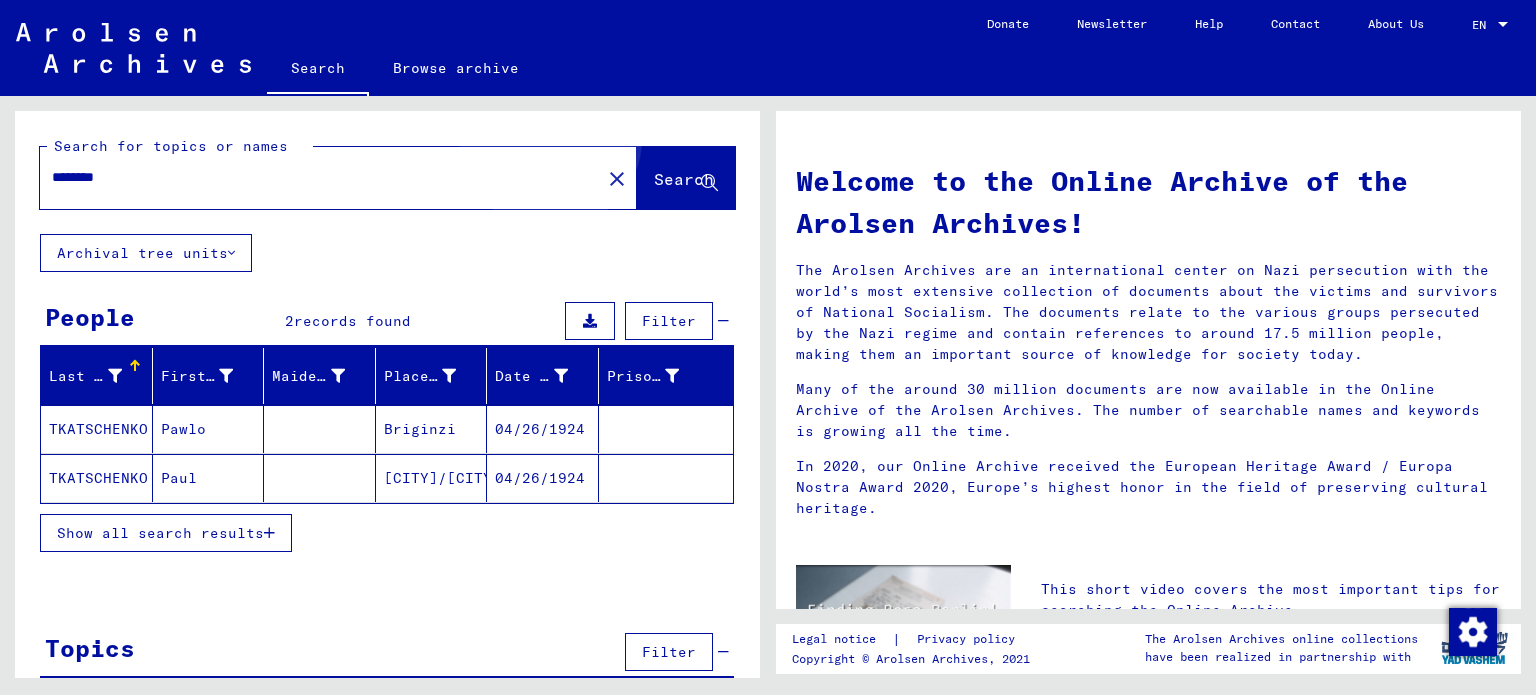 click on "Search" 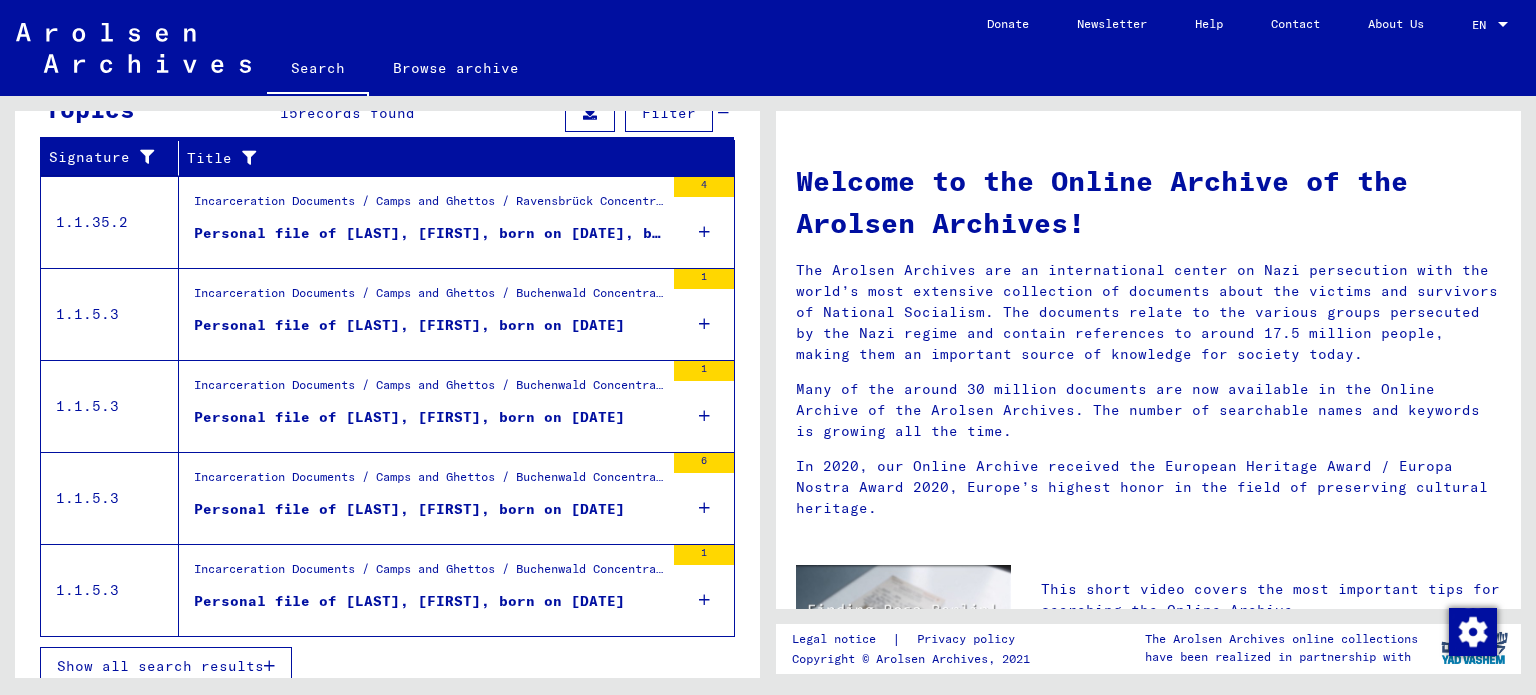 scroll, scrollTop: 696, scrollLeft: 0, axis: vertical 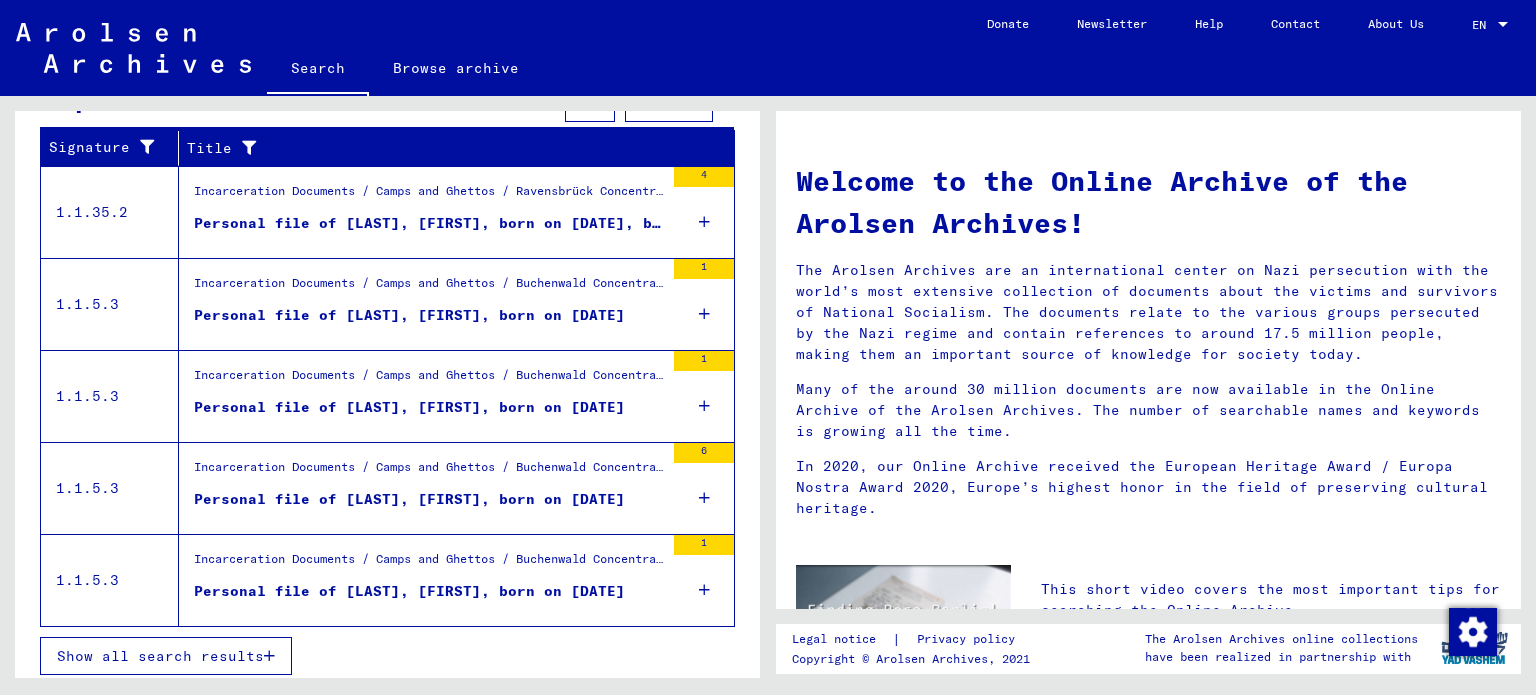 click on "Personal file of [LAST], [FIRST], born on [DATE]" at bounding box center (409, 499) 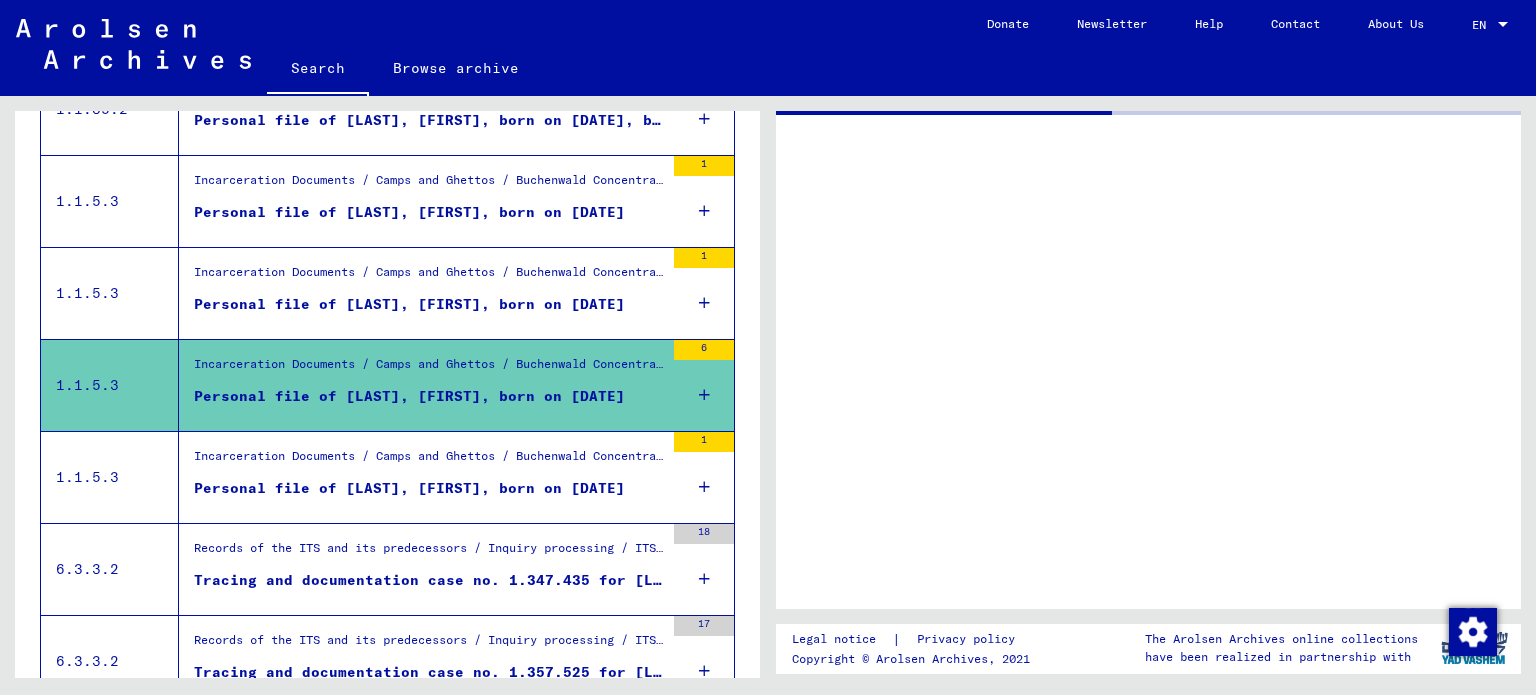 scroll, scrollTop: 337, scrollLeft: 0, axis: vertical 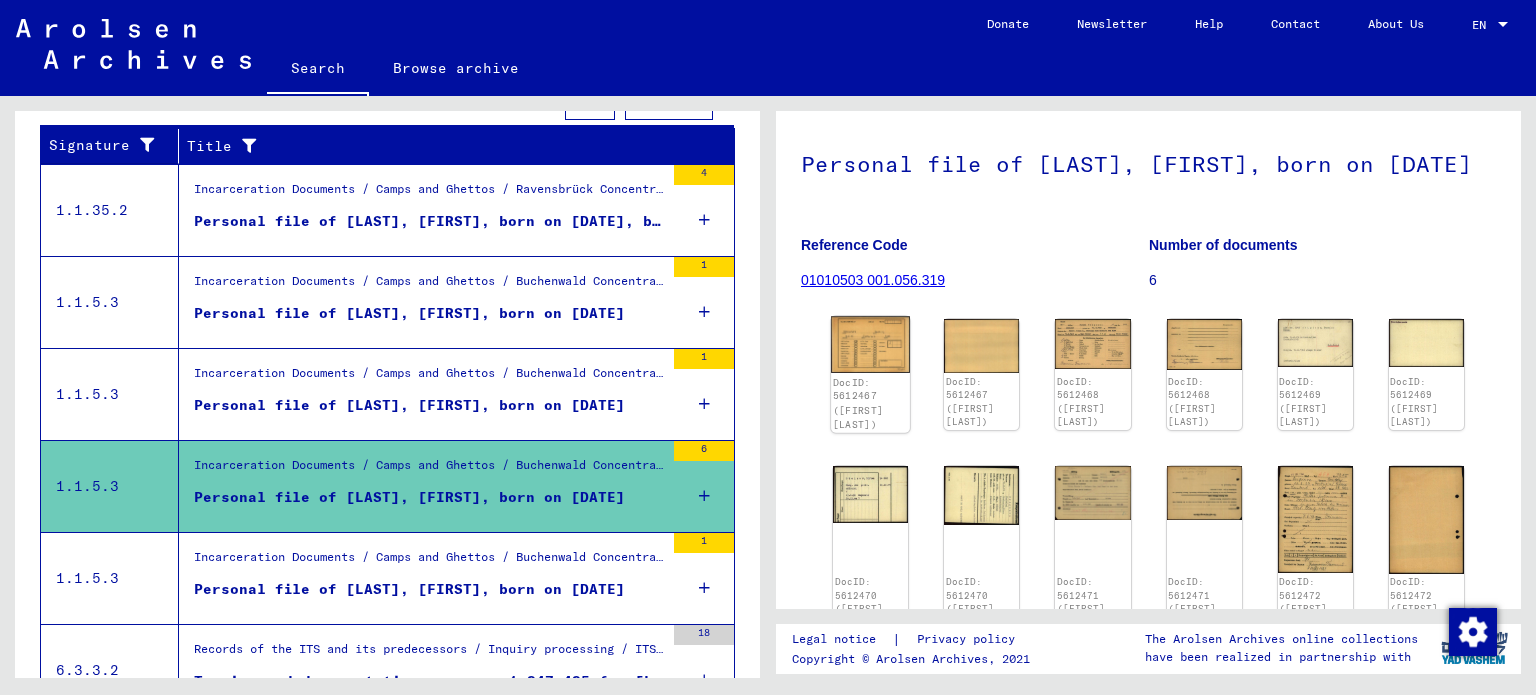 click 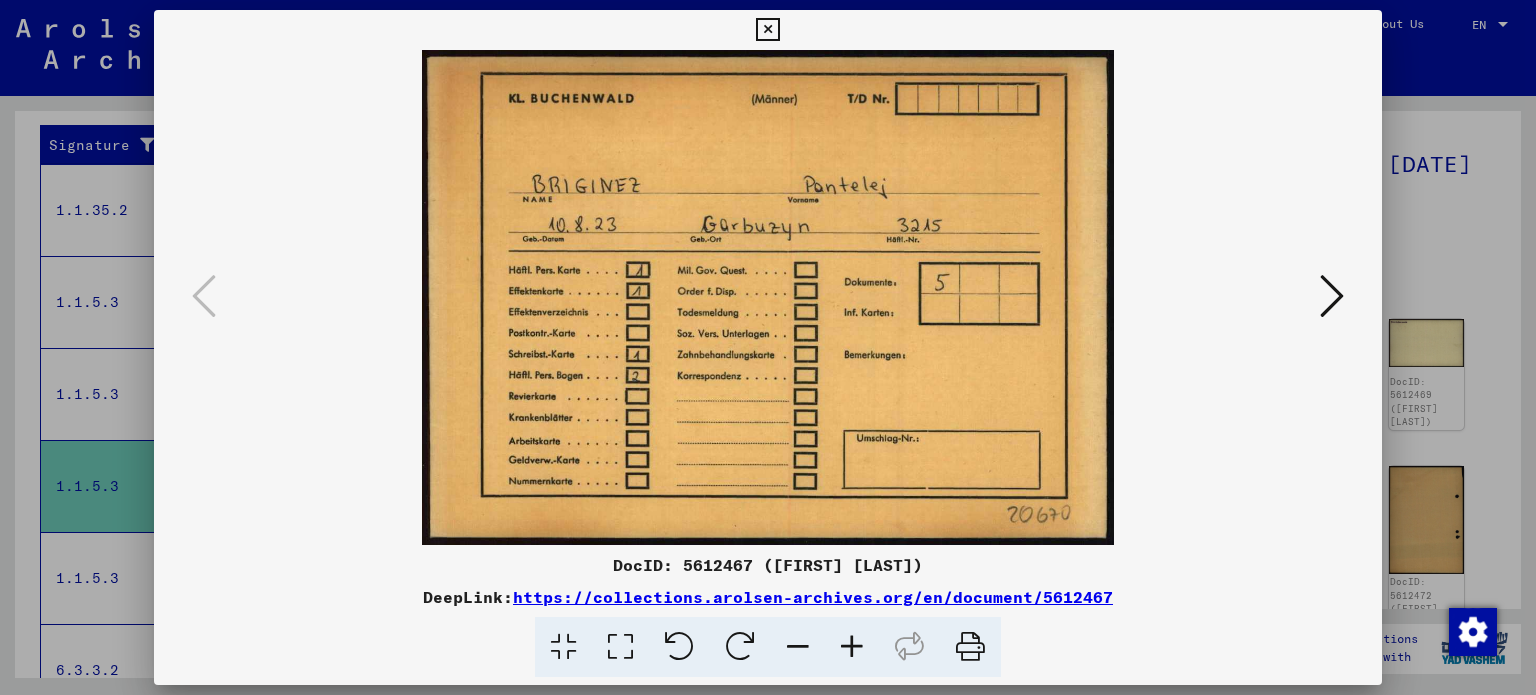 click at bounding box center (1332, 296) 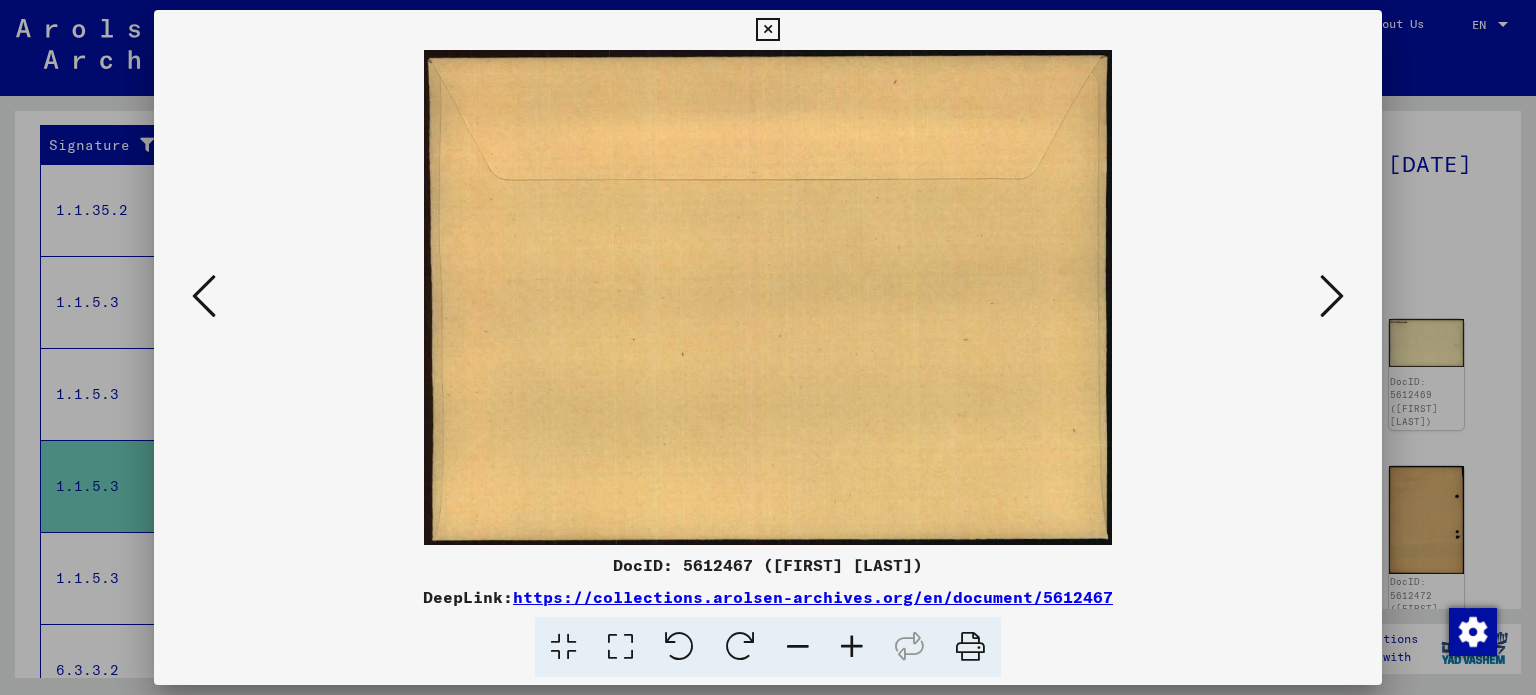 click at bounding box center (204, 296) 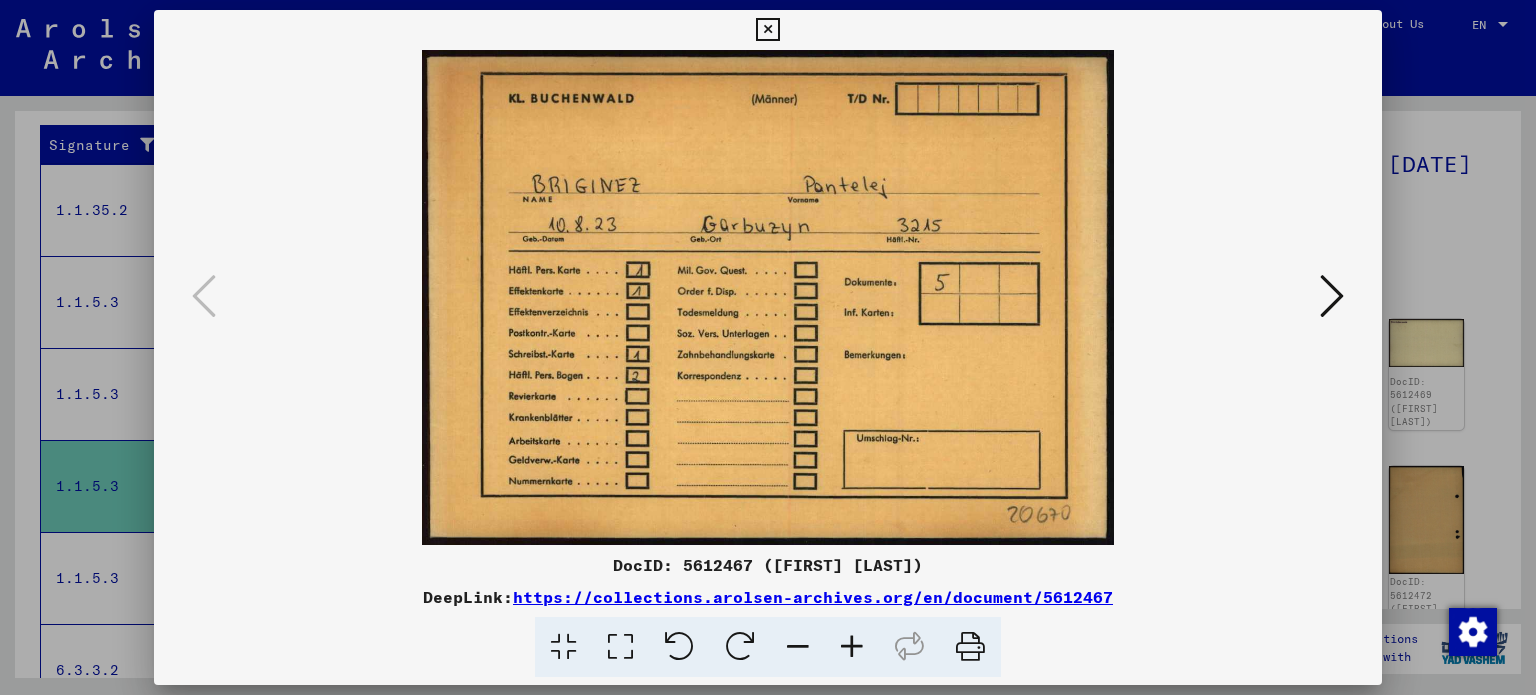 click at bounding box center [768, 297] 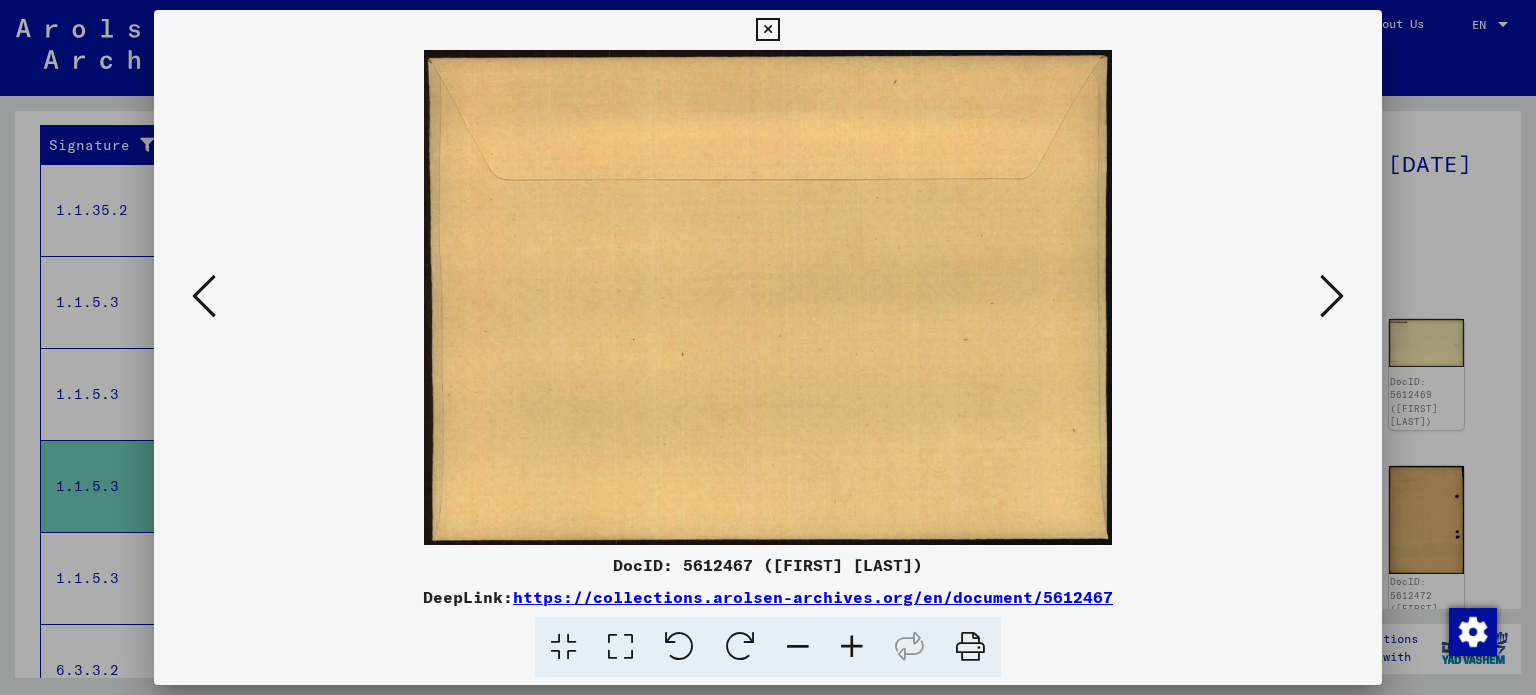 click at bounding box center (1332, 297) 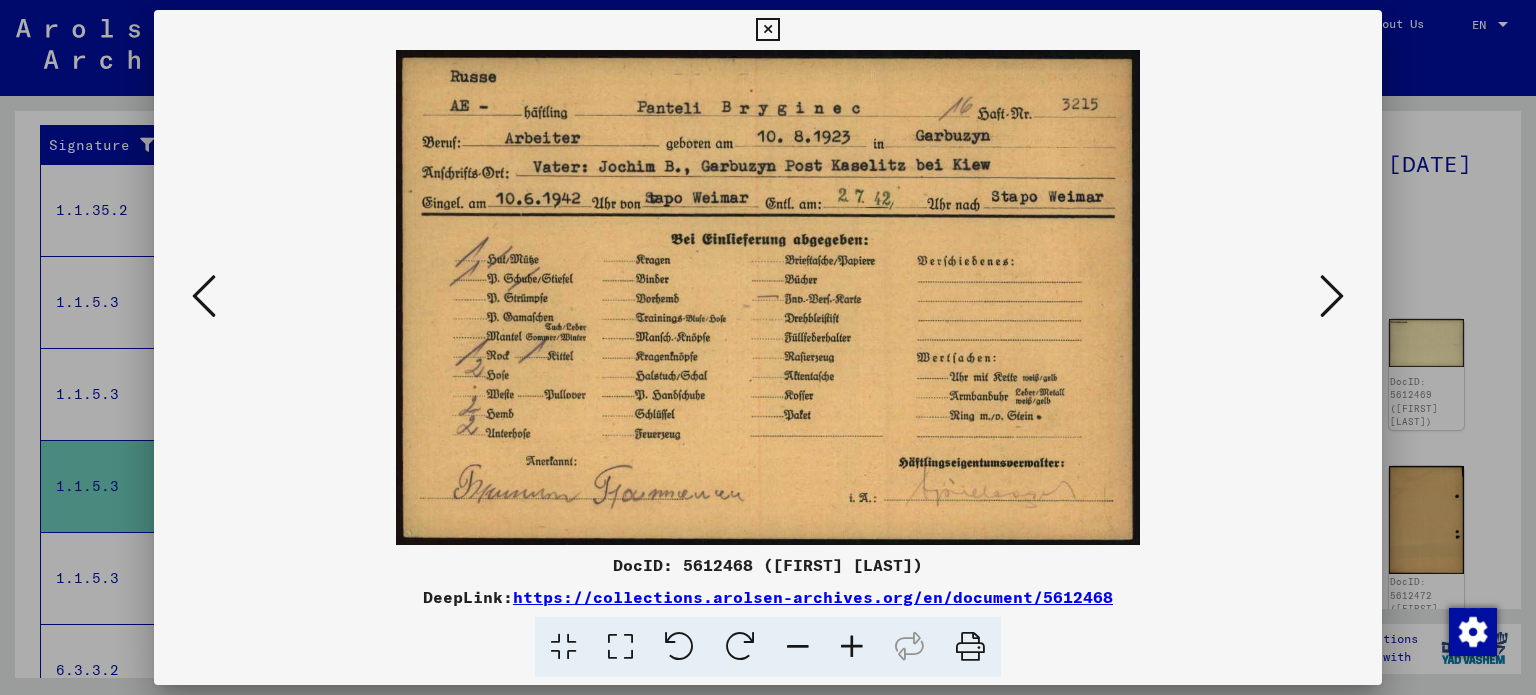 click at bounding box center [1332, 296] 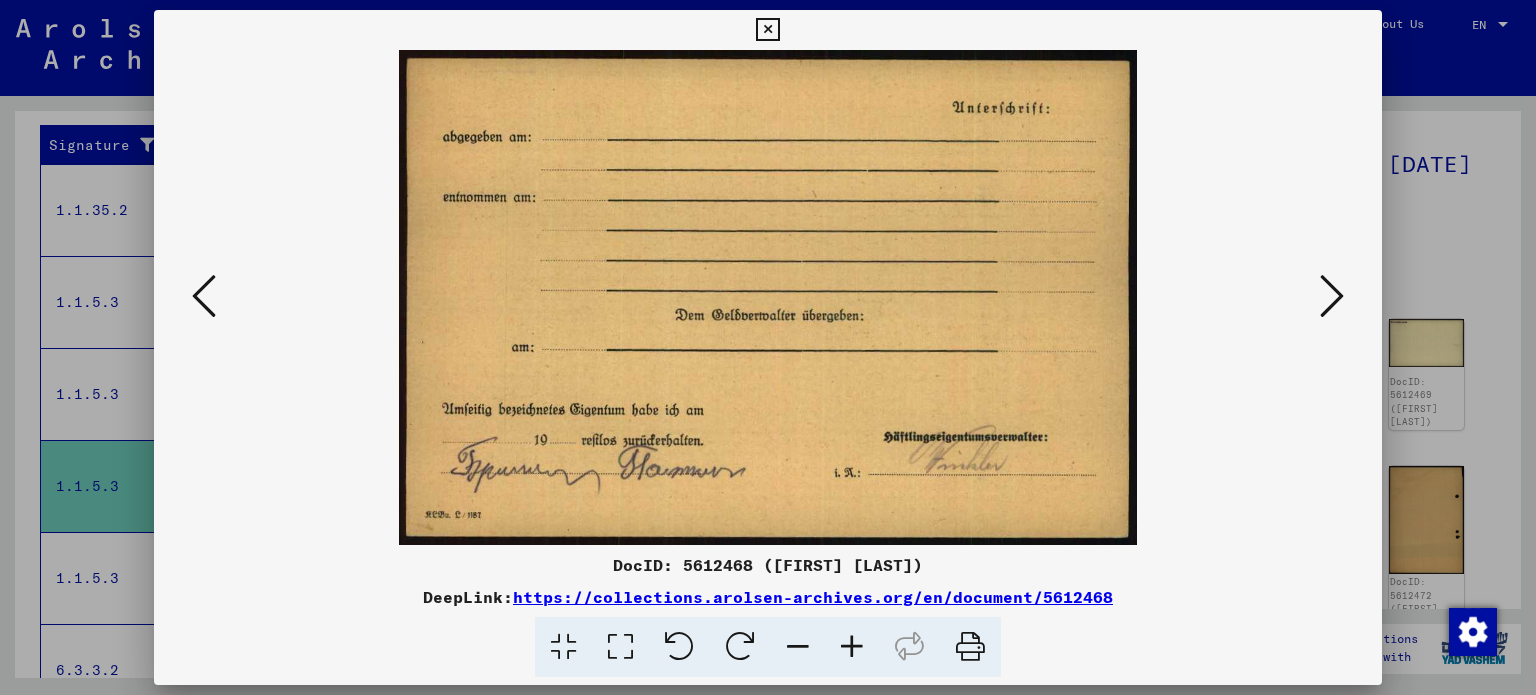 click at bounding box center (1332, 296) 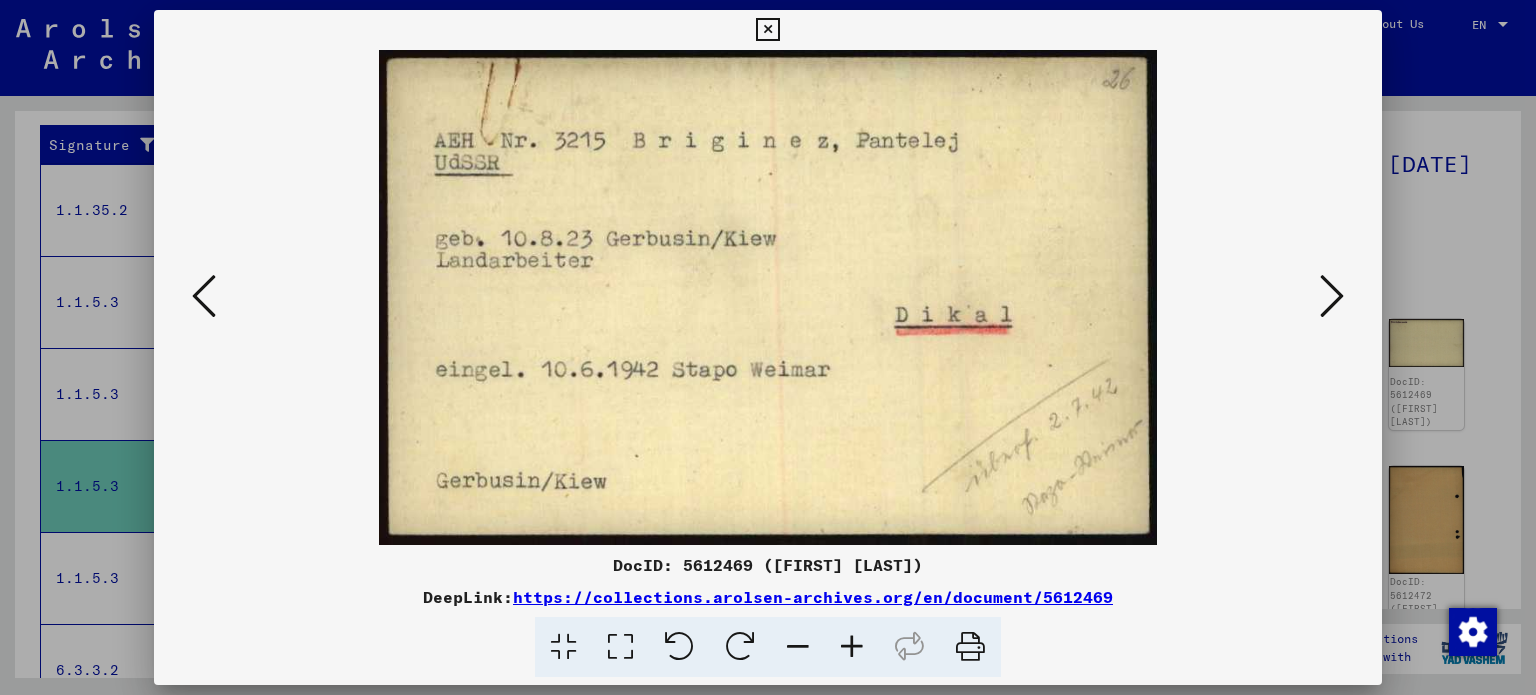 click at bounding box center [768, 297] 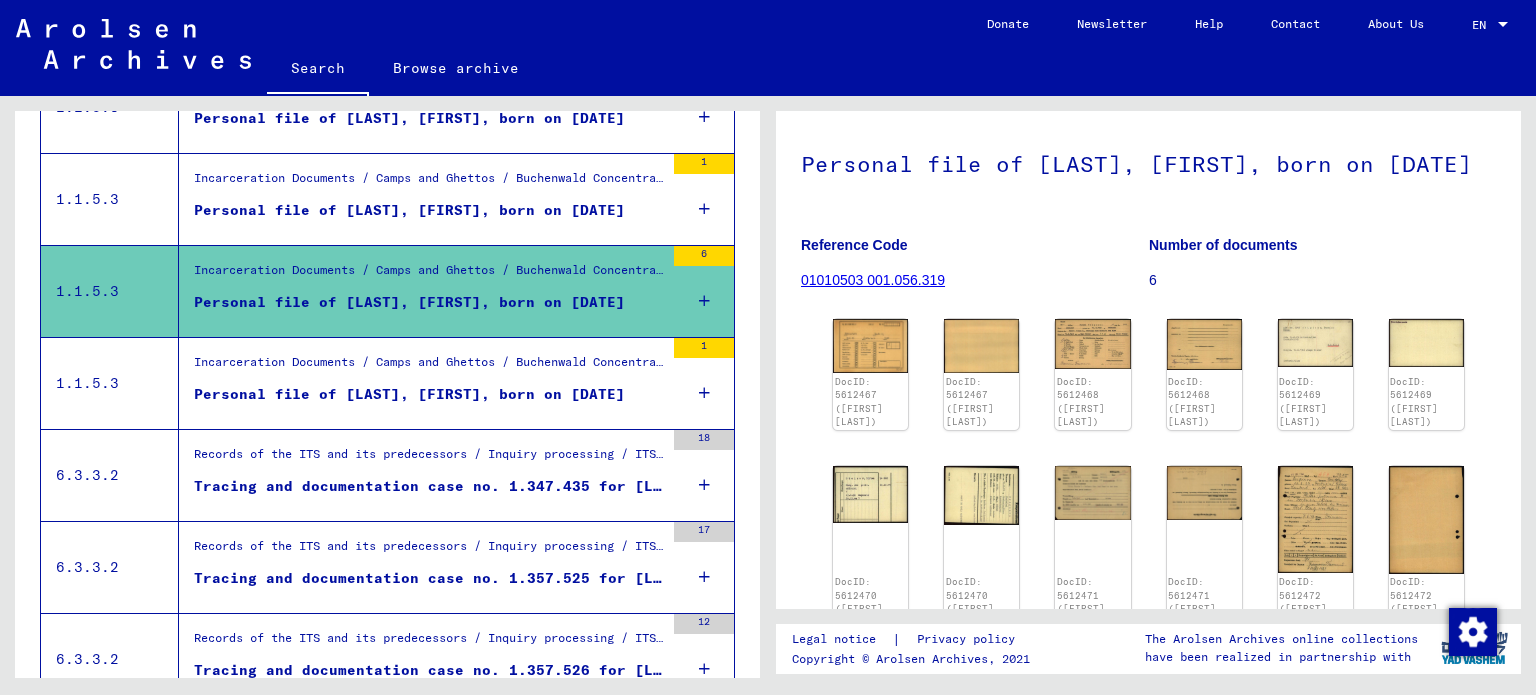 scroll, scrollTop: 533, scrollLeft: 0, axis: vertical 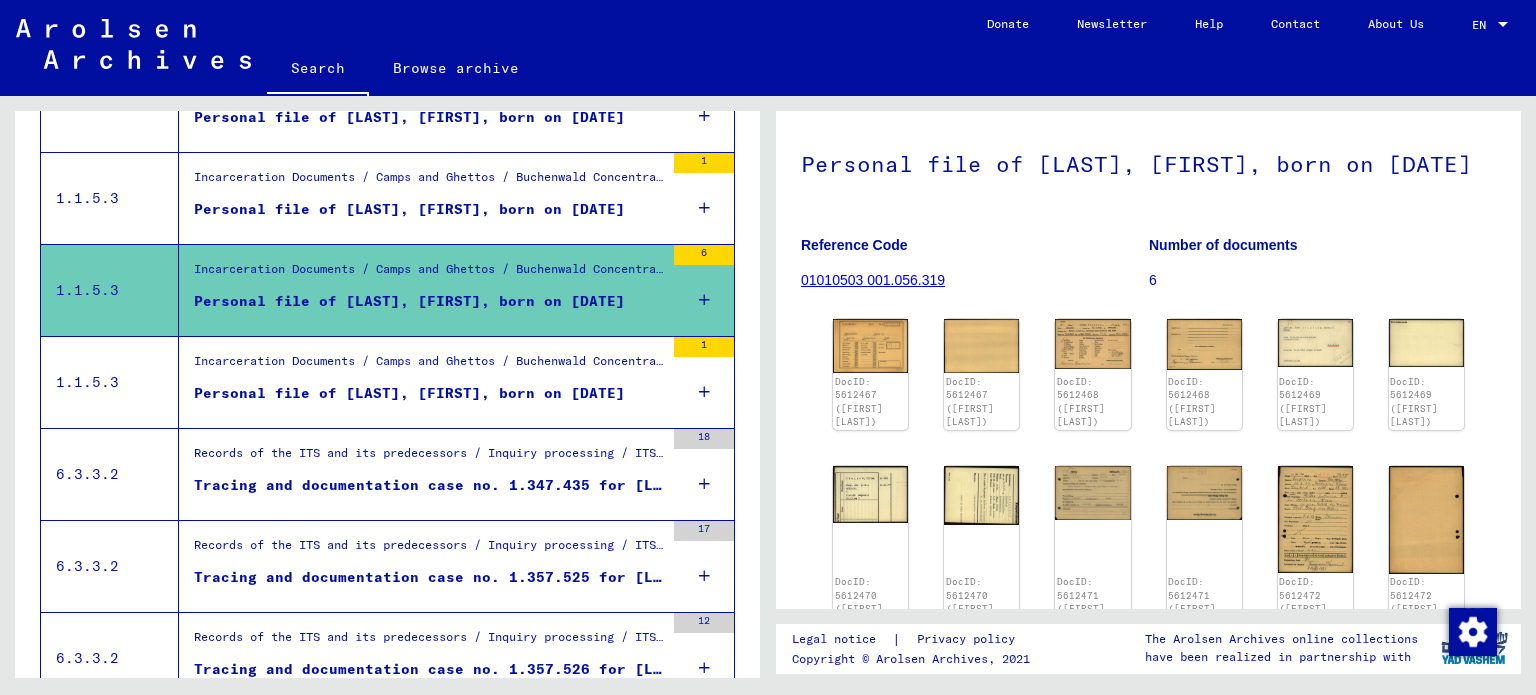 click on "Personal file of [LAST], [FIRST], born on [DATE]" at bounding box center (429, 398) 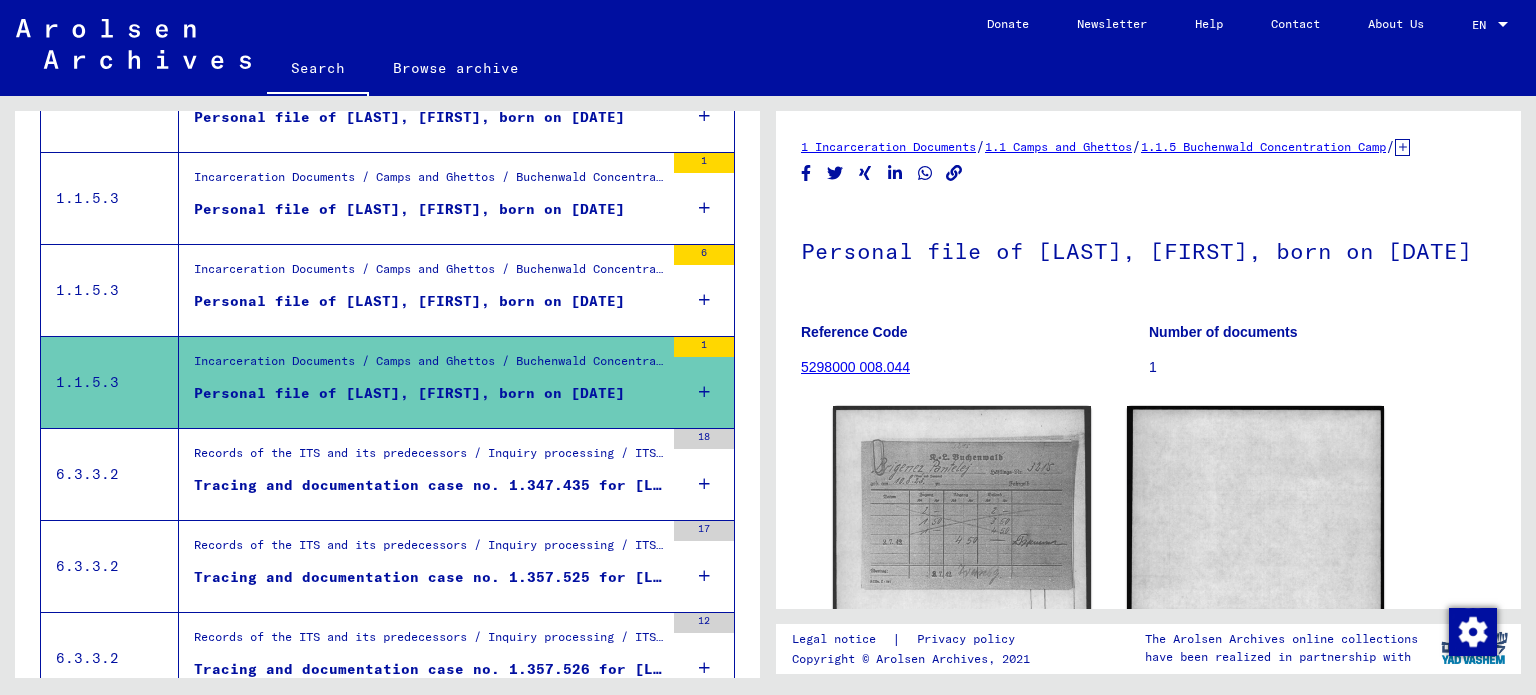 scroll, scrollTop: 0, scrollLeft: 0, axis: both 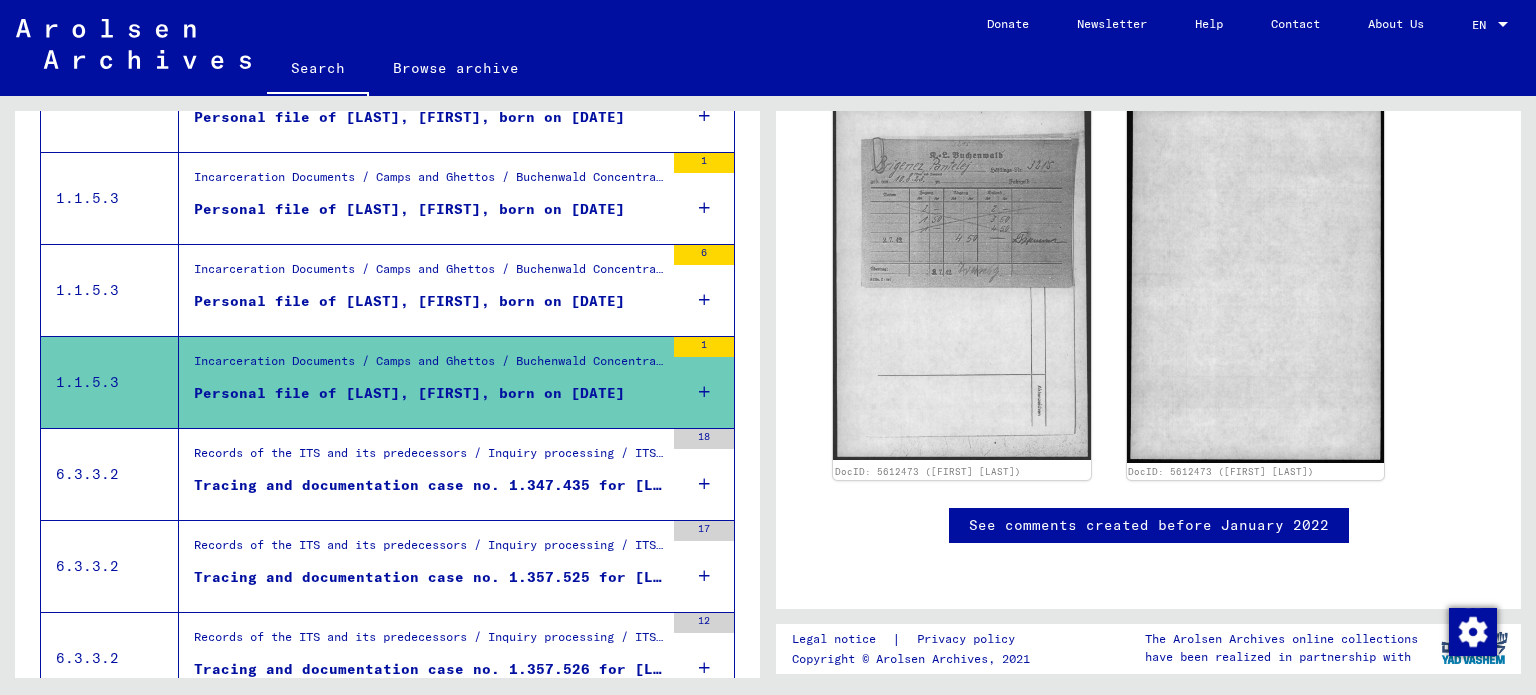 click on "Records of the ITS and its predecessors / Inquiry processing / ITS case files as of 1947 / Repository of T/D cases / Tracing and documentation cases with (T/D) numbers between 1.250.000 and 1.499.999 / Tracing and documentation cases with (T/D) numbers between 1.347.000 and 1.347.499" at bounding box center (429, 458) 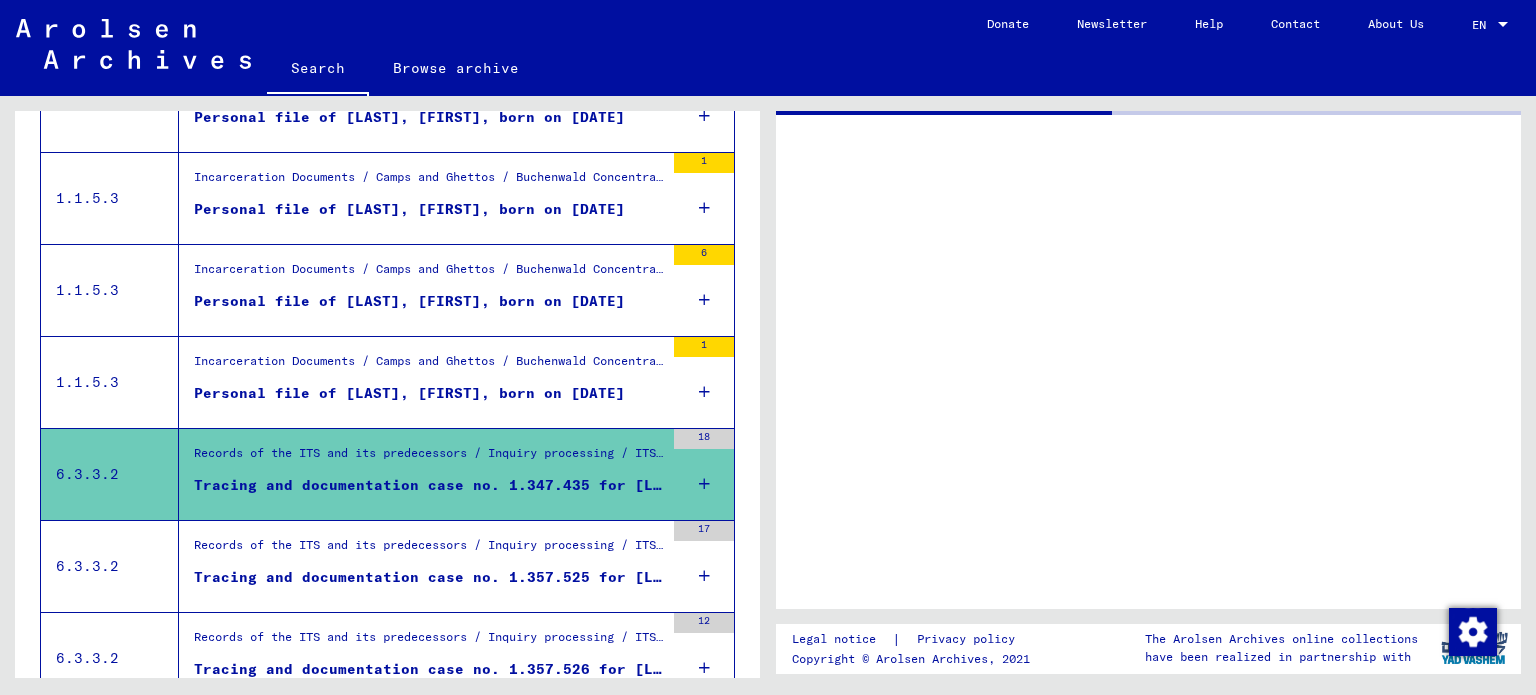 scroll, scrollTop: 0, scrollLeft: 0, axis: both 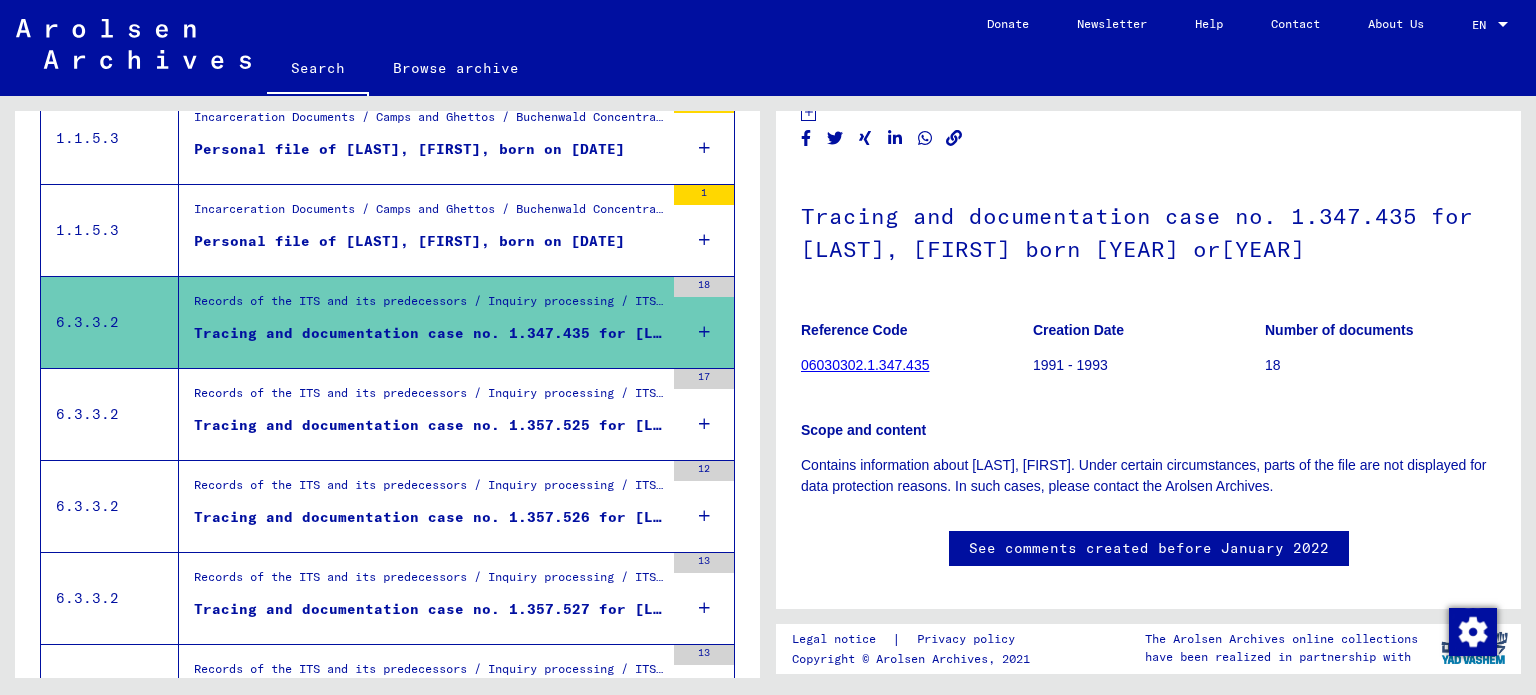 click on "06030302.1.347.435" 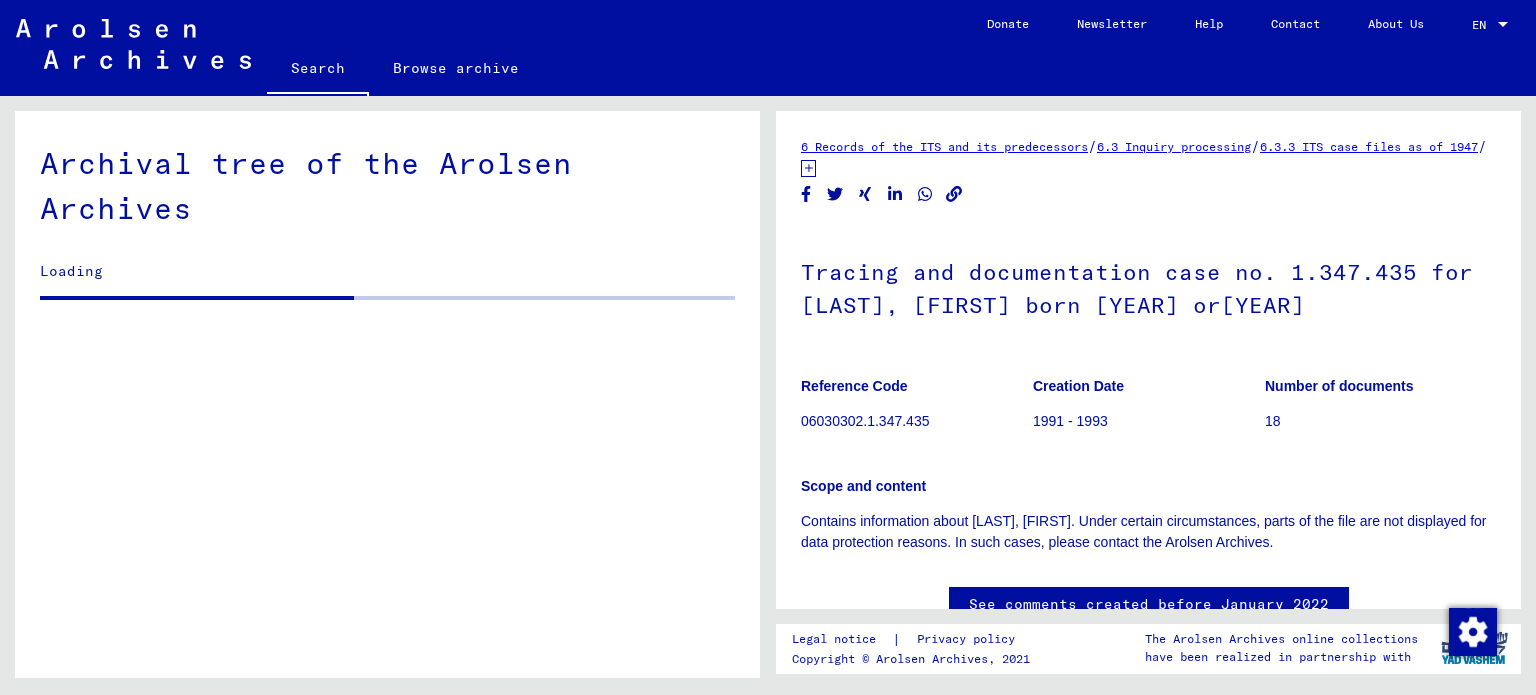 scroll, scrollTop: 0, scrollLeft: 0, axis: both 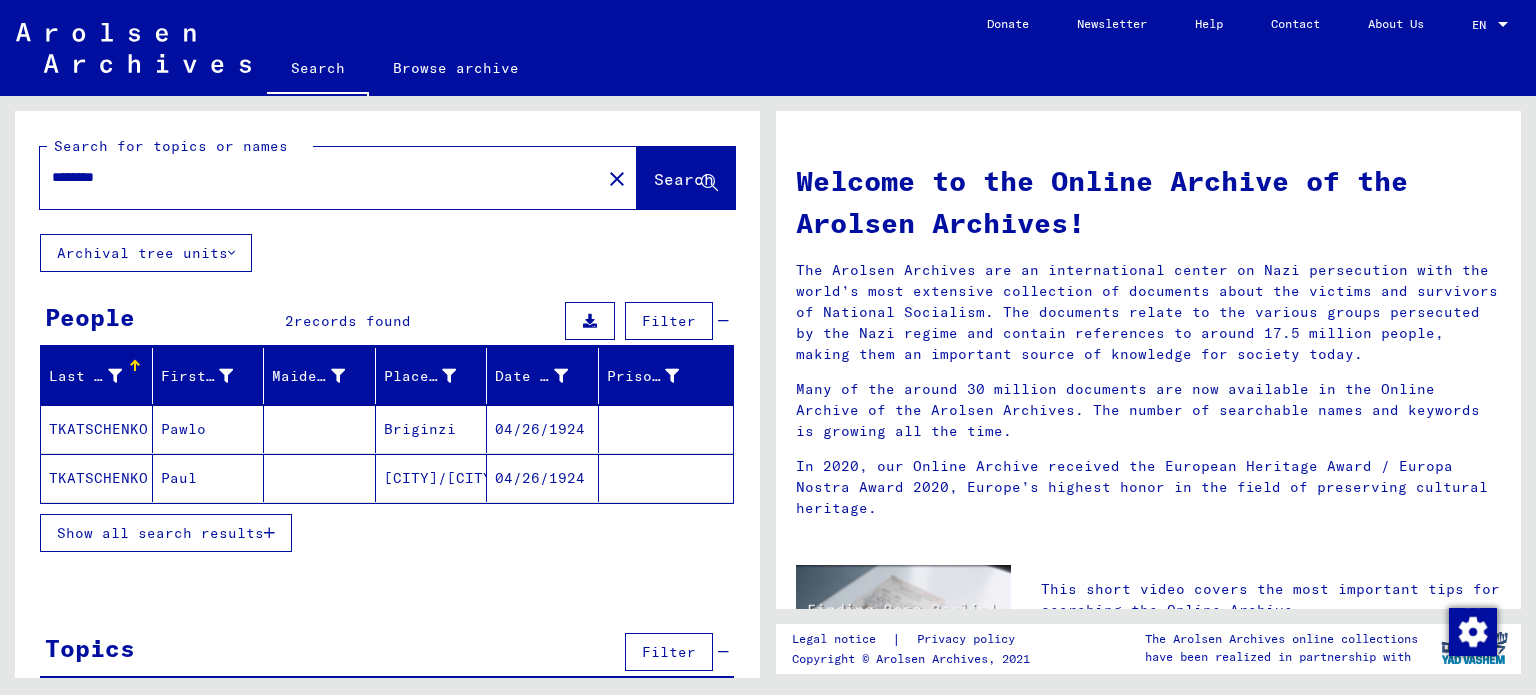 click on "********" 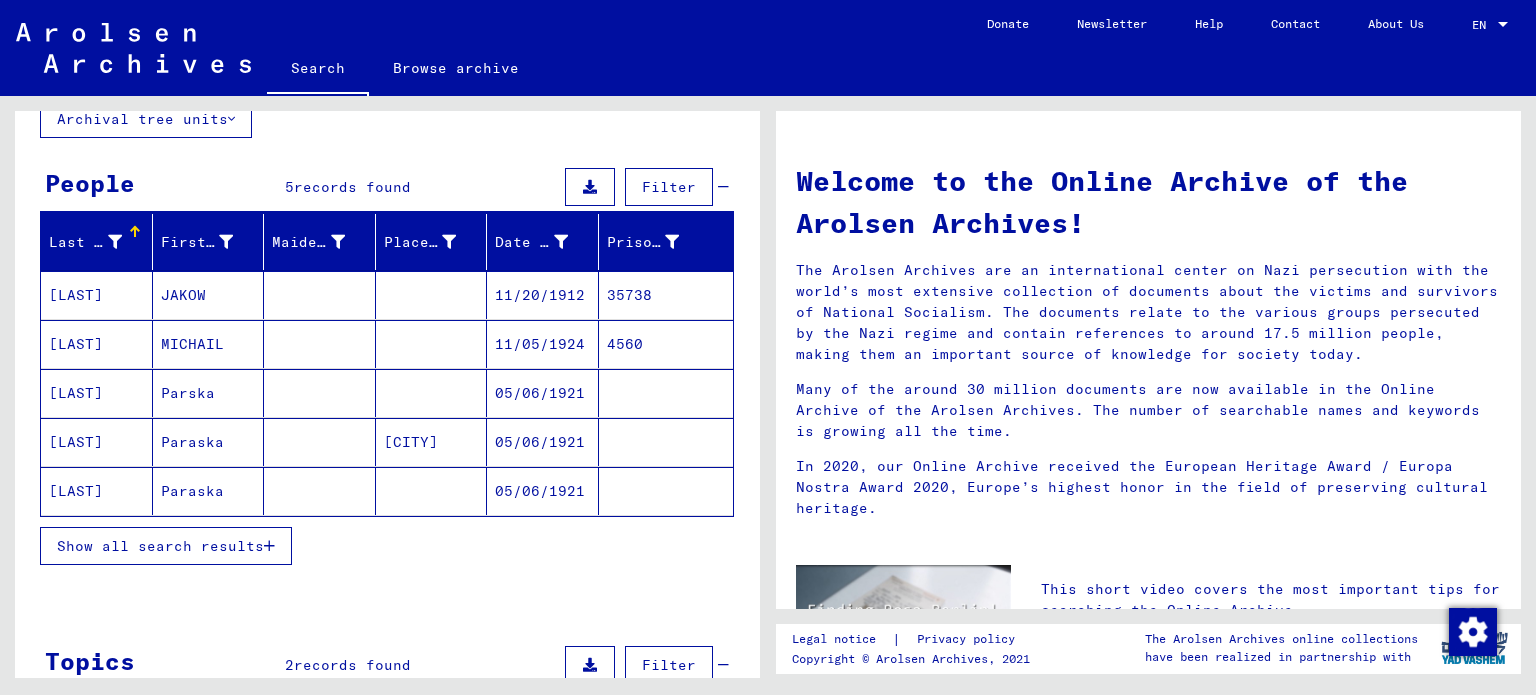 scroll, scrollTop: 88, scrollLeft: 0, axis: vertical 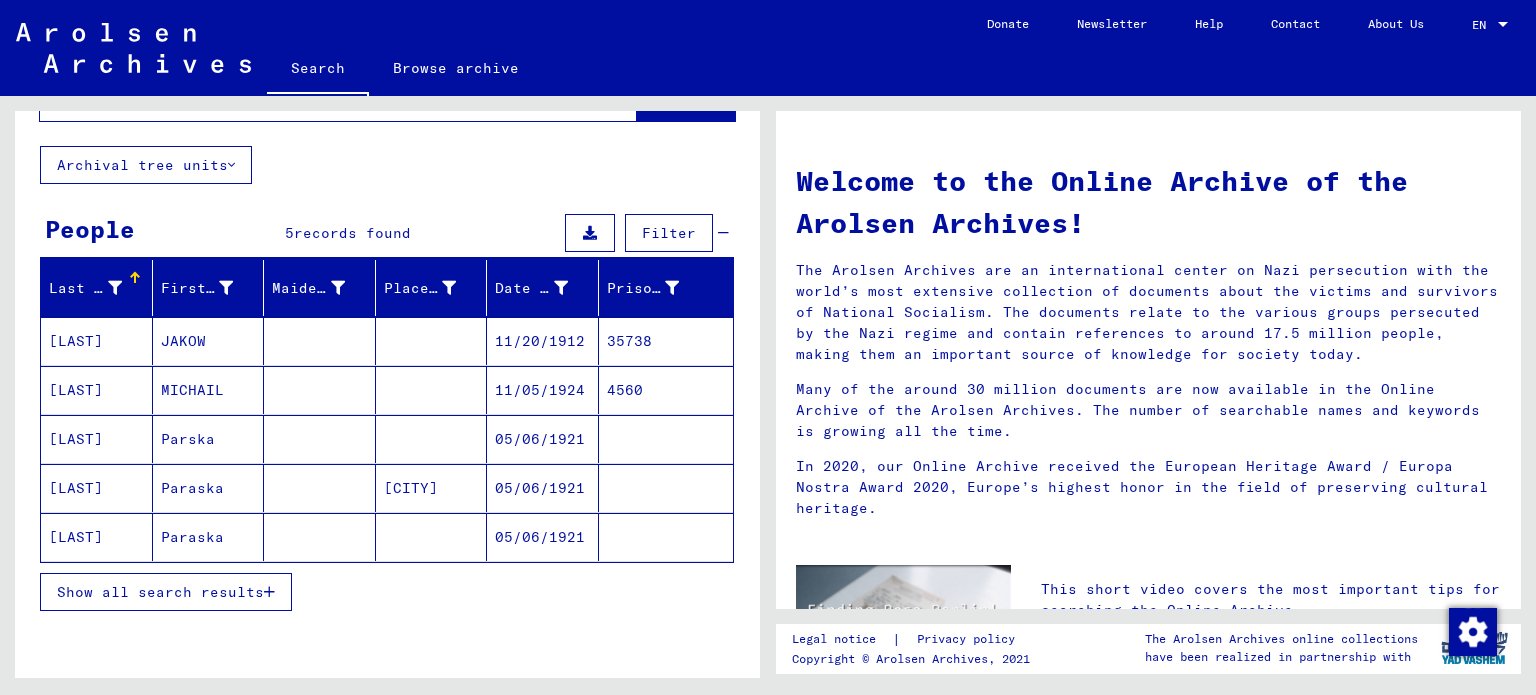 click at bounding box center [432, 488] 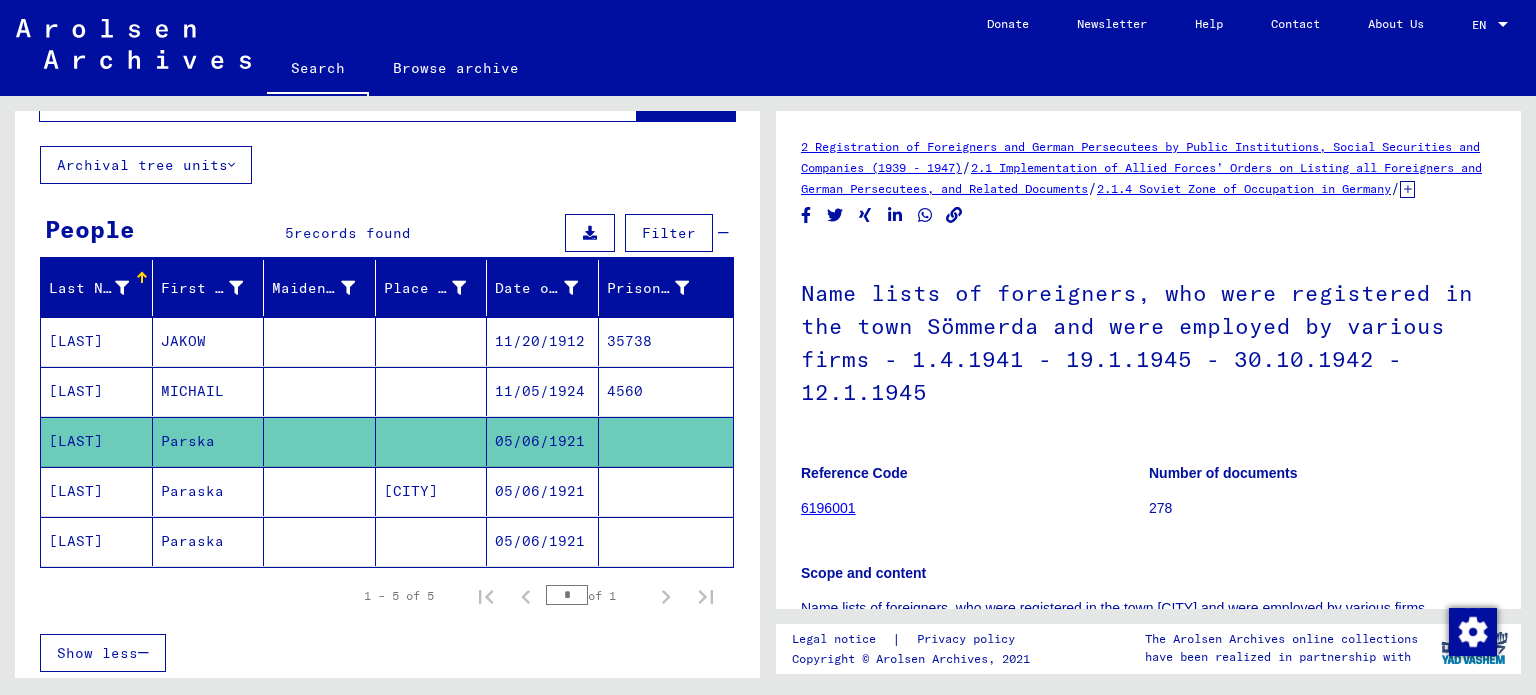 scroll, scrollTop: 0, scrollLeft: 0, axis: both 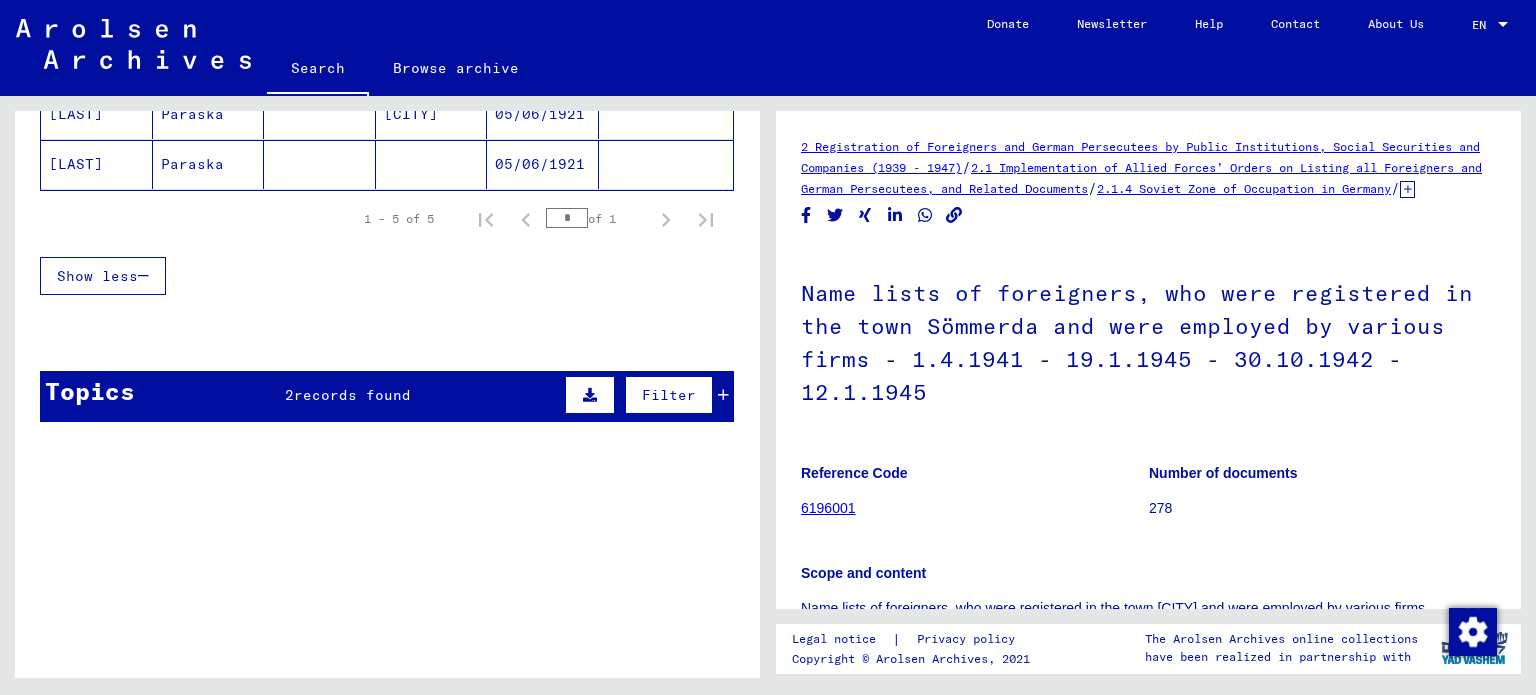 click on "Topics 2  records found  Filter" at bounding box center (387, 396) 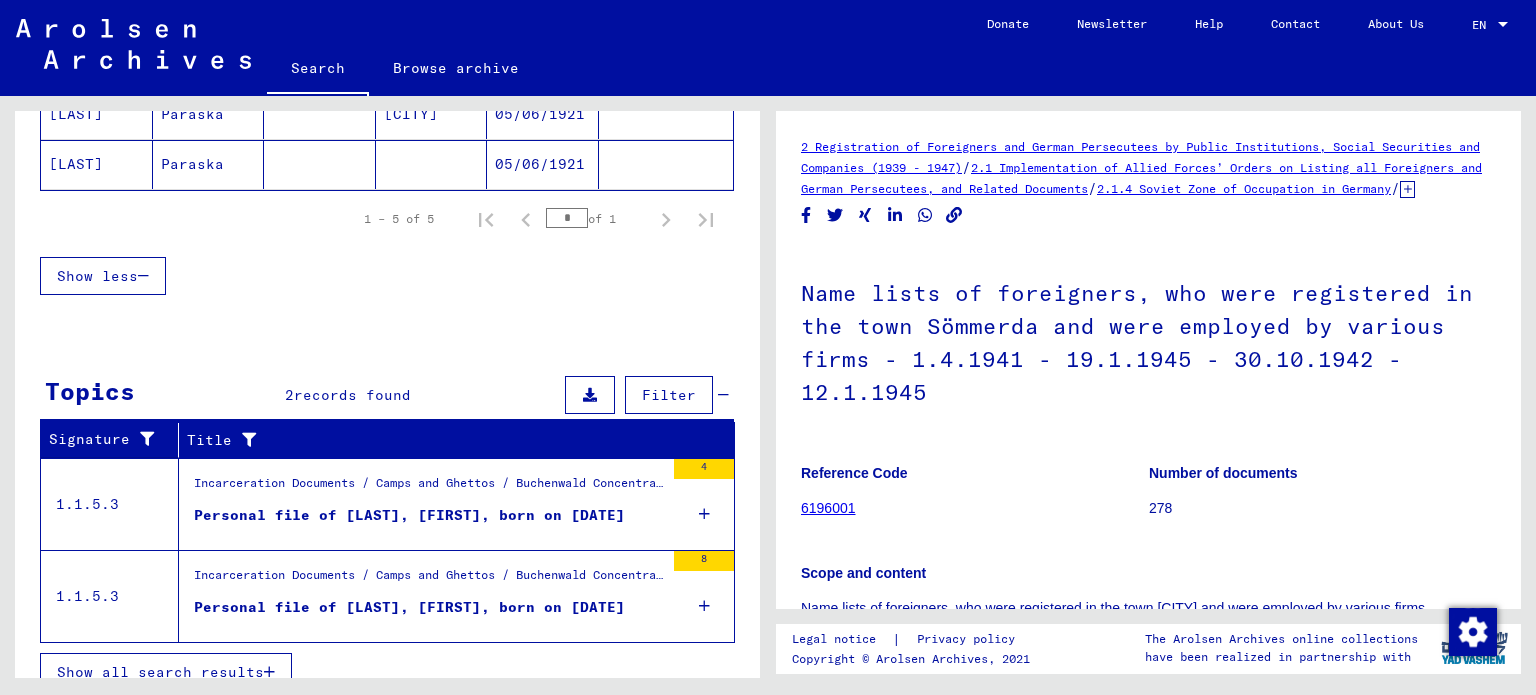 scroll, scrollTop: 481, scrollLeft: 0, axis: vertical 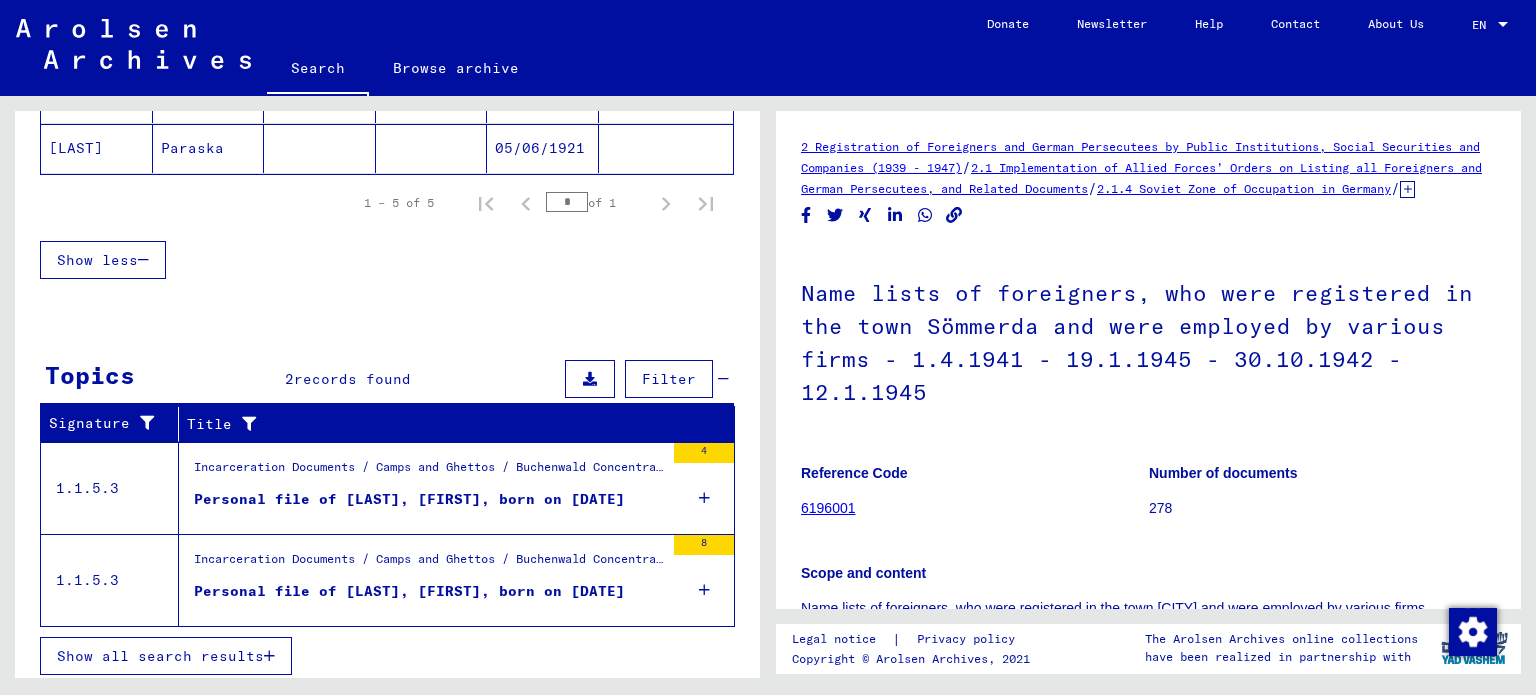 click at bounding box center (269, 656) 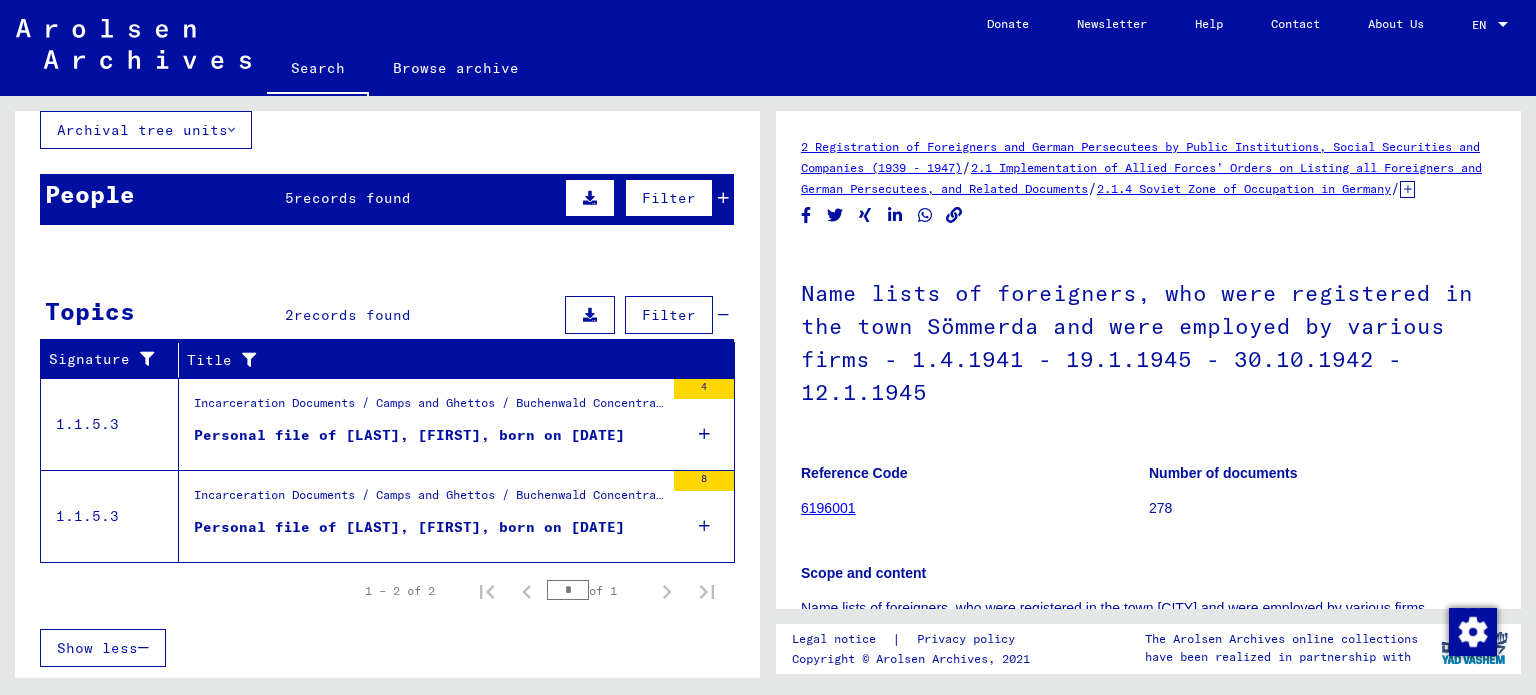 scroll, scrollTop: 118, scrollLeft: 0, axis: vertical 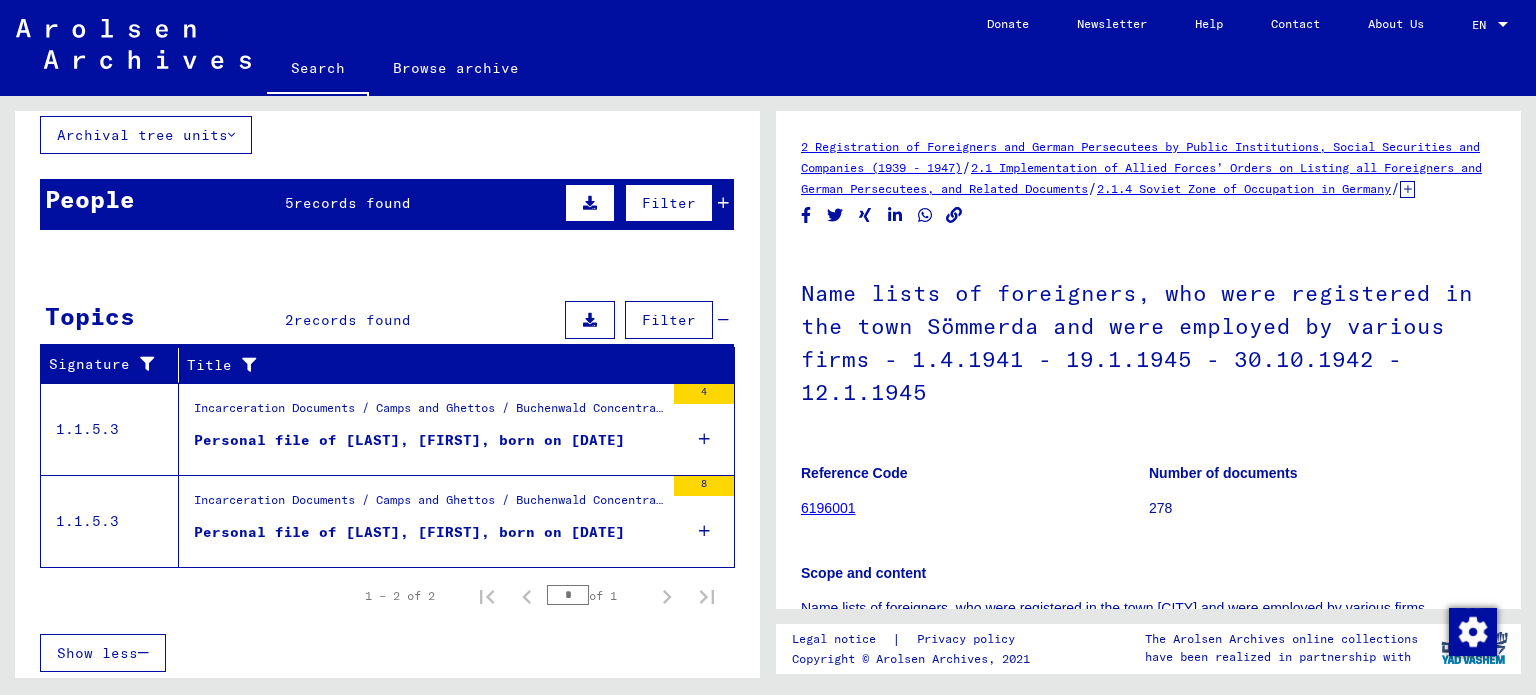 click on "Incarceration Documents / Camps and Ghettos / Buchenwald Concentration Camp / Individual Documents male Buchenwald / Individual Files (male) - Concentration Camp Buchenwald / Files with names from A to SYS and further sub-structure / Files with names from BRESLER" at bounding box center [429, 505] 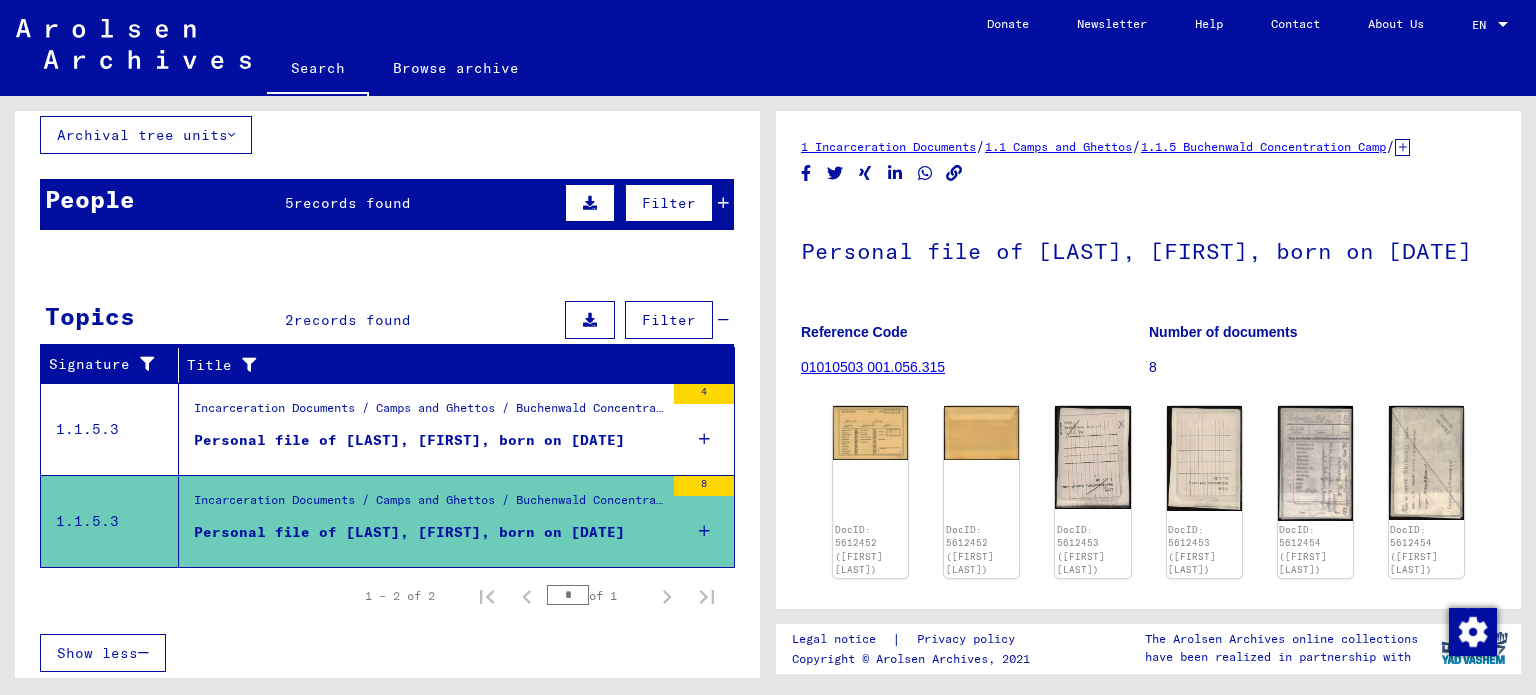 scroll, scrollTop: 0, scrollLeft: 0, axis: both 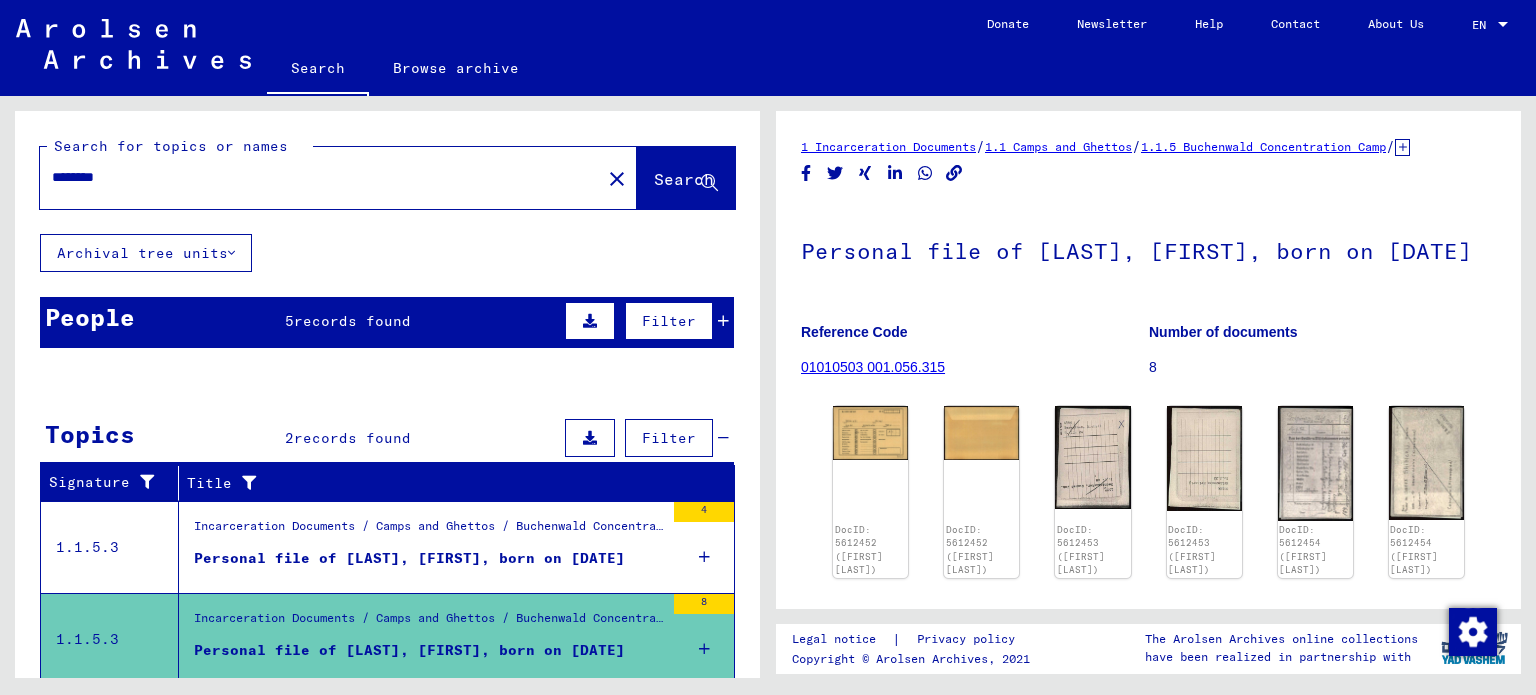 click on "********" 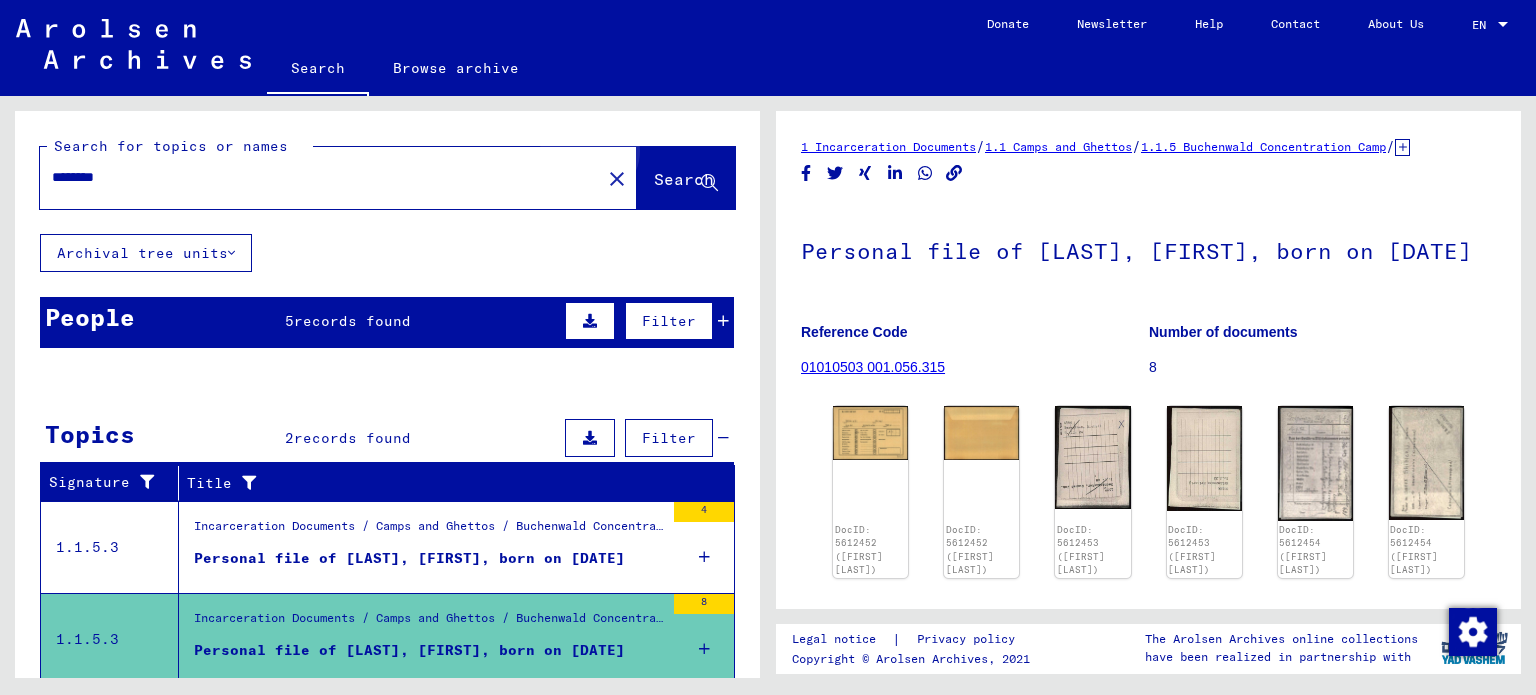 click on "Search" 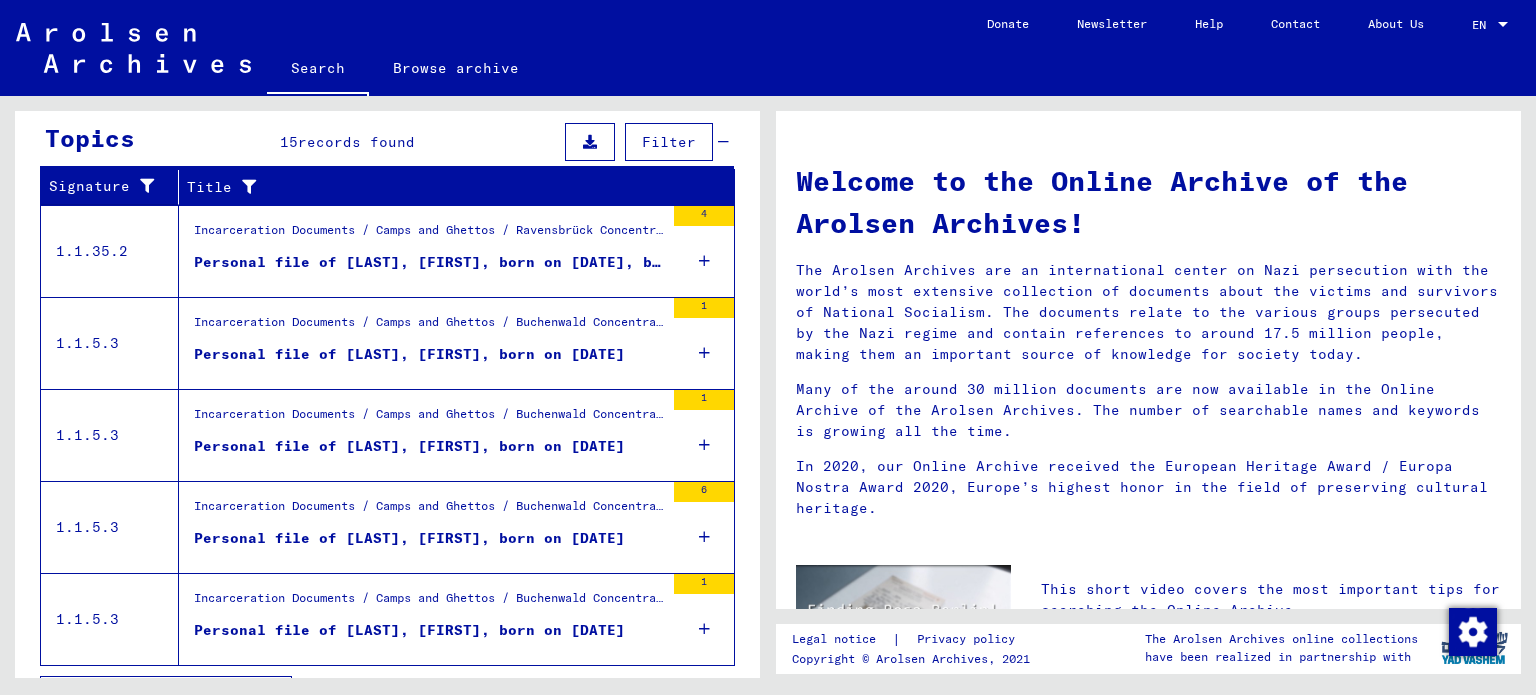 scroll, scrollTop: 337, scrollLeft: 0, axis: vertical 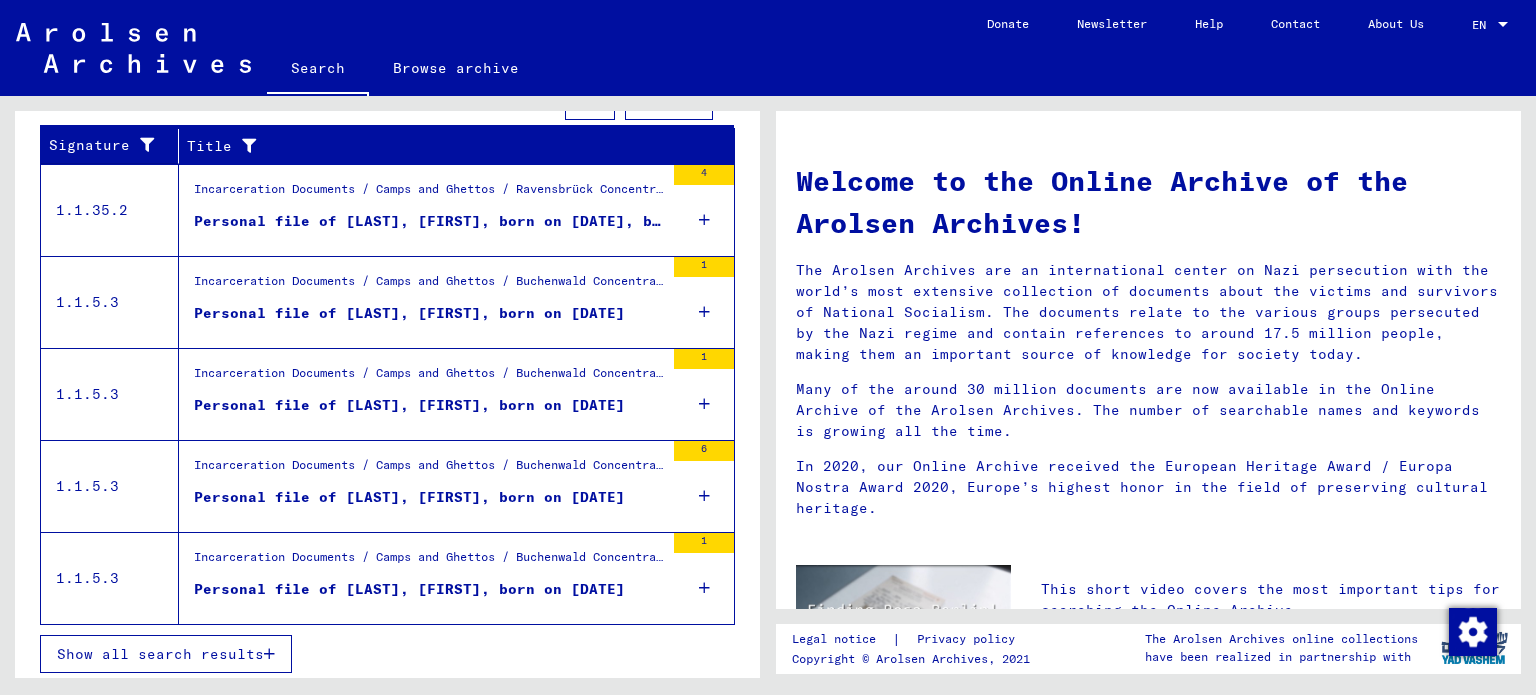 click on "Show all search results" at bounding box center (160, 654) 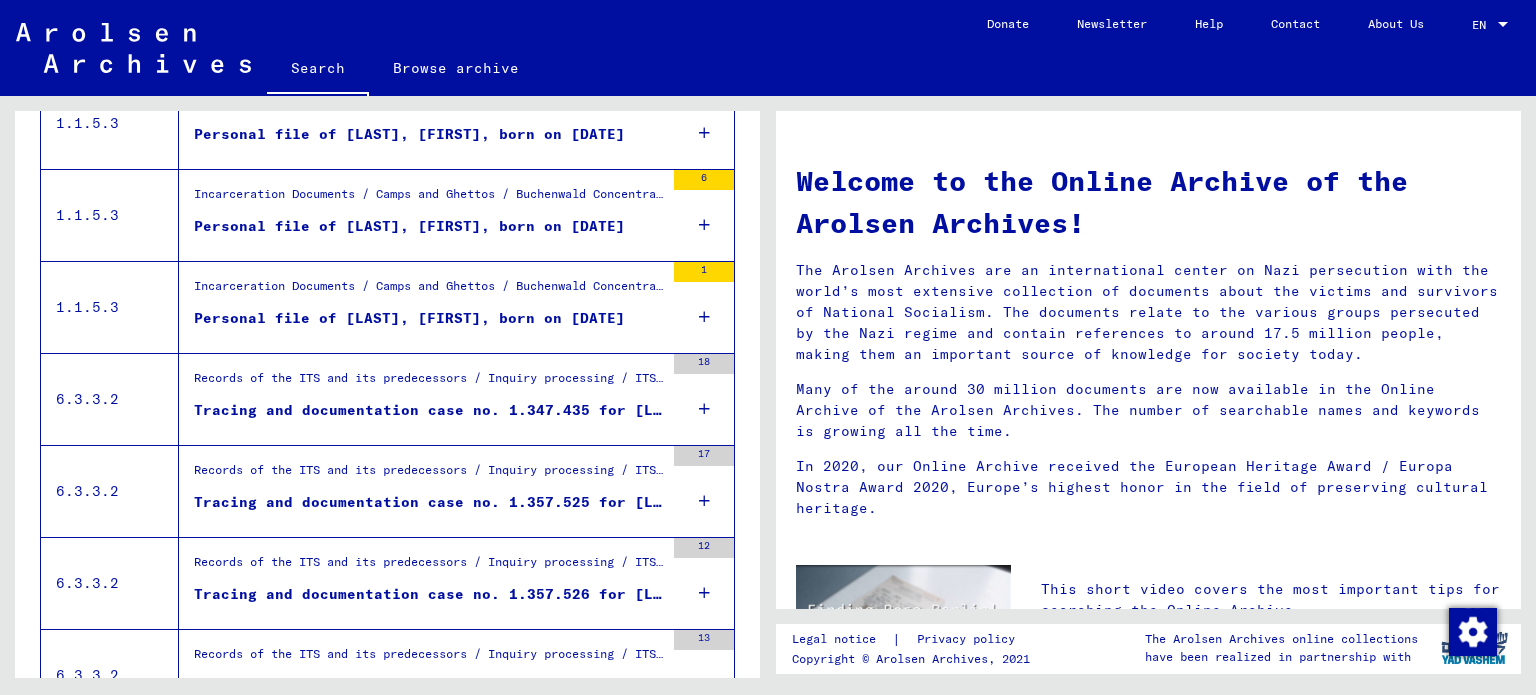 scroll, scrollTop: 637, scrollLeft: 0, axis: vertical 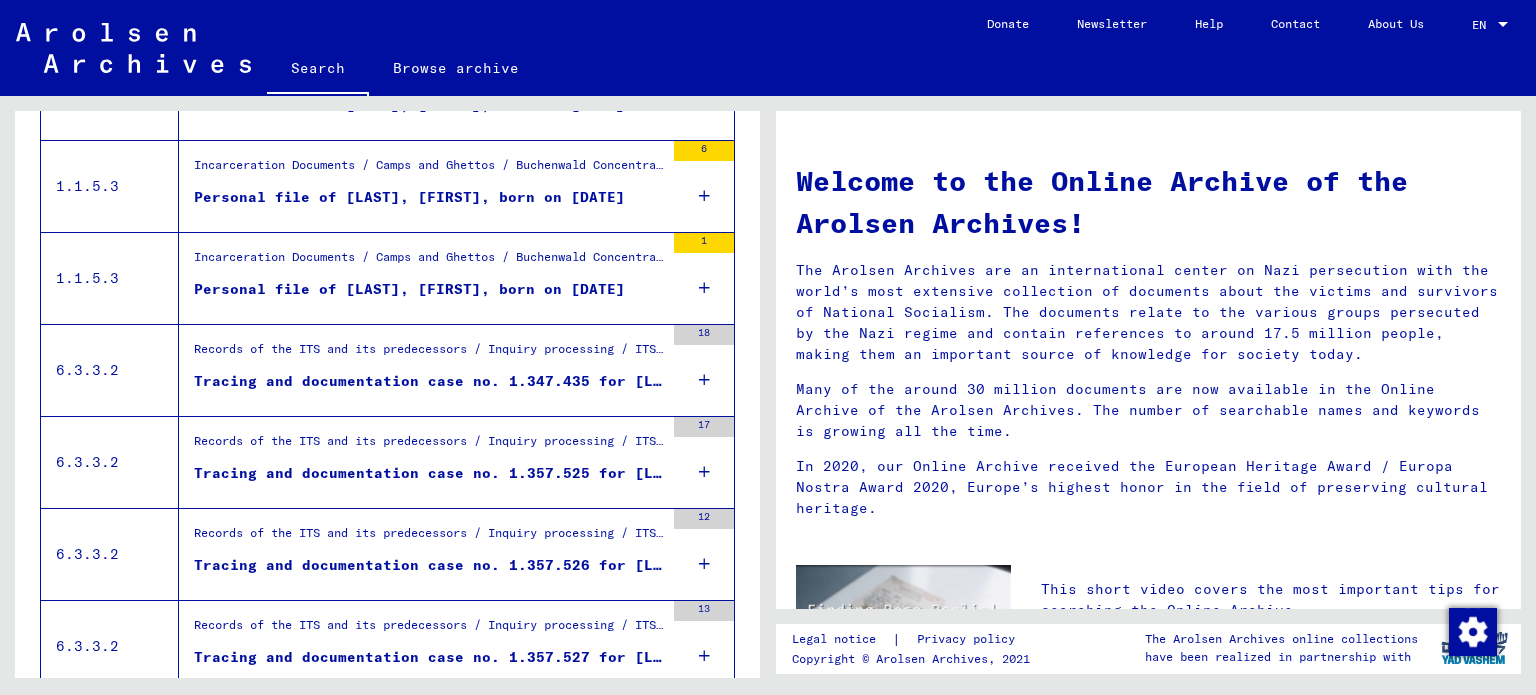 click on "Records of the ITS and its predecessors / Inquiry processing / ITS case files as of 1947 / Repository of T/D cases / Tracing and documentation cases with (T/D) numbers between 1.250.000 and 1.499.999 / Tracing and documentation cases with (T/D) numbers between 1.347.000 and 1.347.499" at bounding box center (429, 354) 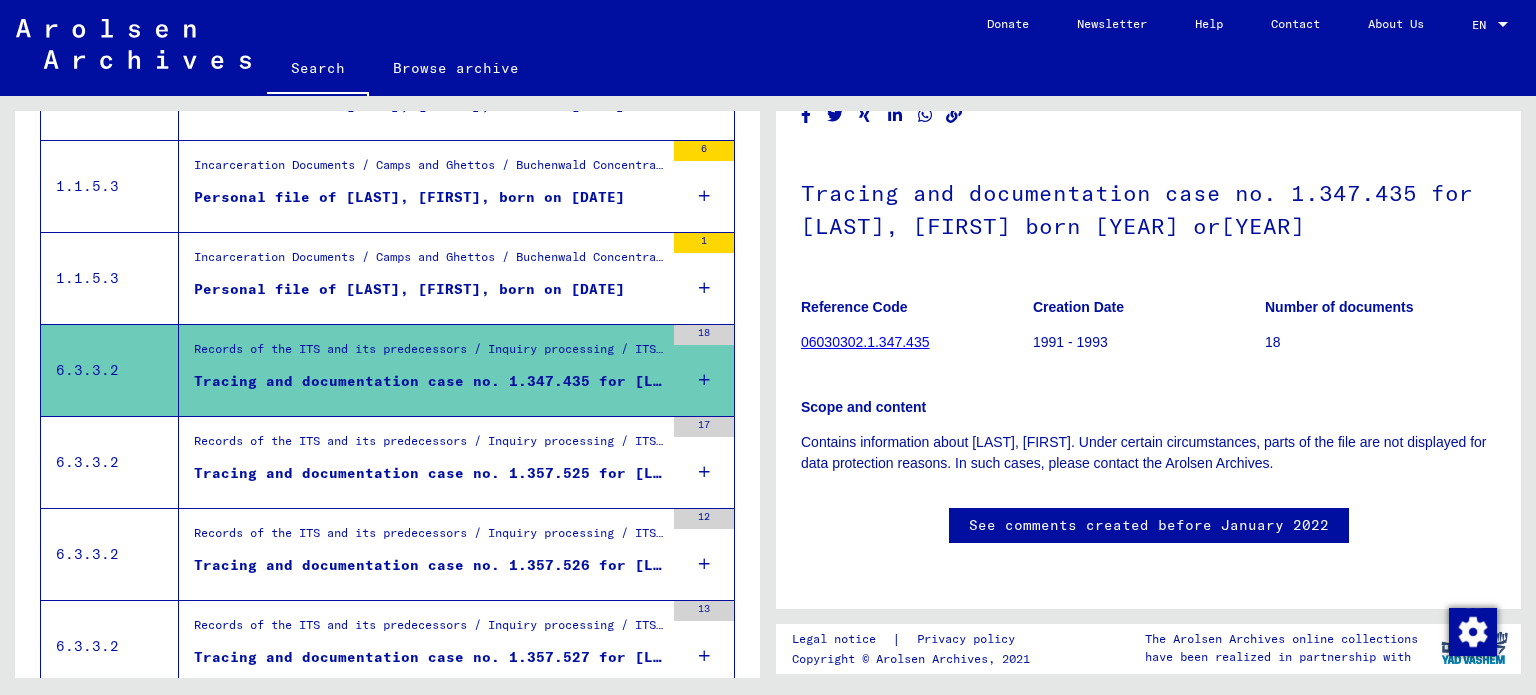scroll, scrollTop: 128, scrollLeft: 0, axis: vertical 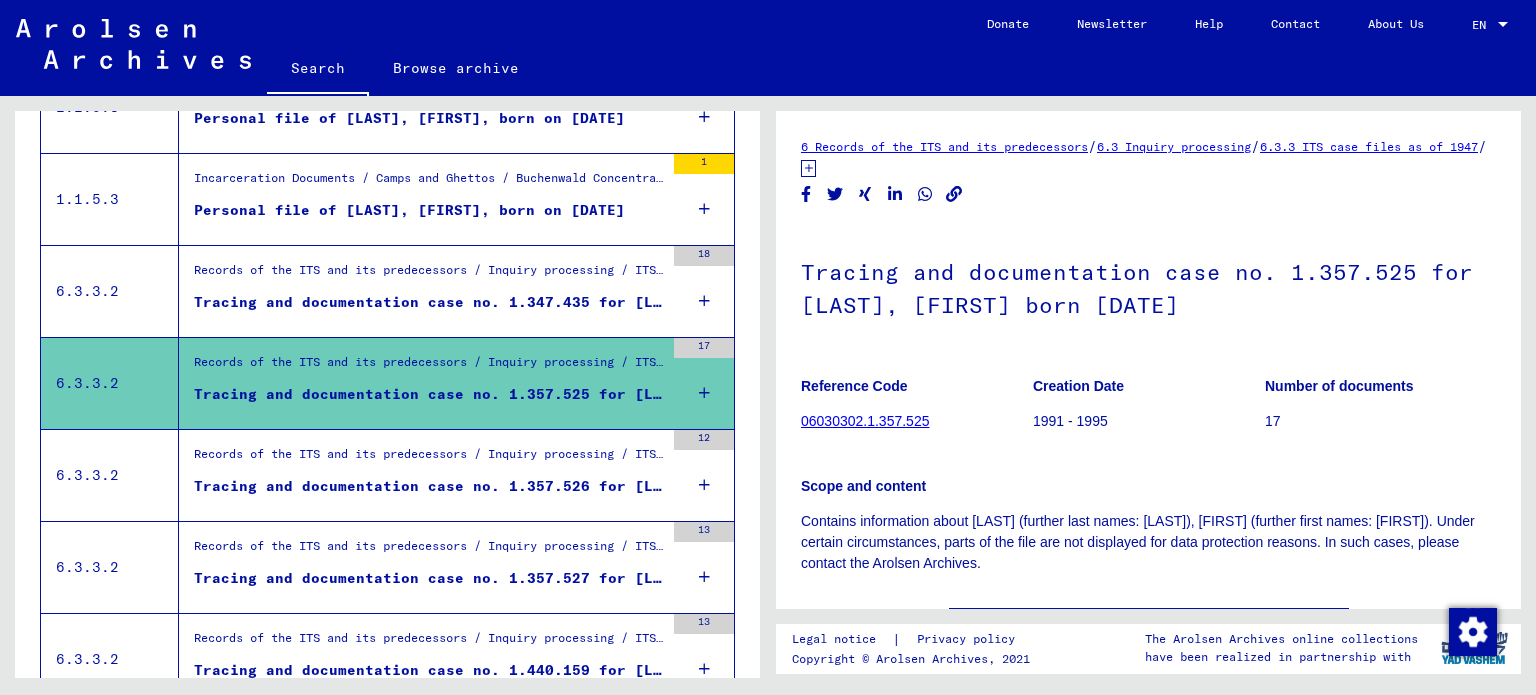 click on "Tracing and documentation case no. 1.357.526 for [LAST], [FIRST] born [DATE]" at bounding box center [429, 486] 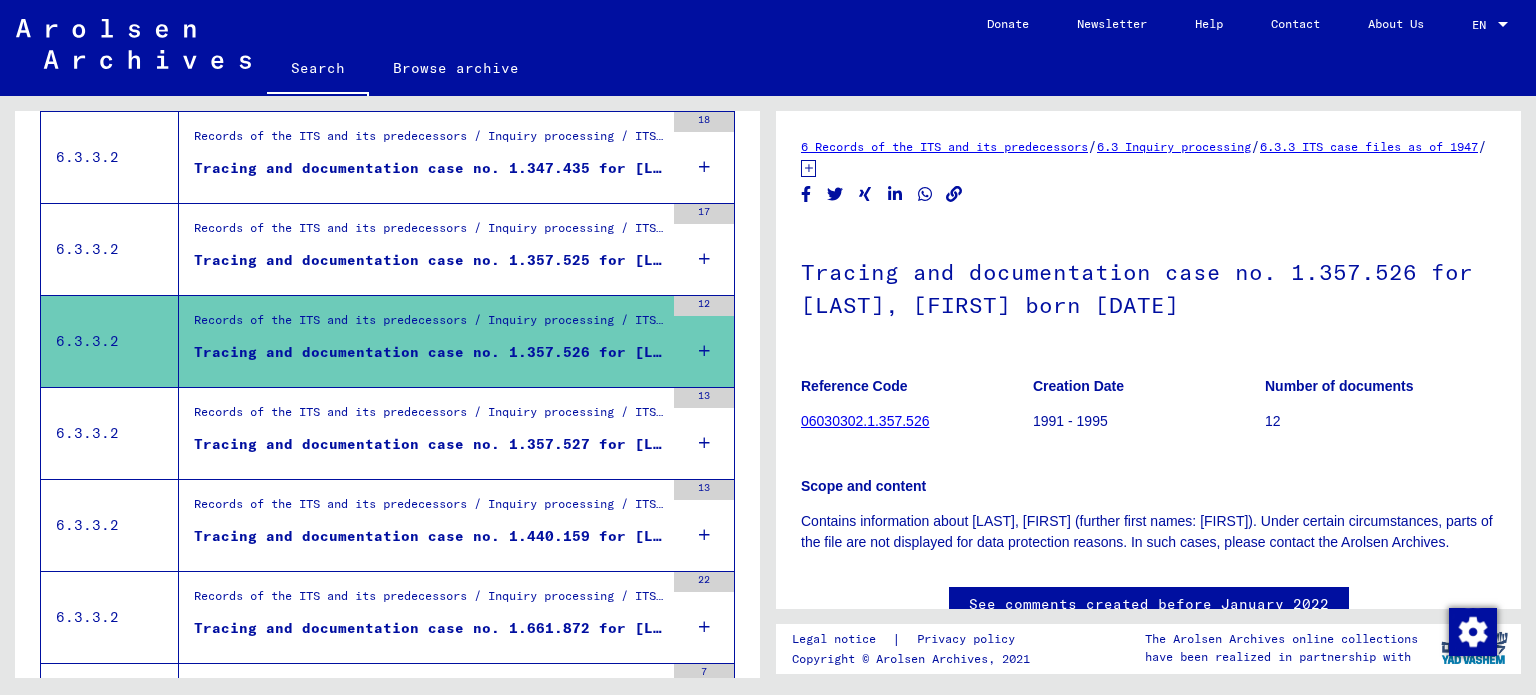 scroll, scrollTop: 852, scrollLeft: 0, axis: vertical 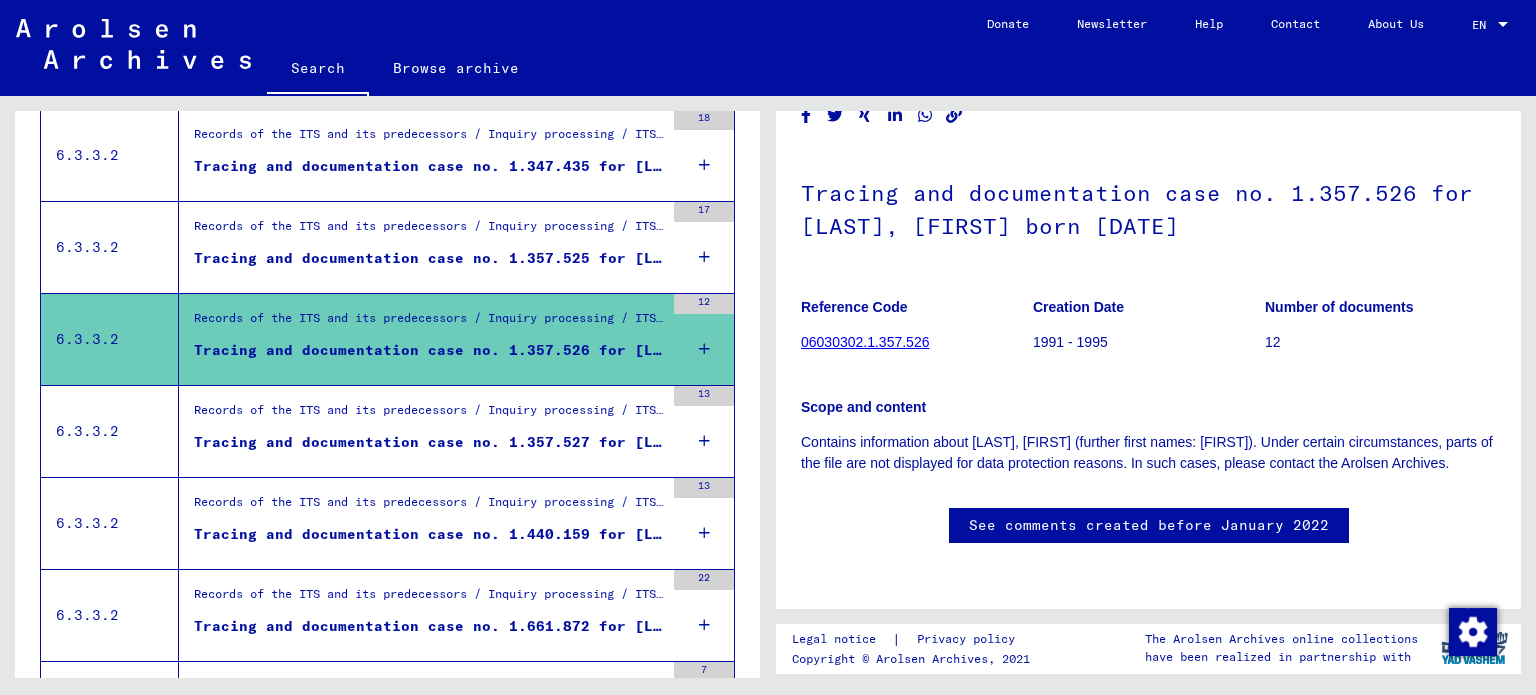 click on "Tracing and documentation case no. 1.357.527 for [LAST], [FIRST] born [DATE]" at bounding box center (429, 442) 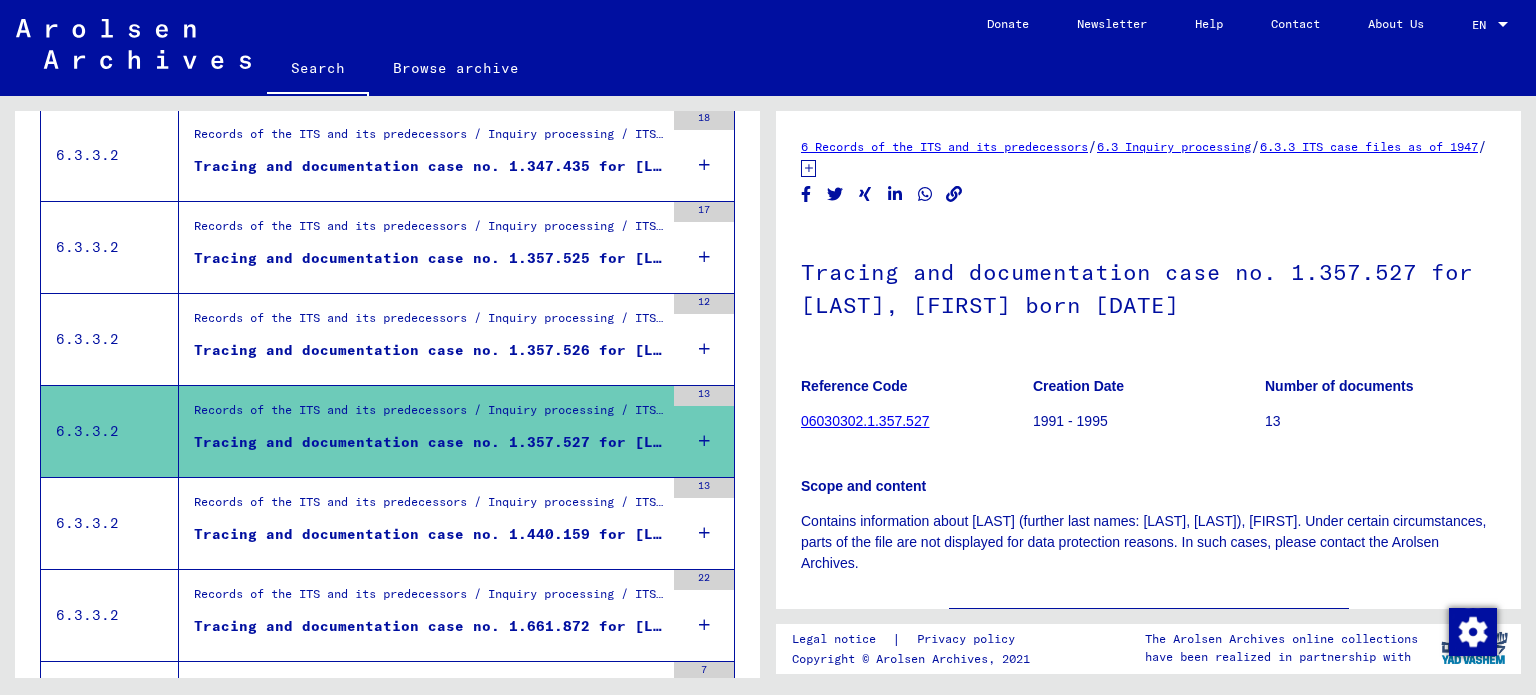 scroll, scrollTop: 0, scrollLeft: 0, axis: both 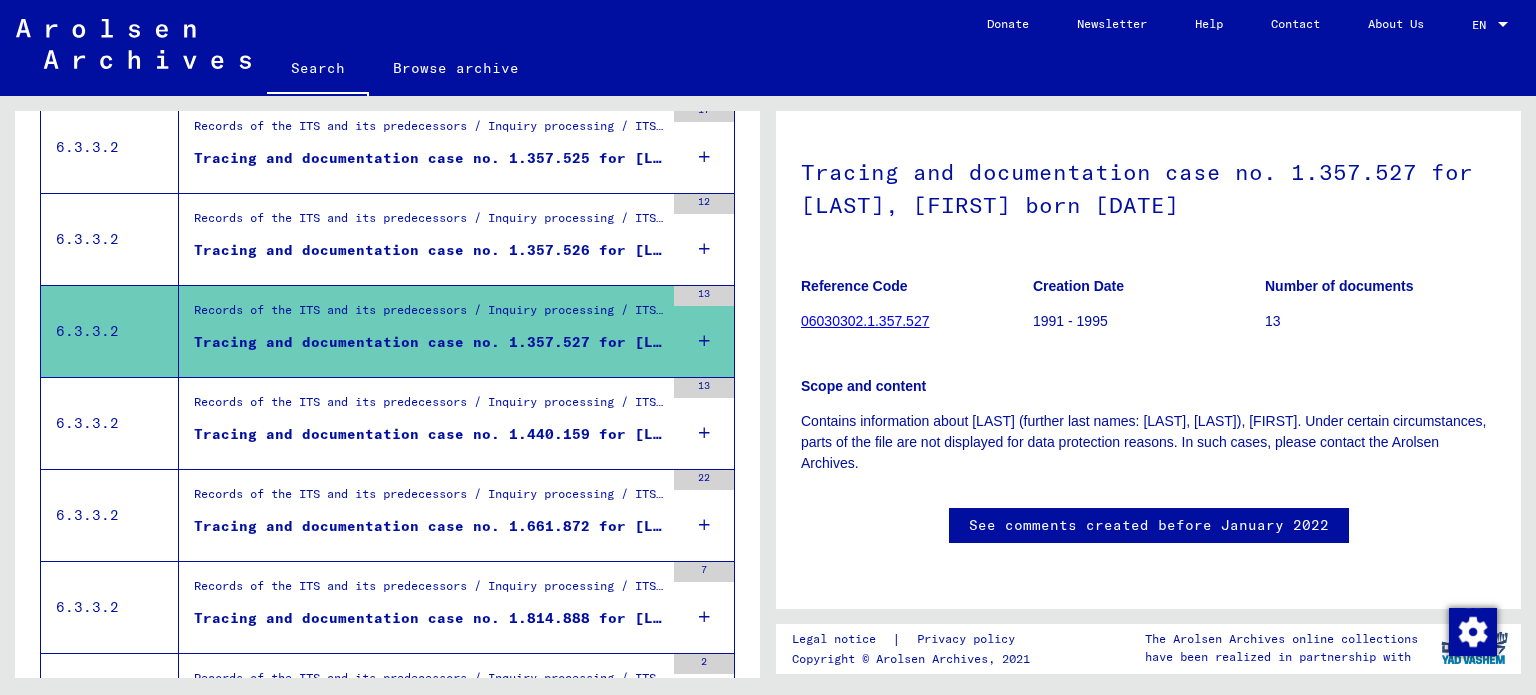 click on "Tracing and documentation case no. 1.440.159 for [LAST], [FIRST] born [DATE]" at bounding box center (429, 434) 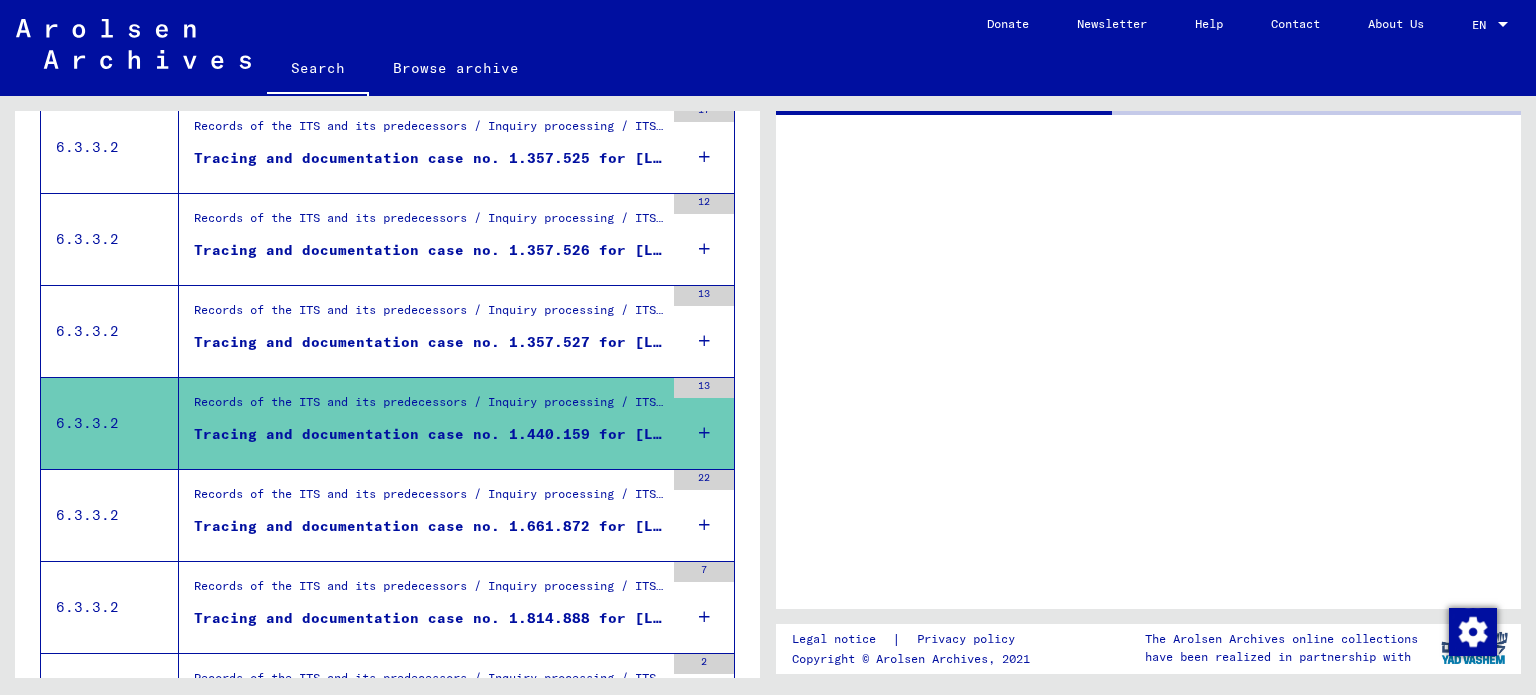 scroll, scrollTop: 0, scrollLeft: 0, axis: both 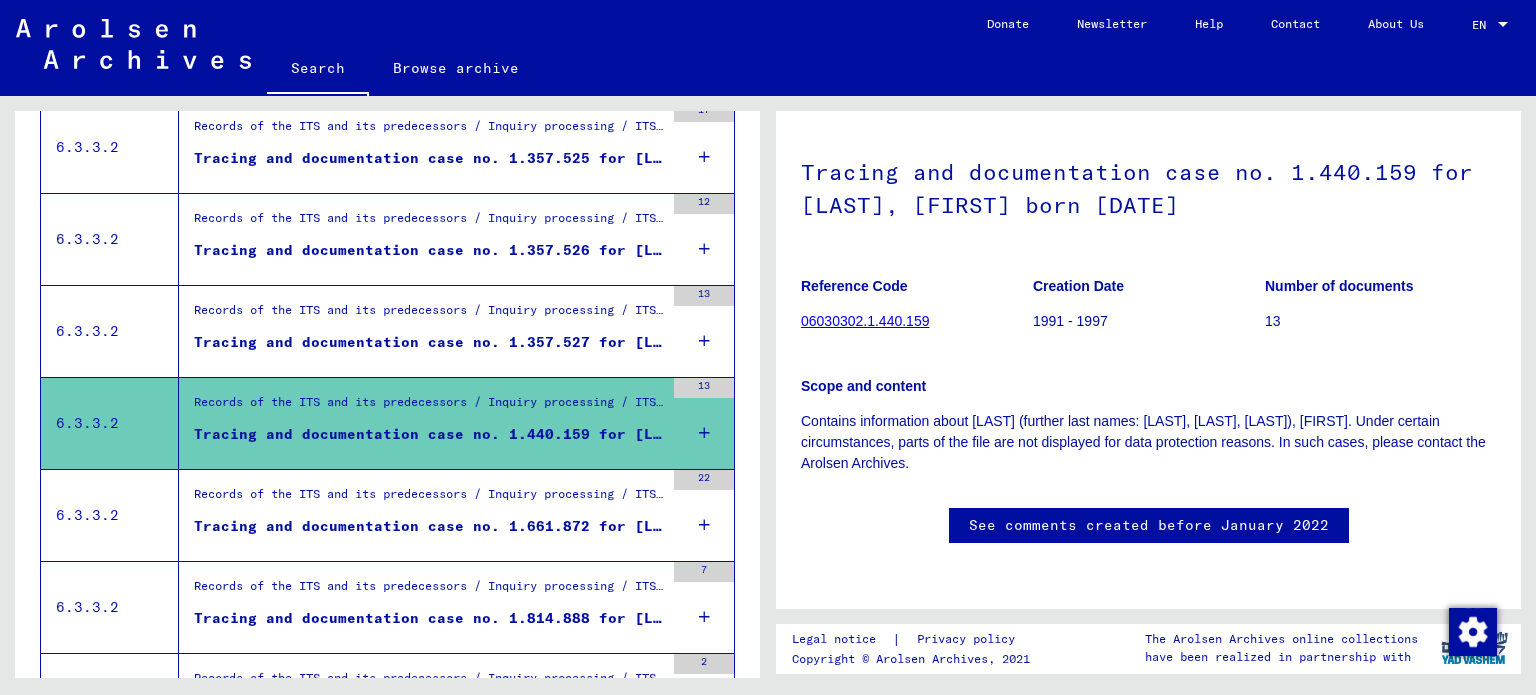 click on "Records of the ITS and its predecessors / Inquiry processing / ITS case files as of 1947 / Repository of T/D cases / Tracing and documentation cases with (T/D) numbers between 1.500.000 and 1.749.999 / Tracing and documentation cases with (T/D) numbers between 1.661.500 and 1.661.999 Tracing and documentation case no. 1.661.872 for [LAST], [FIRST] born [DATE]" at bounding box center [421, 515] 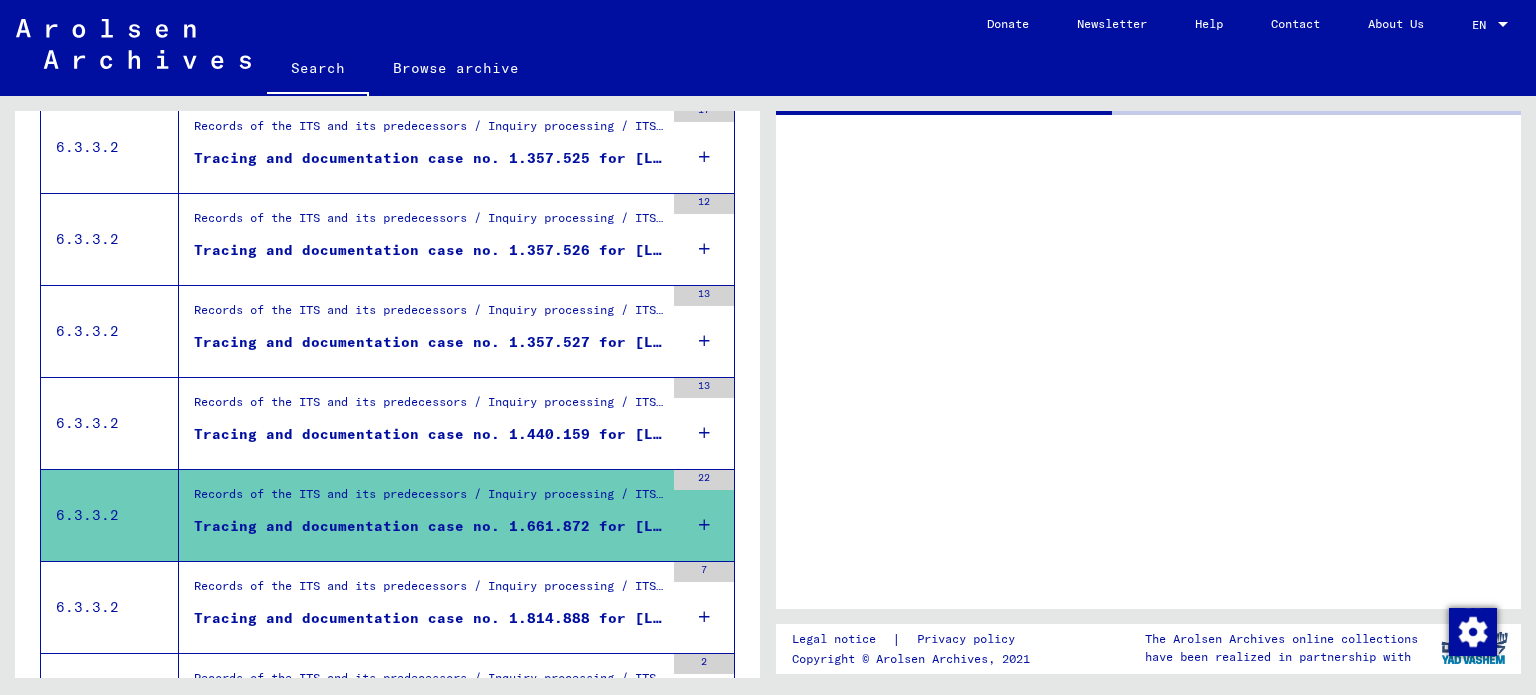 scroll, scrollTop: 0, scrollLeft: 0, axis: both 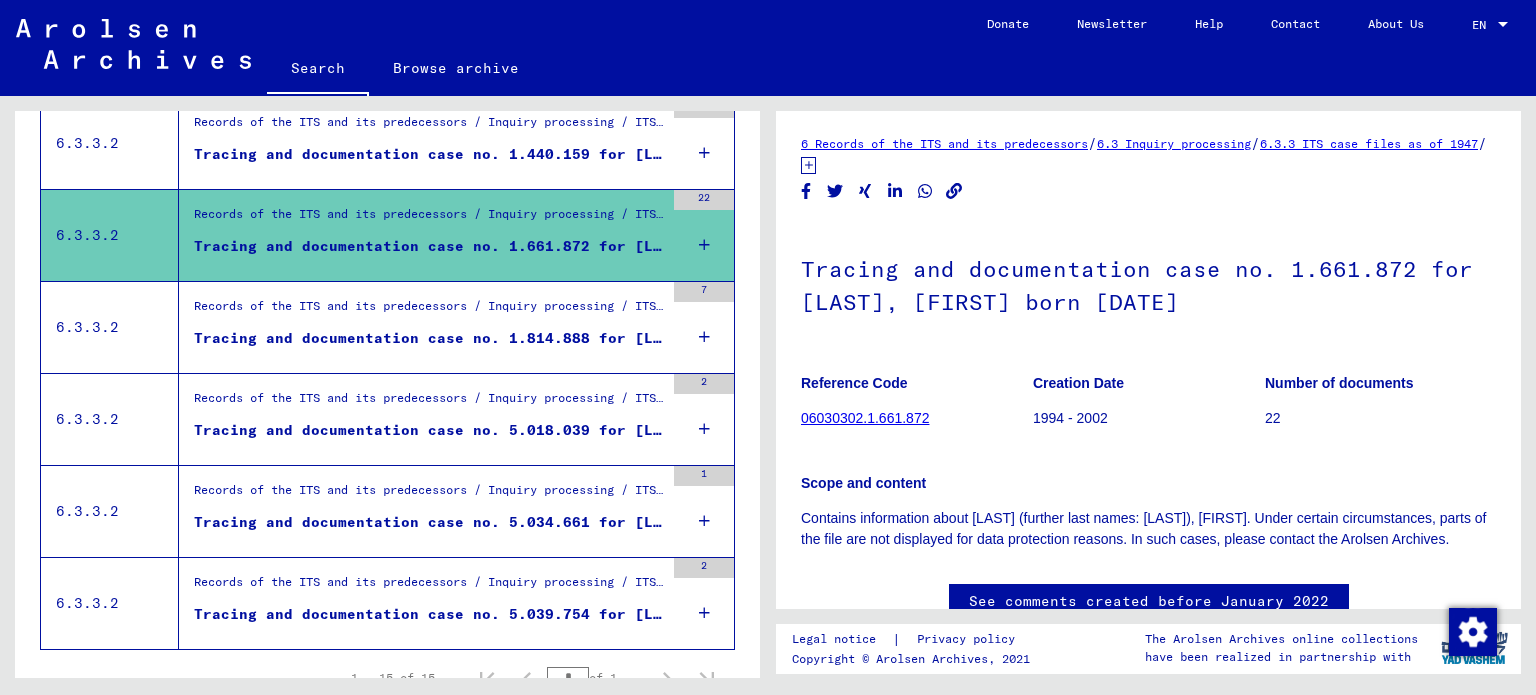 click on "Tracing and documentation case no. 1.814.888 for [LAST], [FIRST] born [DATE]" at bounding box center (429, 338) 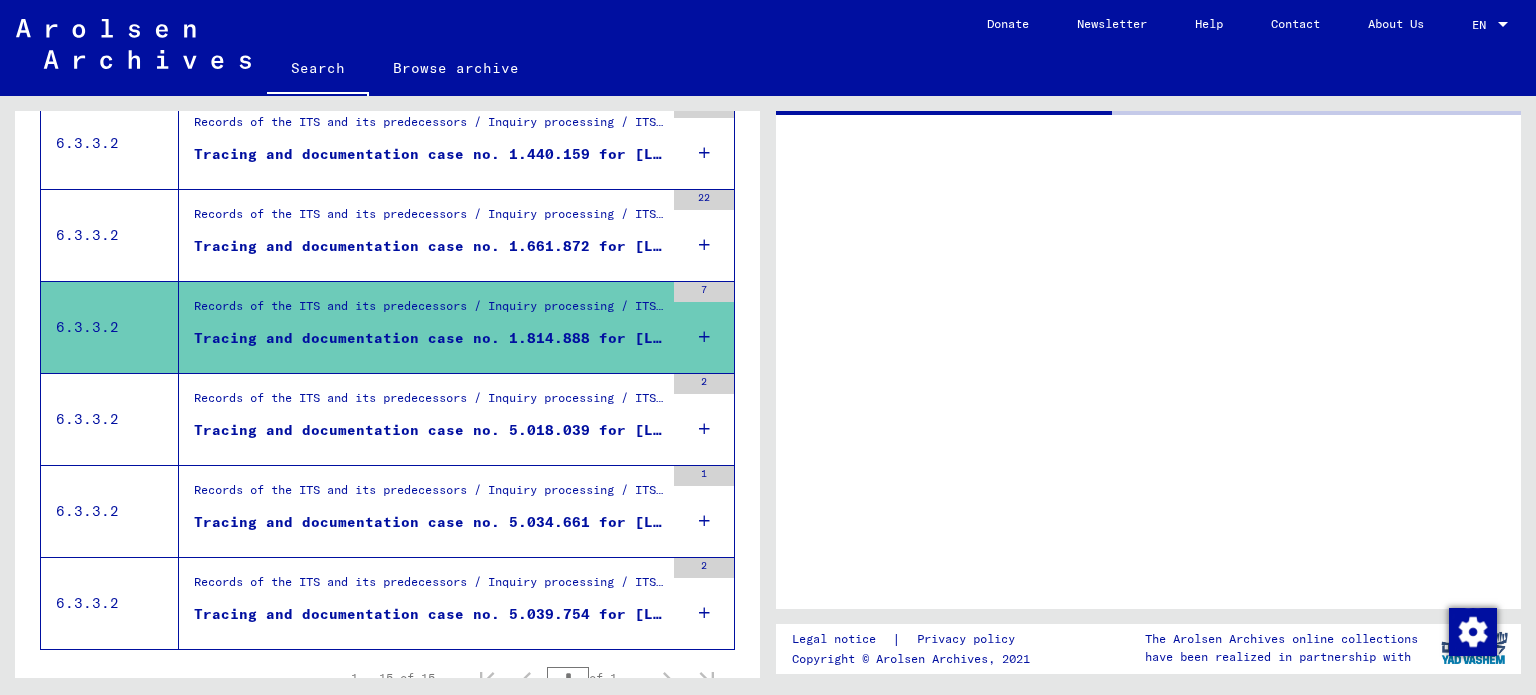 scroll, scrollTop: 0, scrollLeft: 0, axis: both 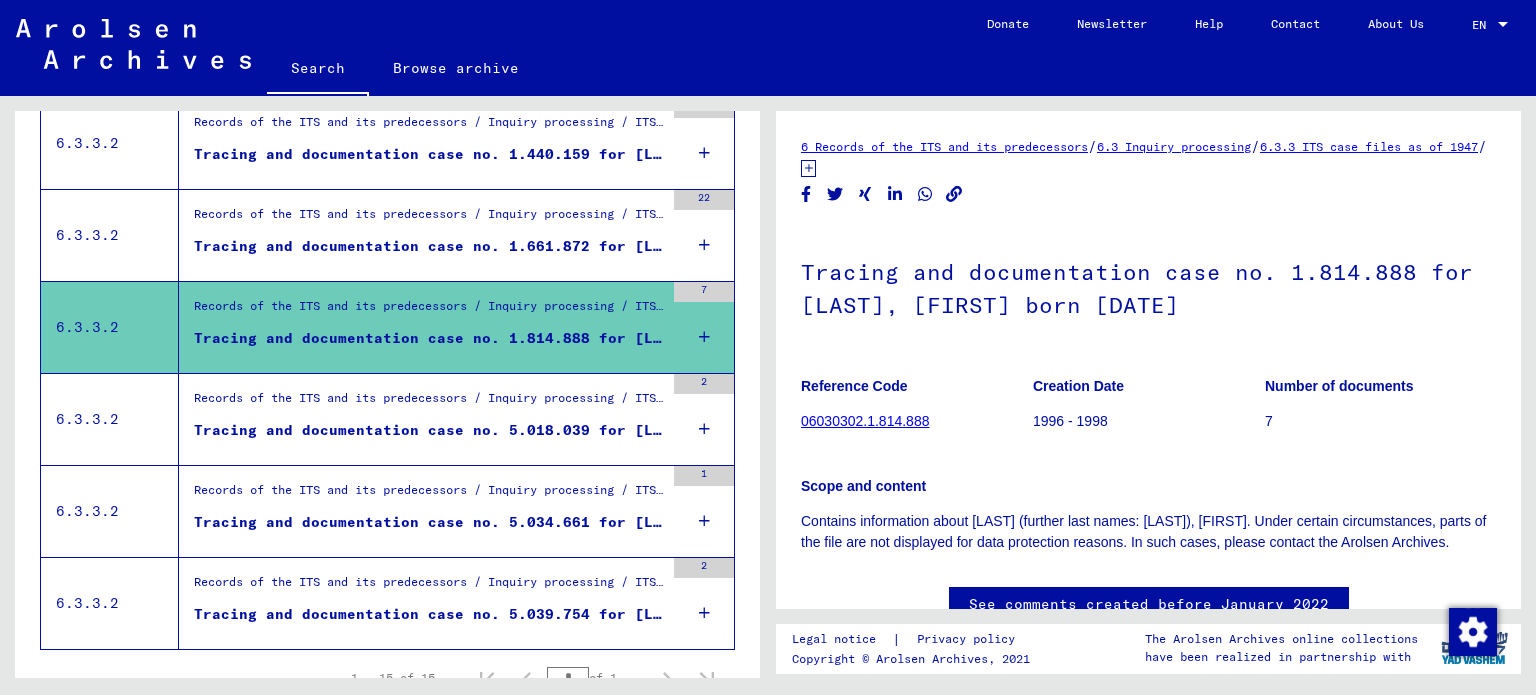 click on "Records of the ITS and its predecessors / Inquiry processing / ITS case files as of 1947 / Repository of T/D cases / Tracing and documentation cases with (T/D) numbers between 5.000.000 and 5.249.999 / Tracing and documentation cases with (T/D) numbers between 5.018.000 and 5.018.499" at bounding box center [429, 403] 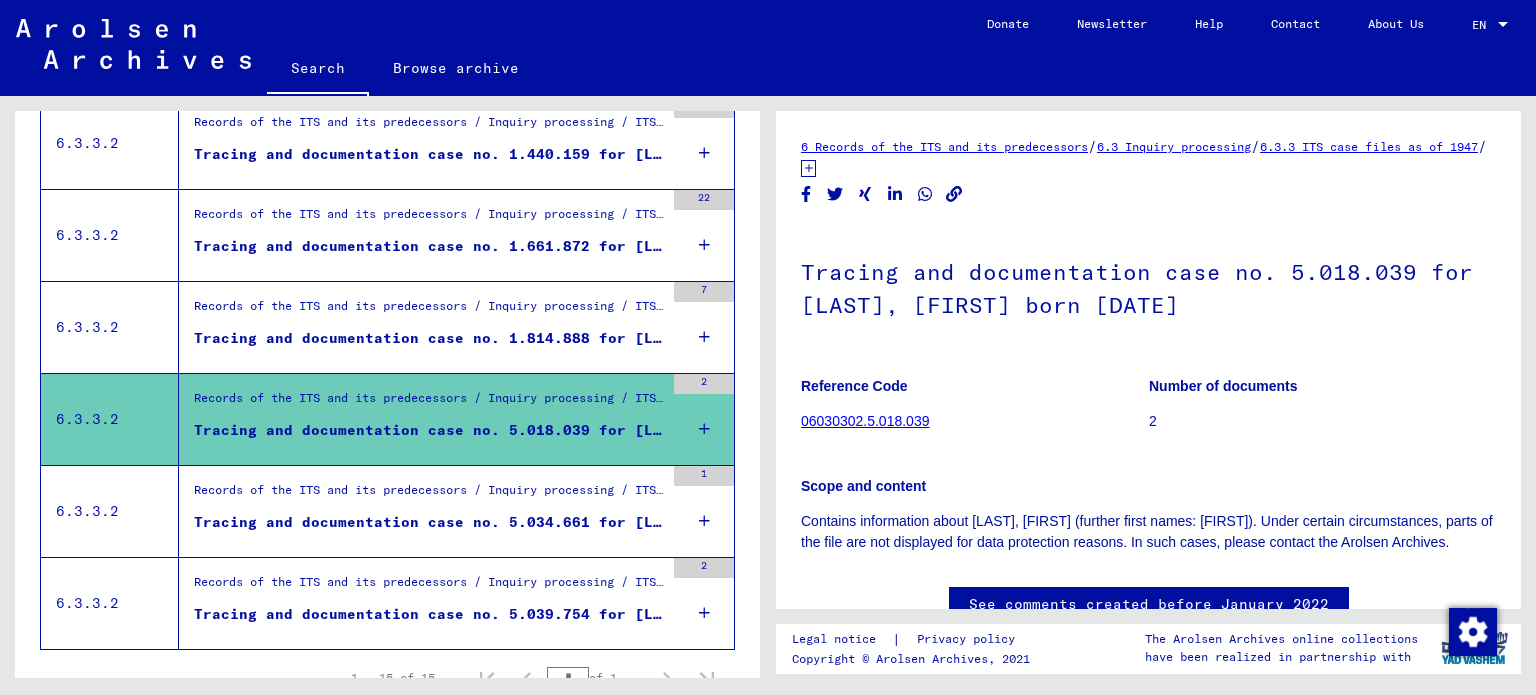 scroll, scrollTop: 0, scrollLeft: 0, axis: both 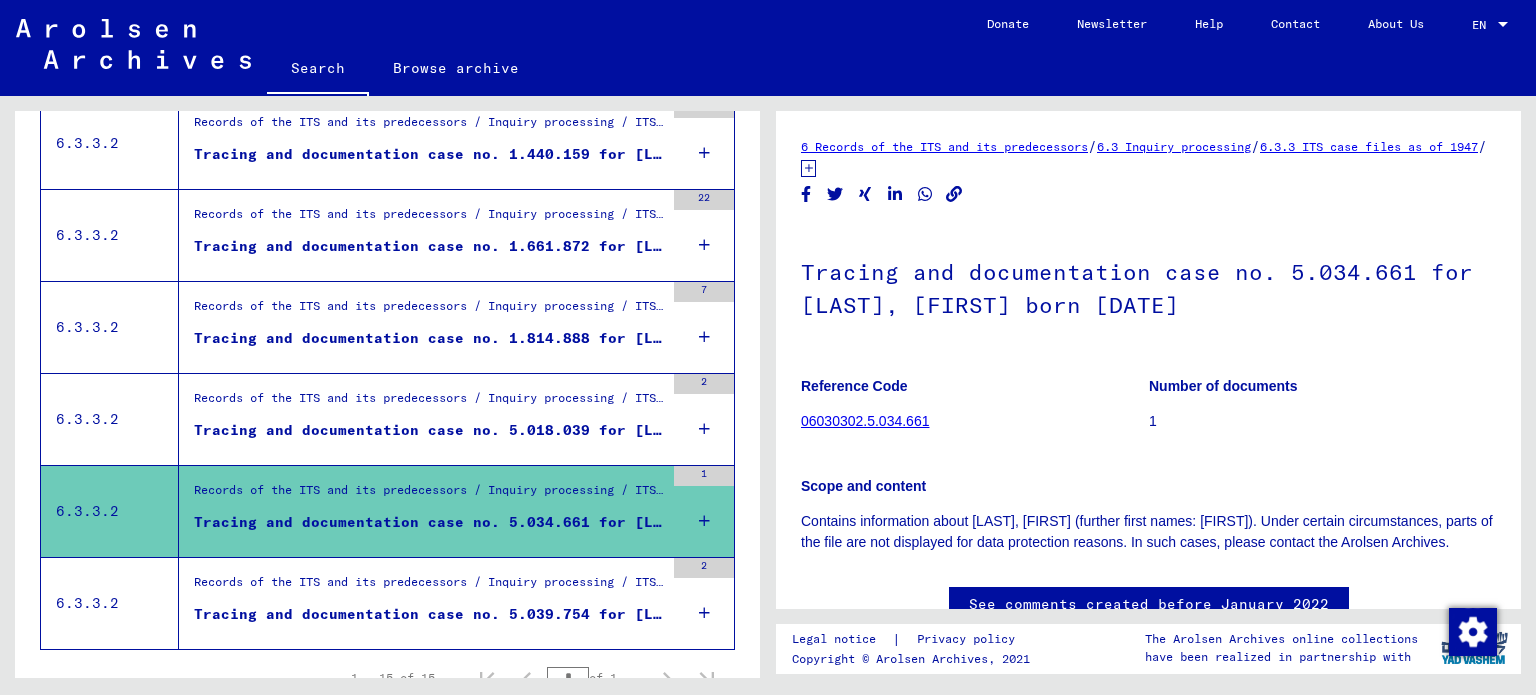 click on "Records of the ITS and its predecessors / Inquiry processing / ITS case files as of 1947 / Repository of T/D cases / Tracing and documentation cases with (T/D) numbers between 5.000.000 and 5.249.999 / Tracing and documentation cases with (T/D) numbers between 5.039.500 and 5.039.999" at bounding box center [429, 587] 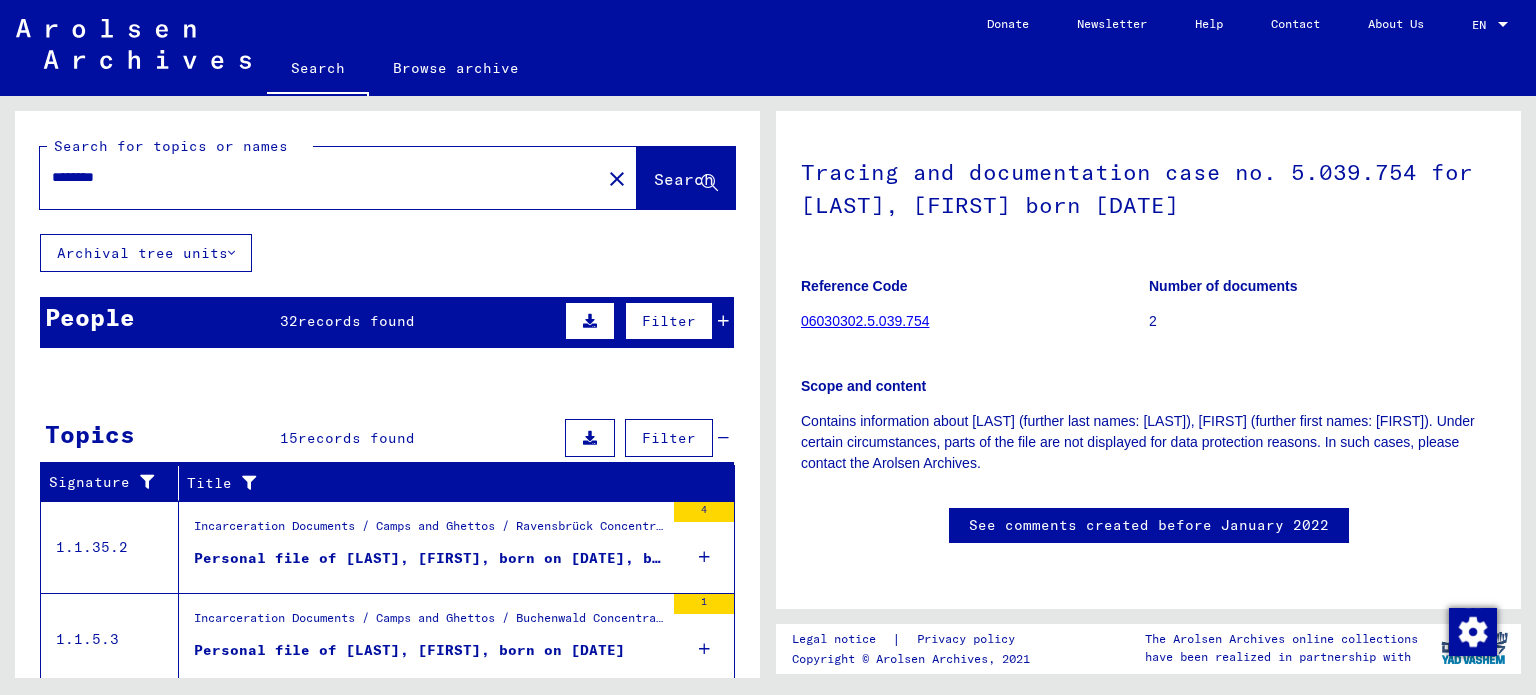 click on "People 32  records found  Filter" at bounding box center [387, 322] 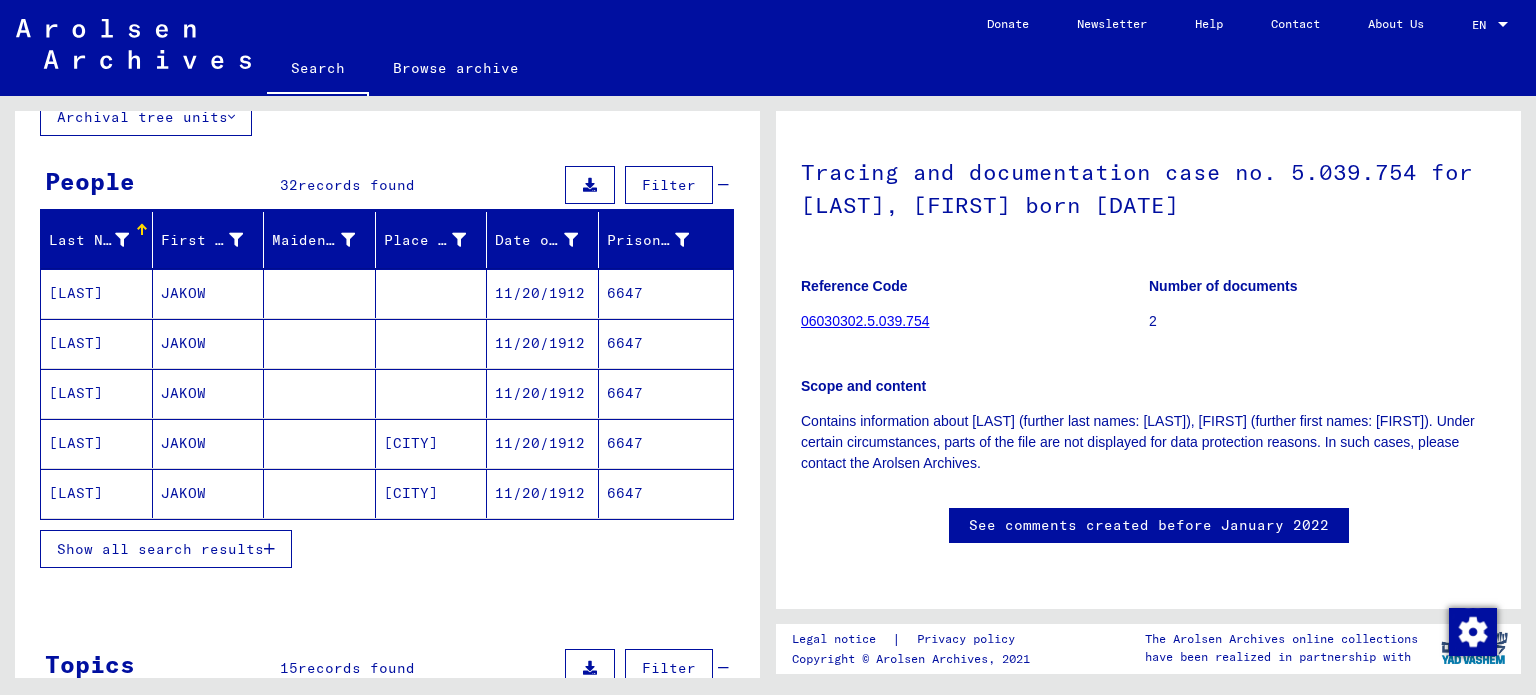 click on "Show all search results" at bounding box center [160, 549] 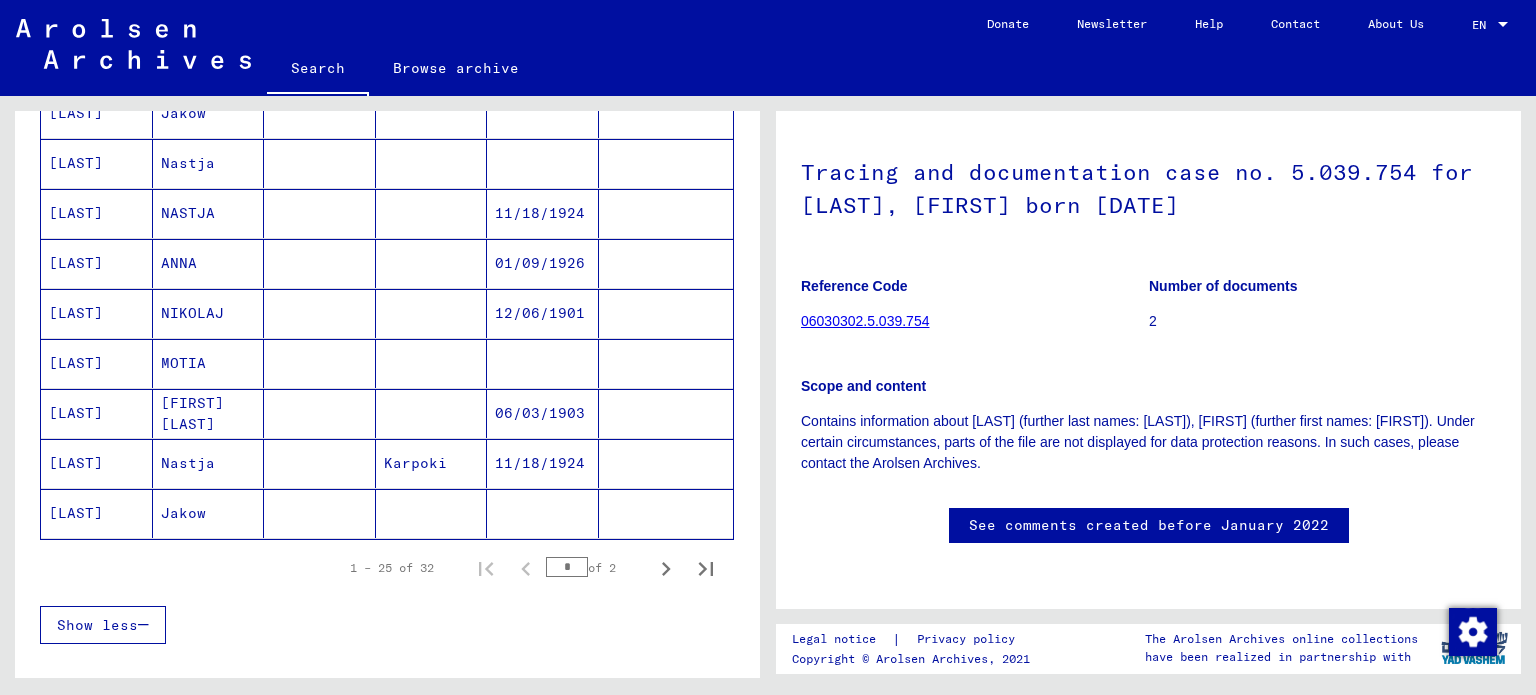 click at bounding box center [320, 363] 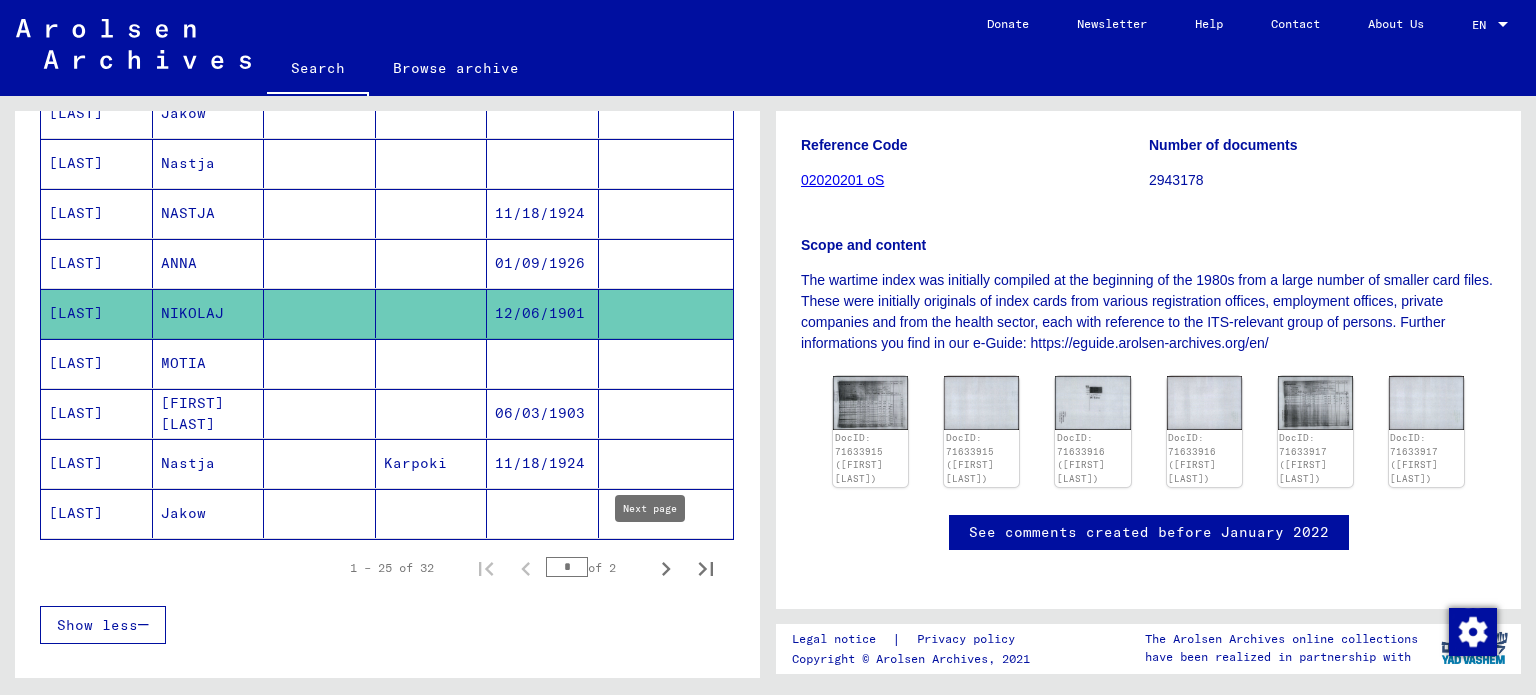 click 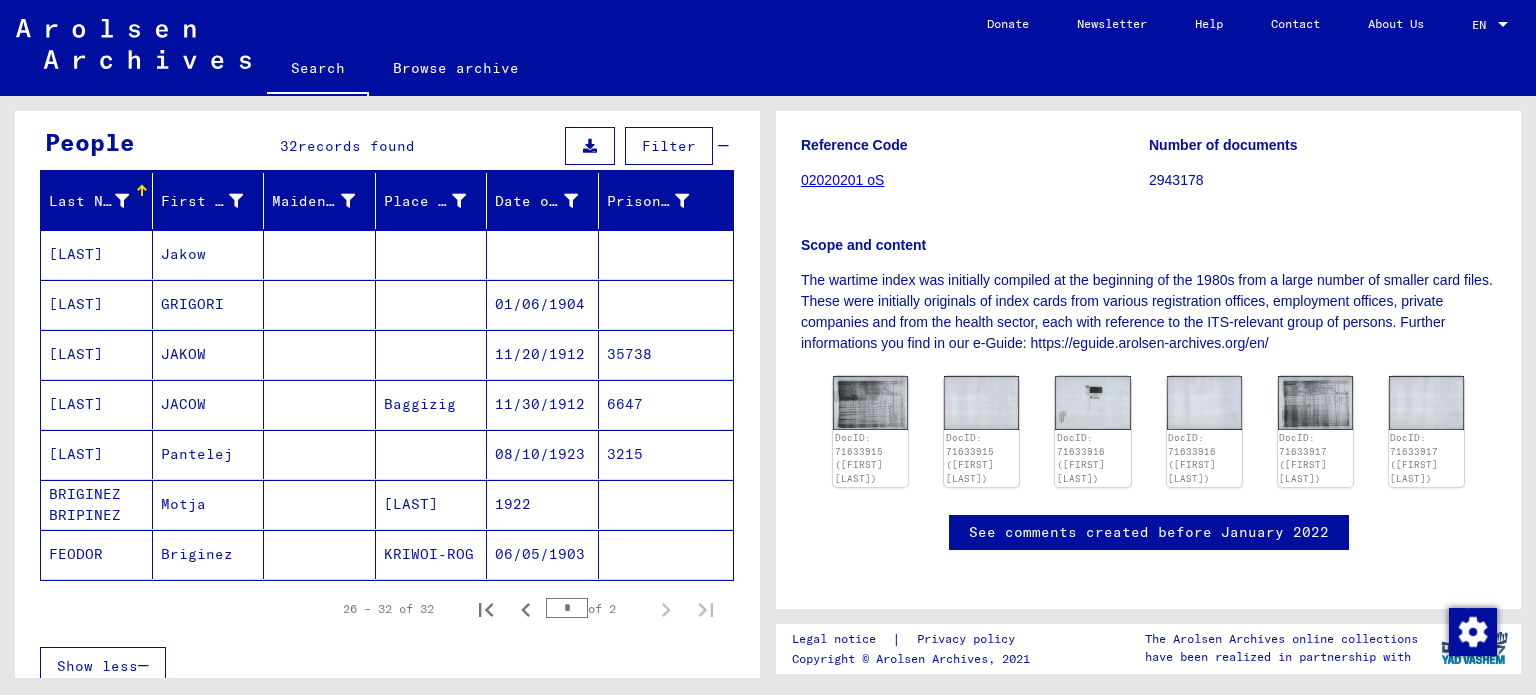 scroll, scrollTop: 176, scrollLeft: 0, axis: vertical 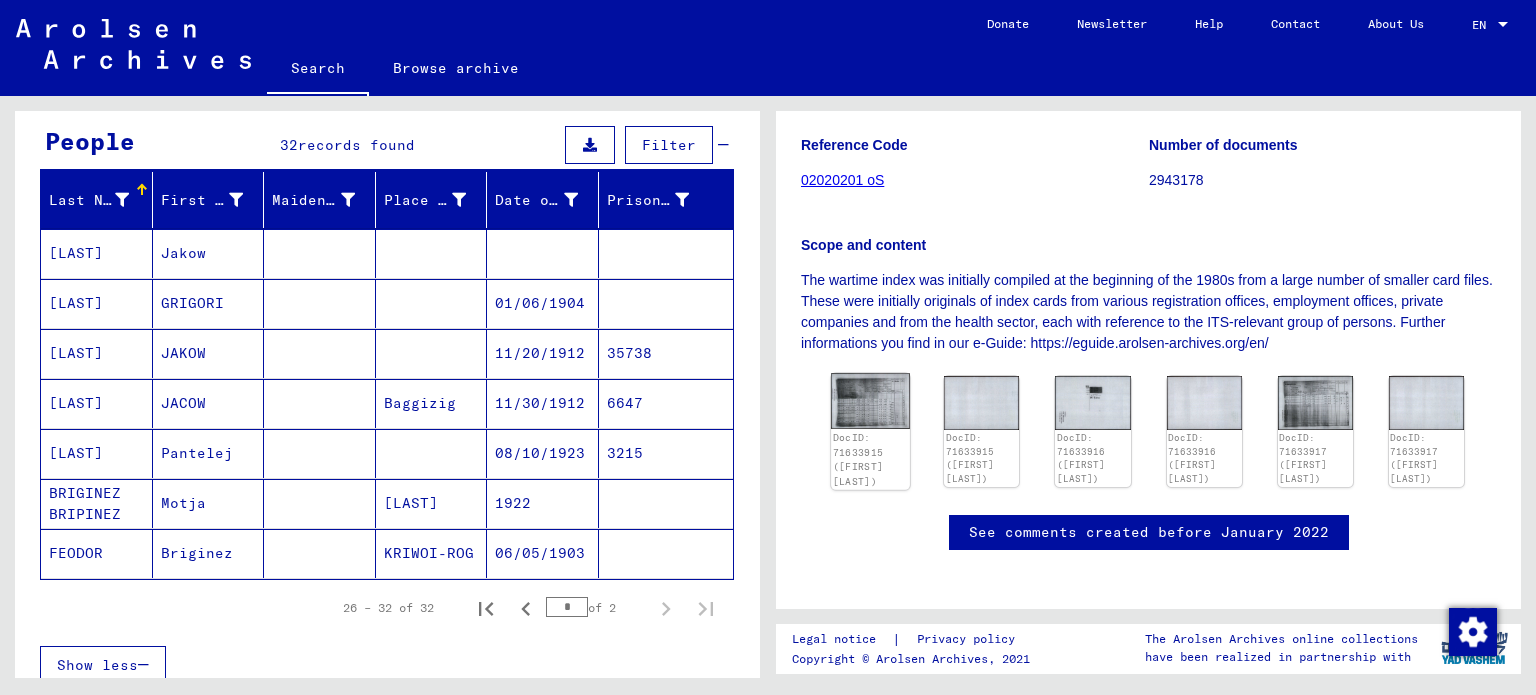 click 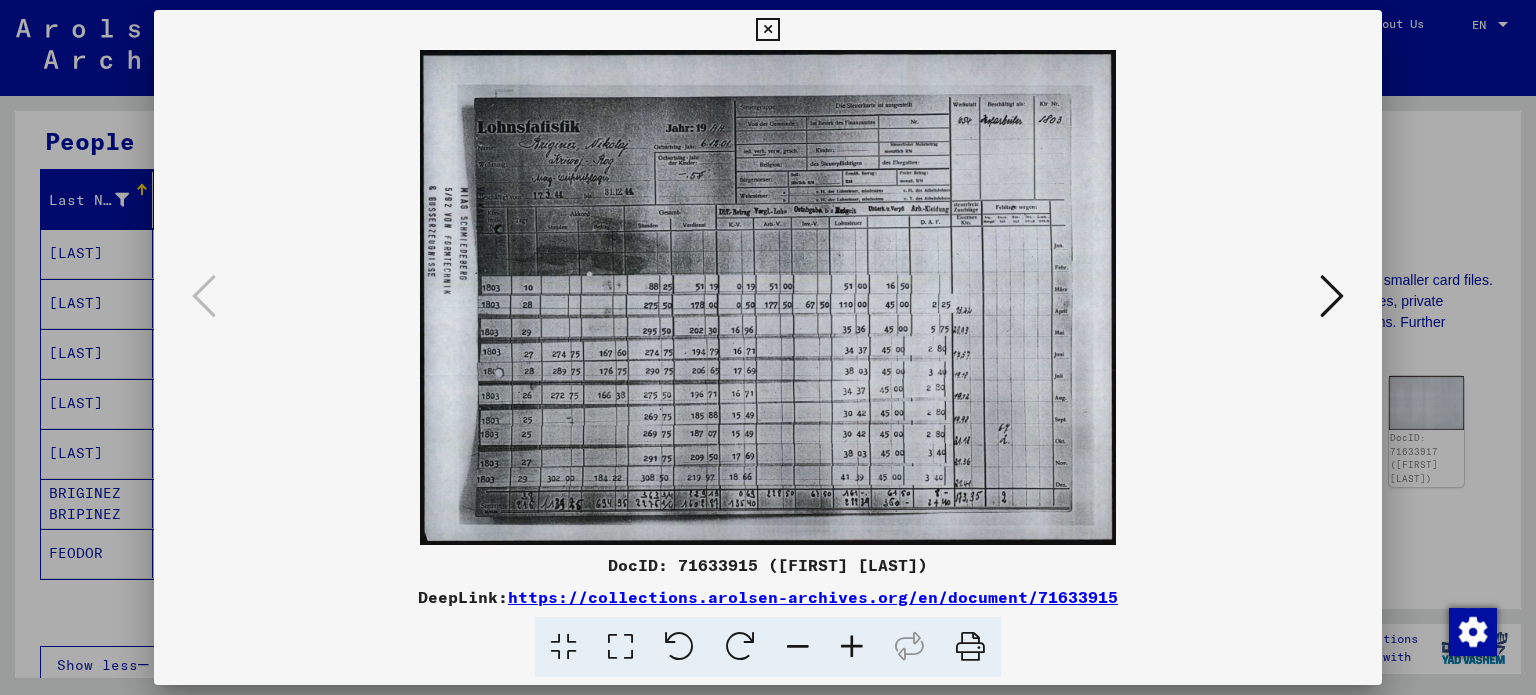 click at bounding box center [1332, 296] 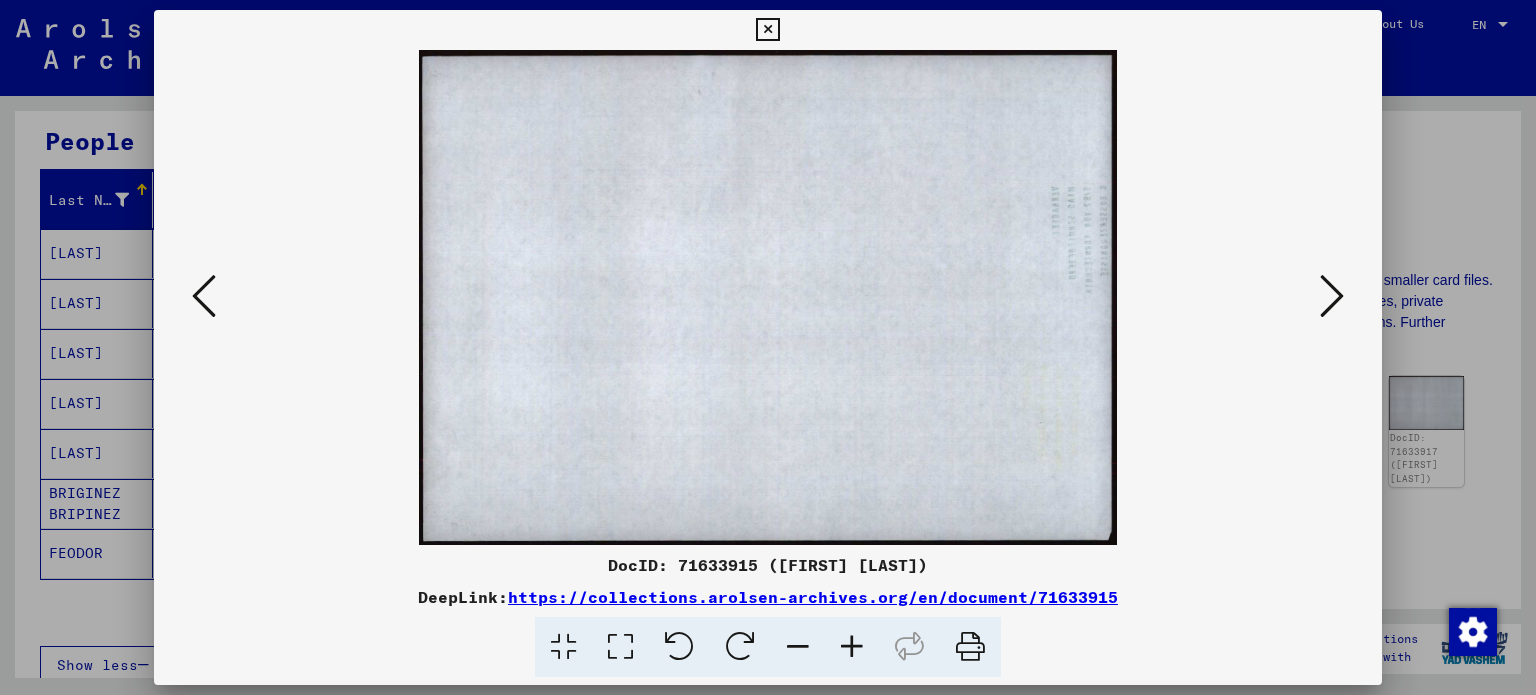 click at bounding box center [1332, 296] 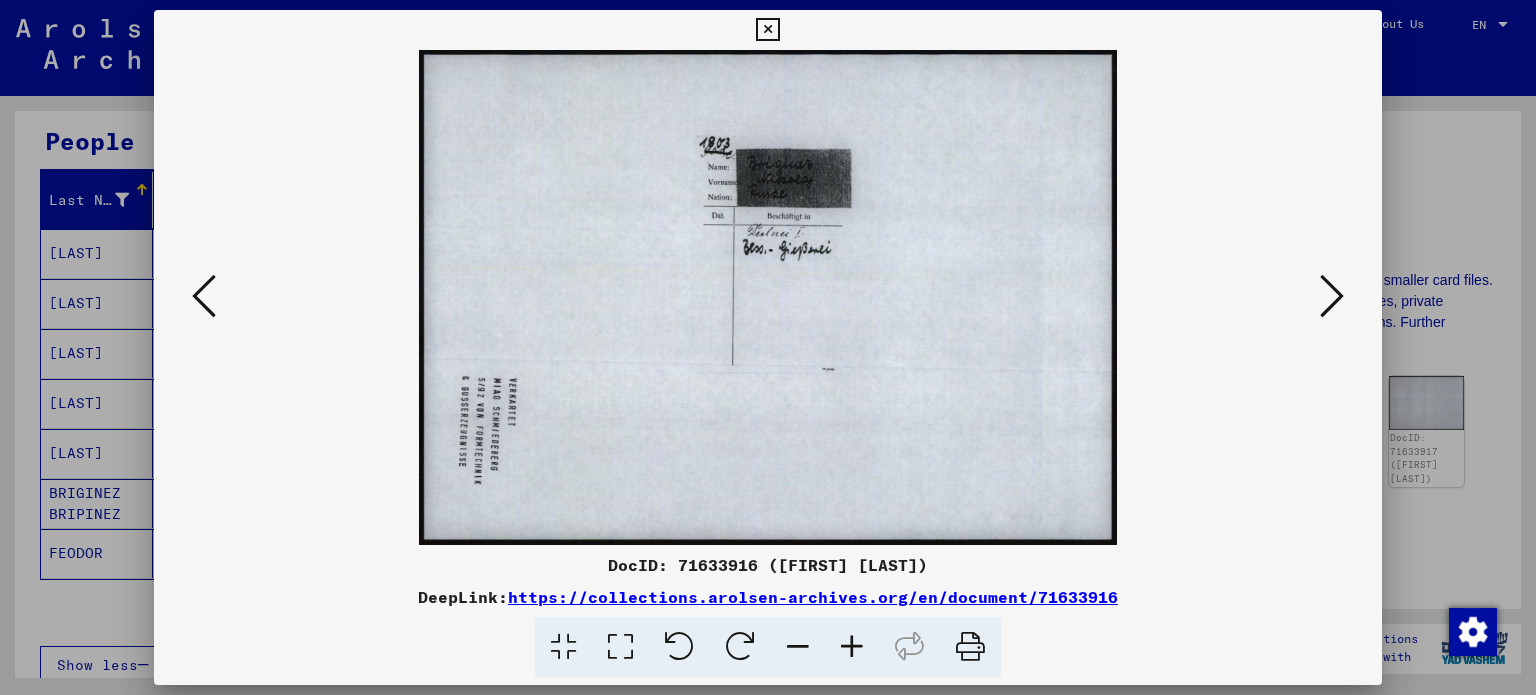 click at bounding box center [1332, 296] 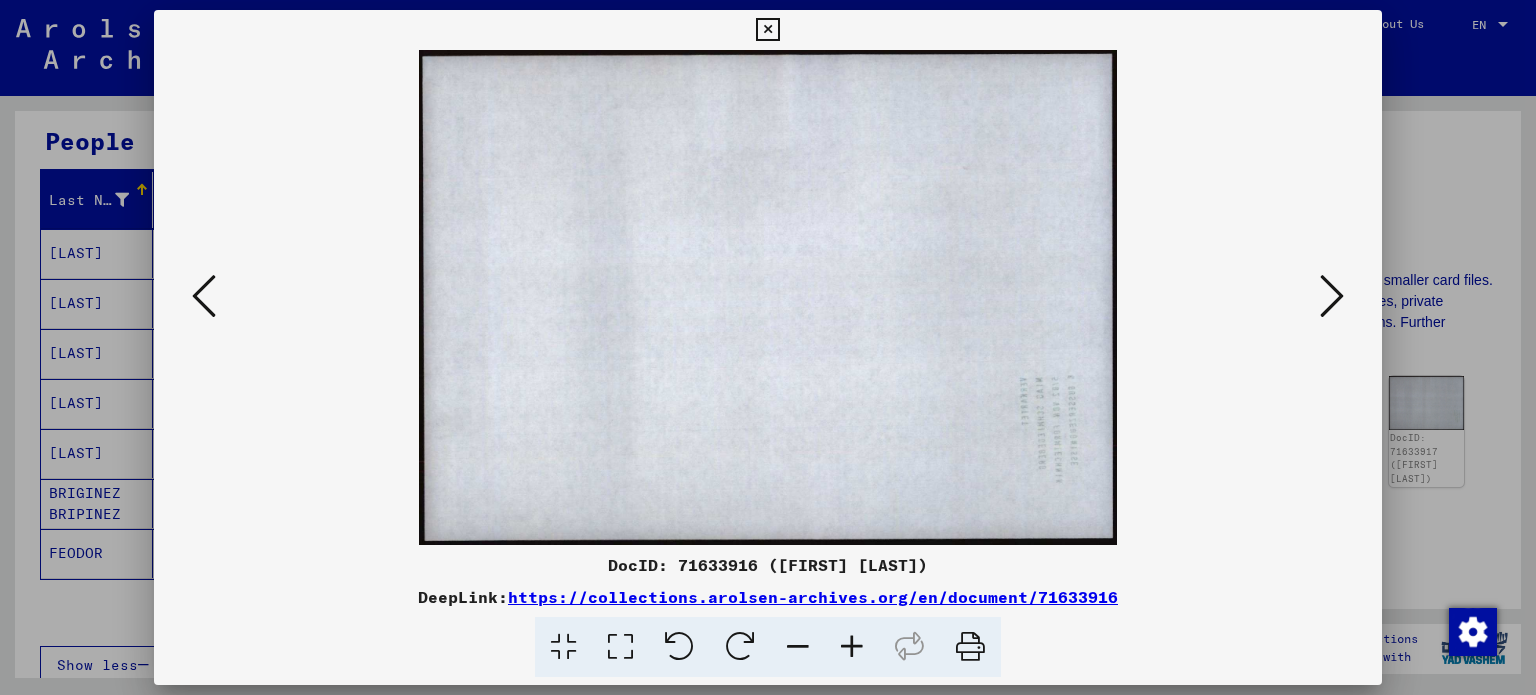 click at bounding box center [1332, 296] 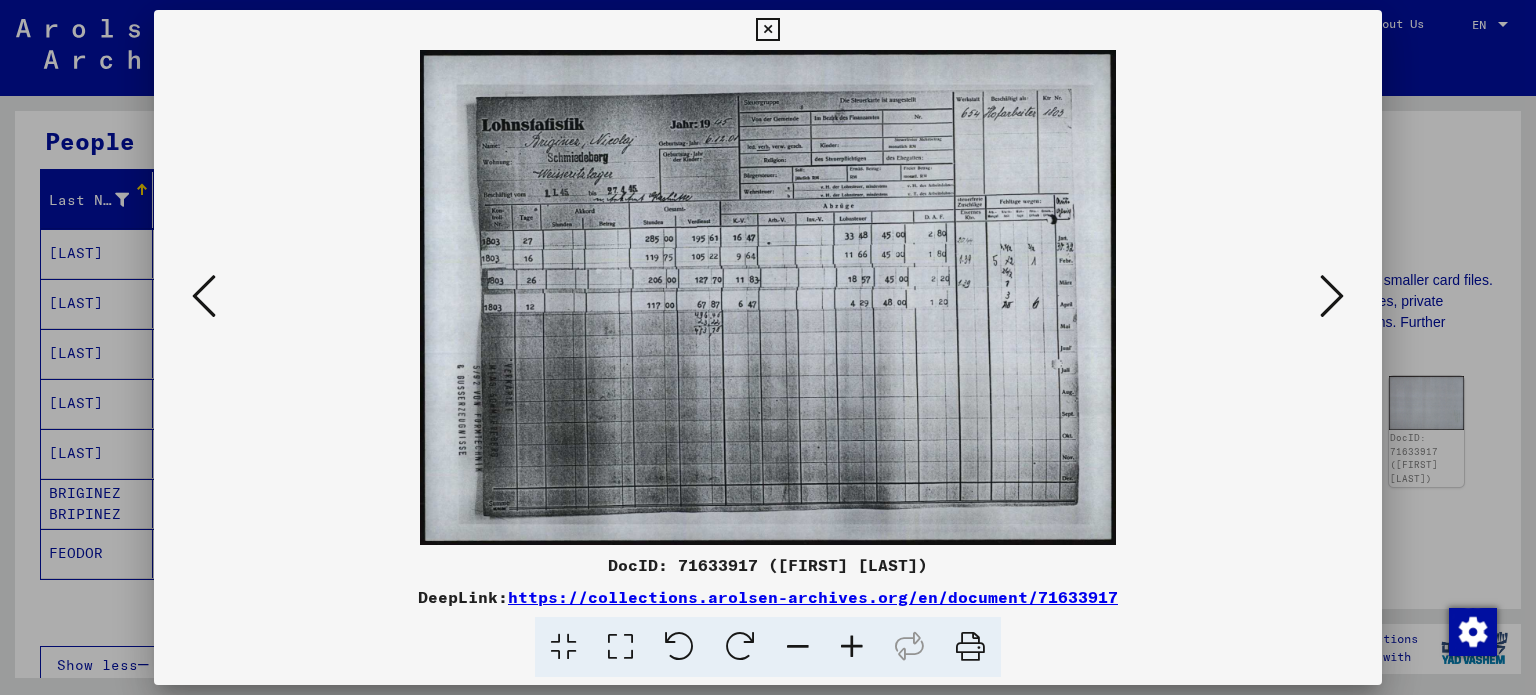 click at bounding box center (1332, 296) 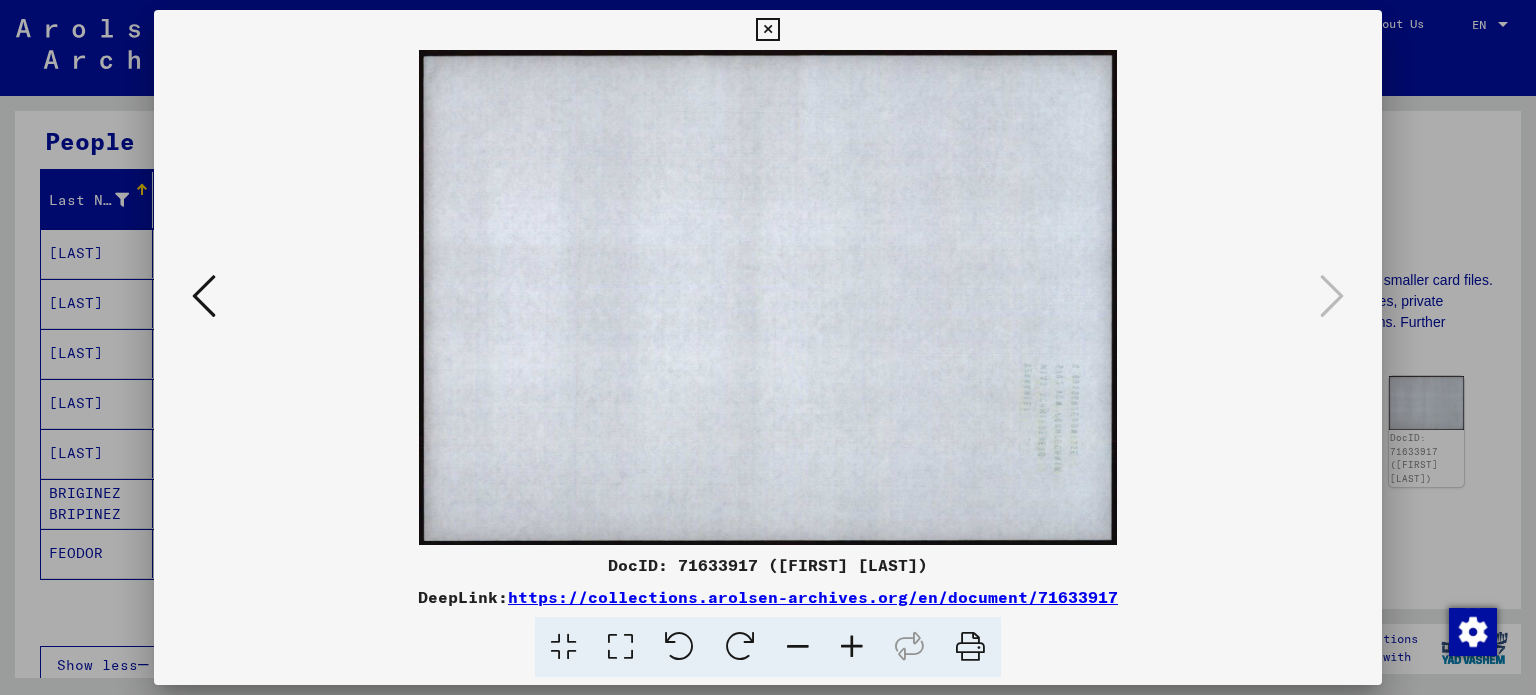 click at bounding box center [768, 347] 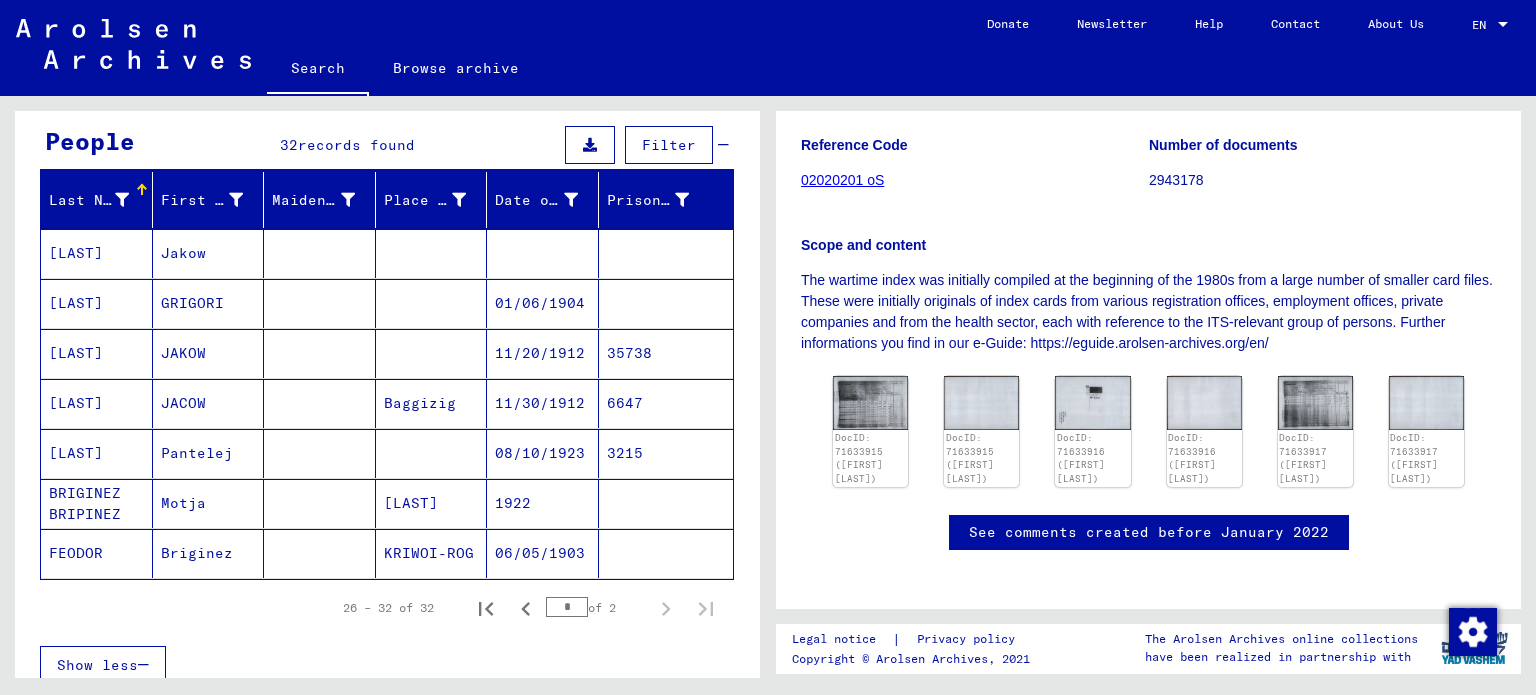 scroll, scrollTop: 0, scrollLeft: 0, axis: both 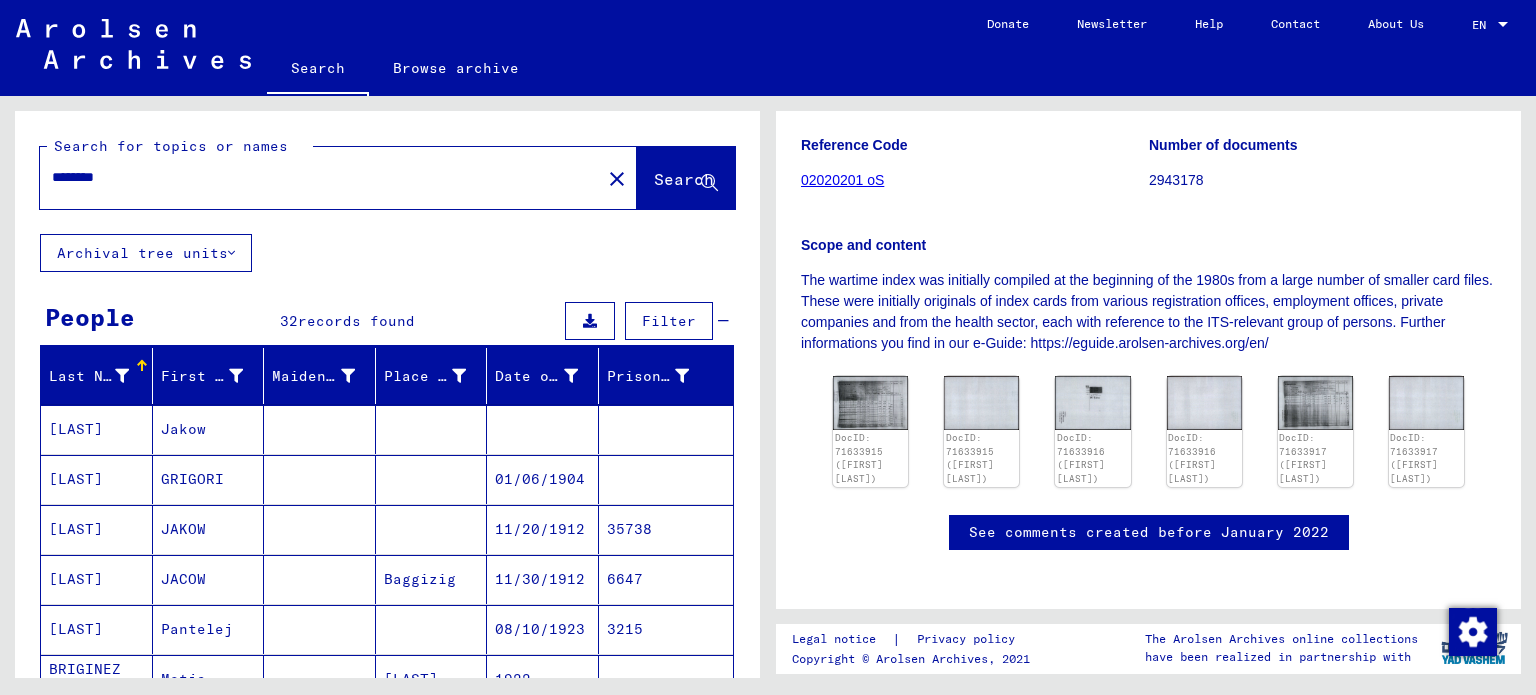 click on "********" at bounding box center (320, 177) 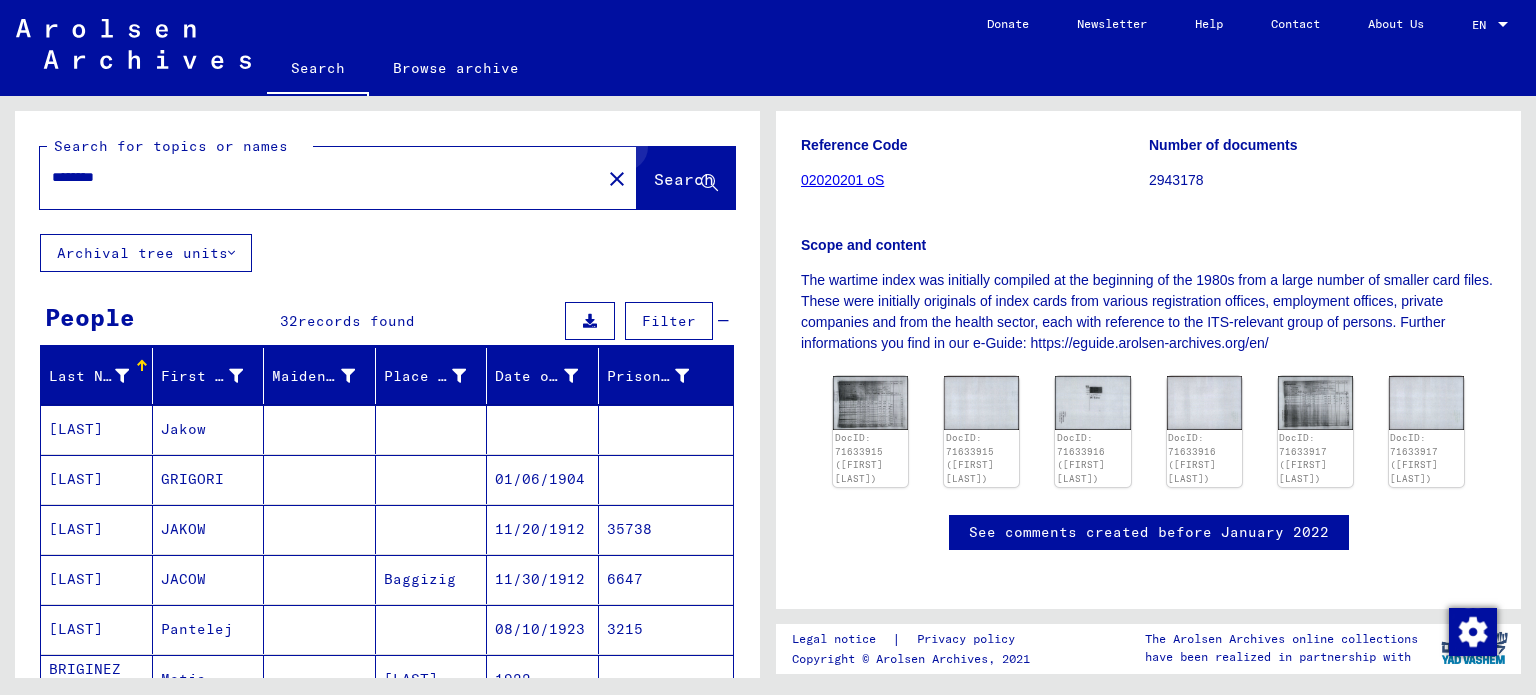 click on "Search" 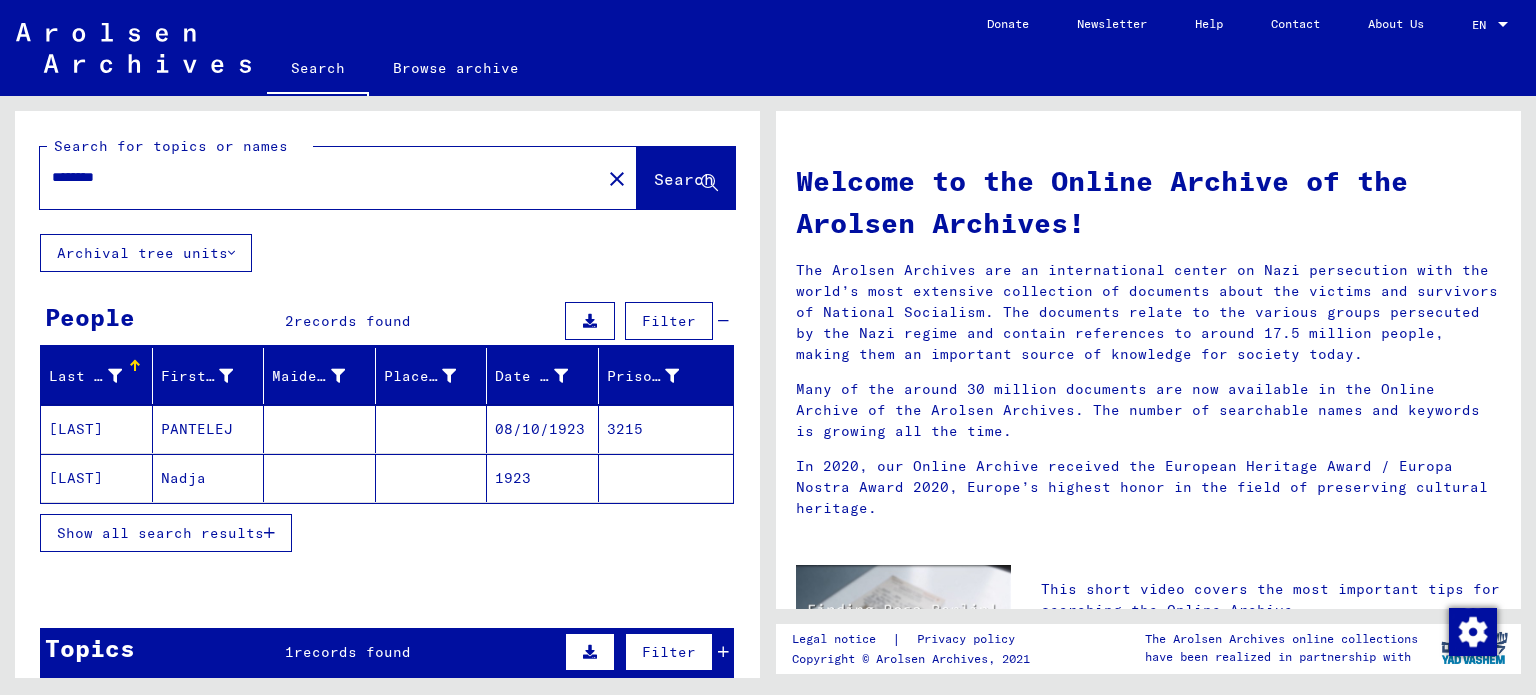 click on "********" at bounding box center [314, 177] 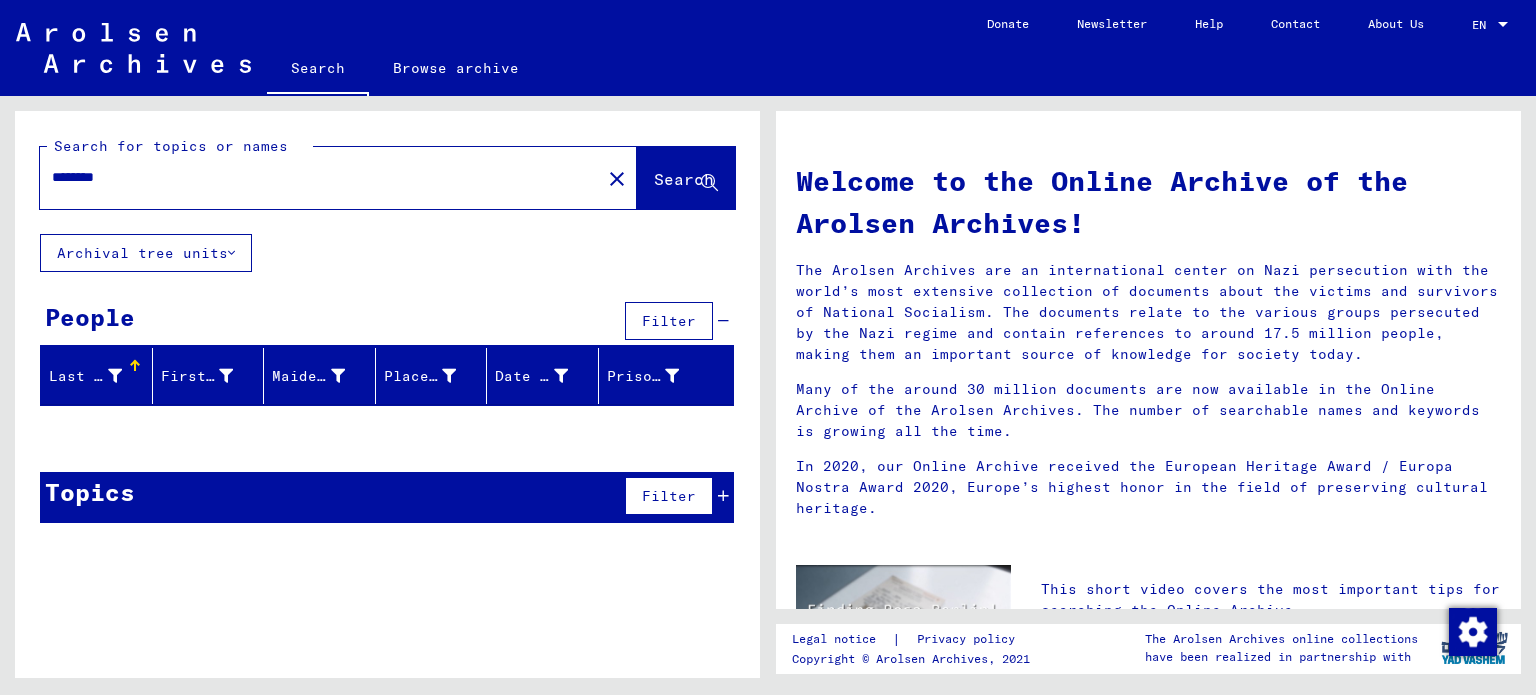 click on "********" at bounding box center [314, 177] 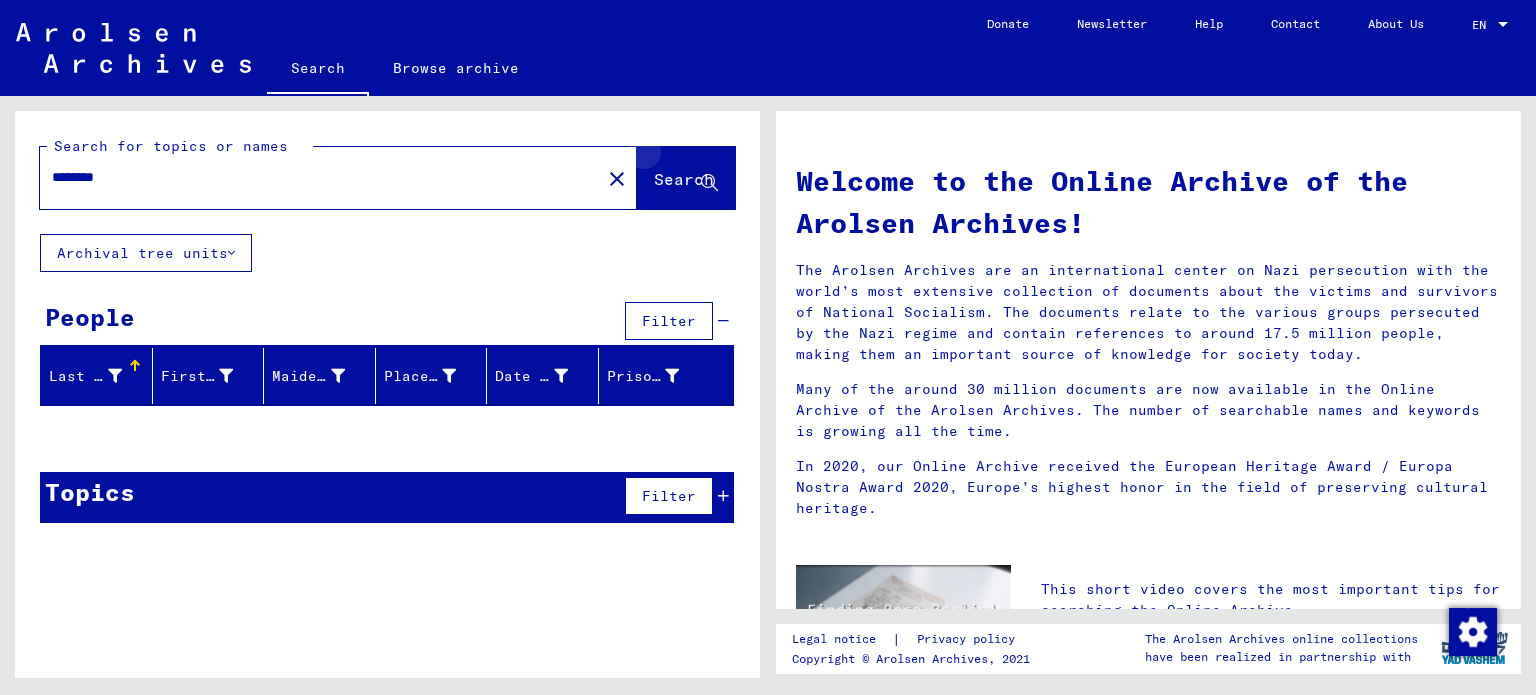 click on "Search" 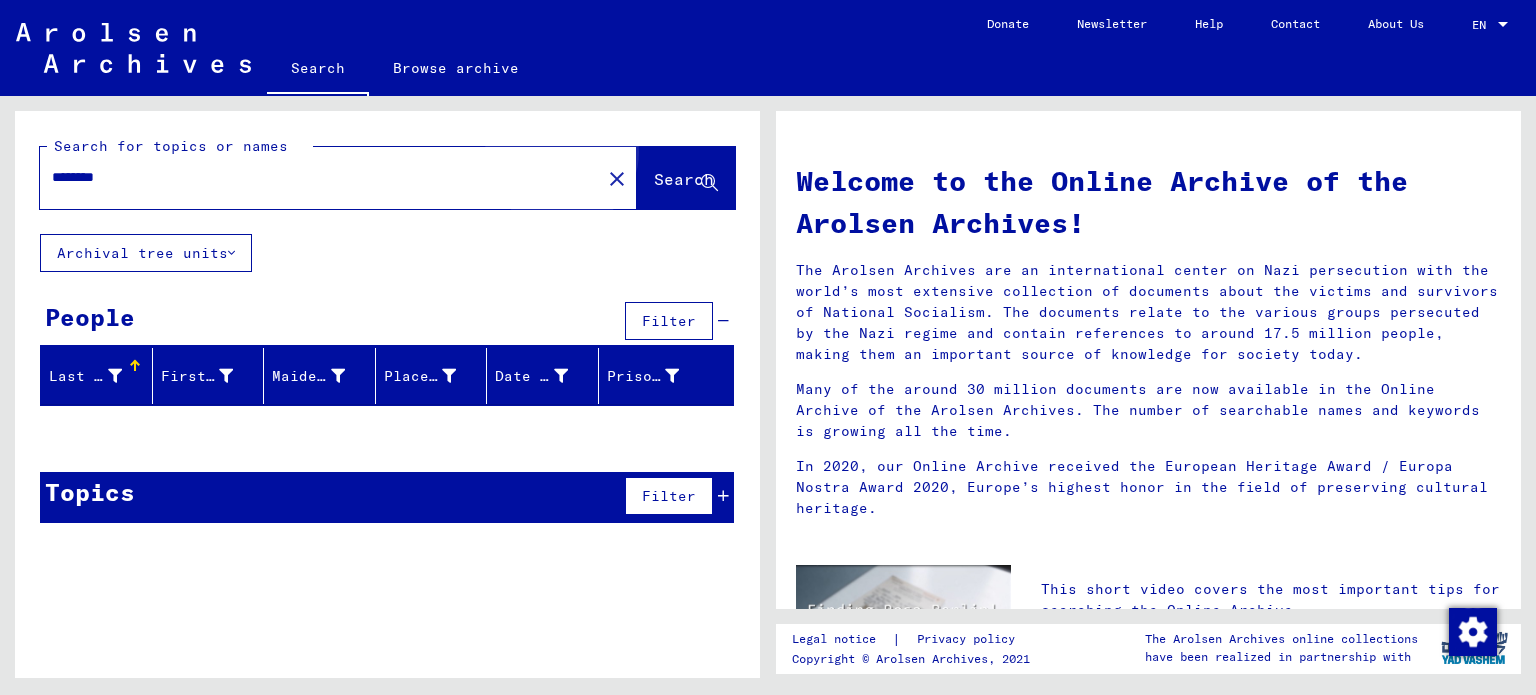click on "Search" 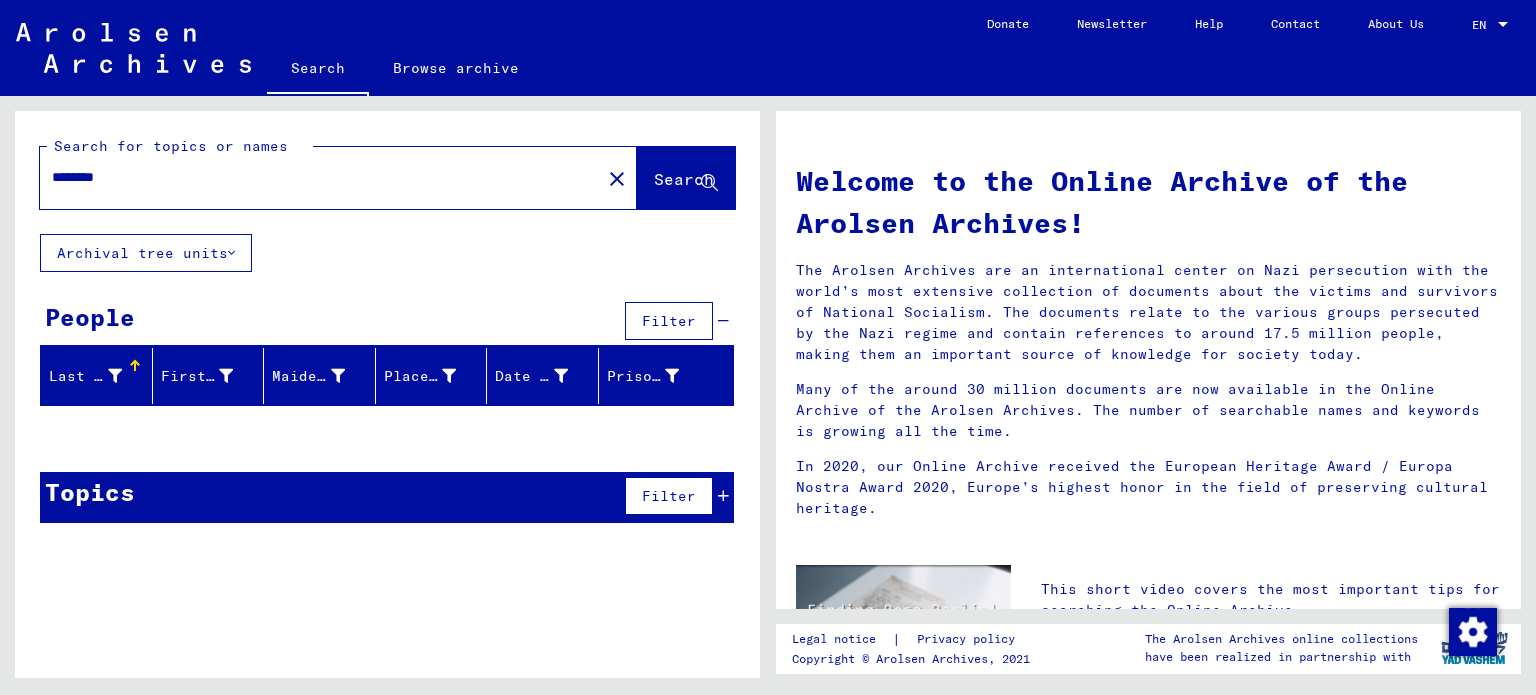 click on "********" at bounding box center [314, 177] 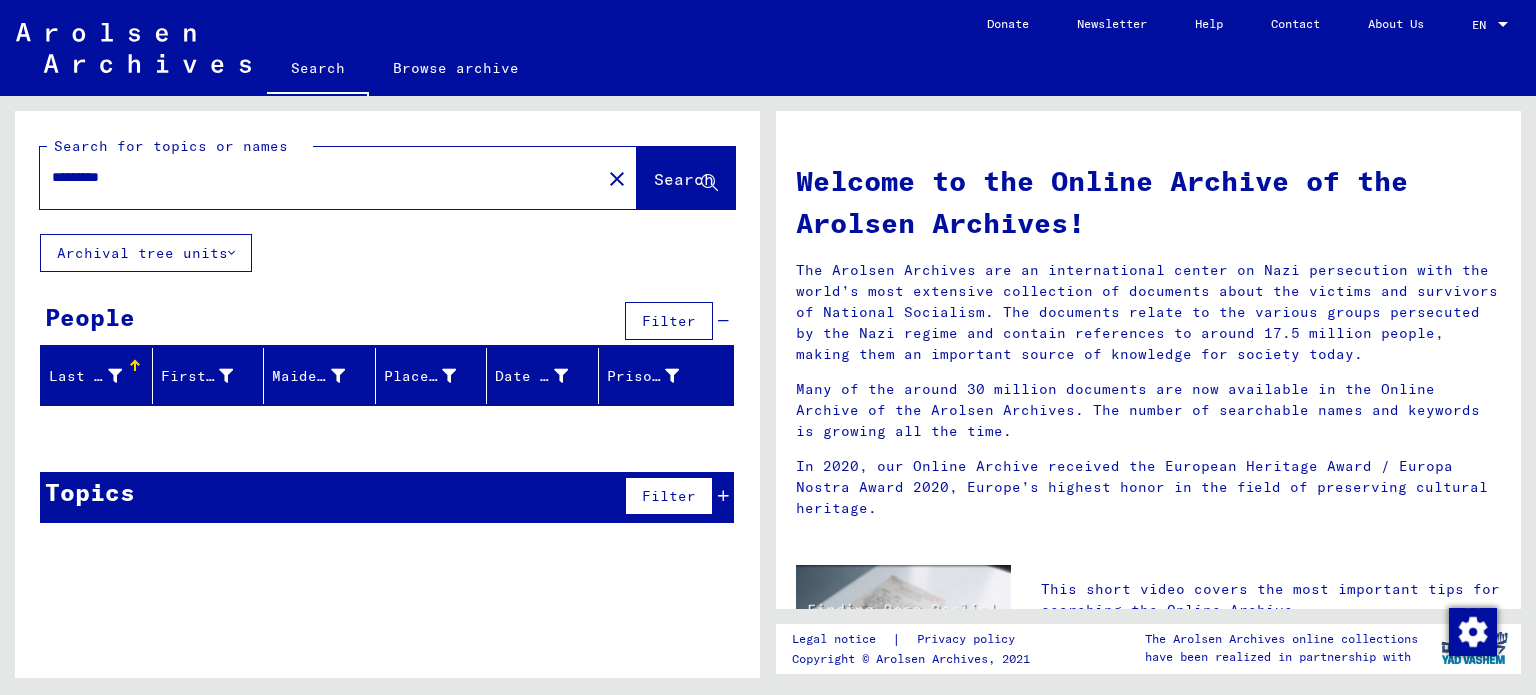 click on "Search" 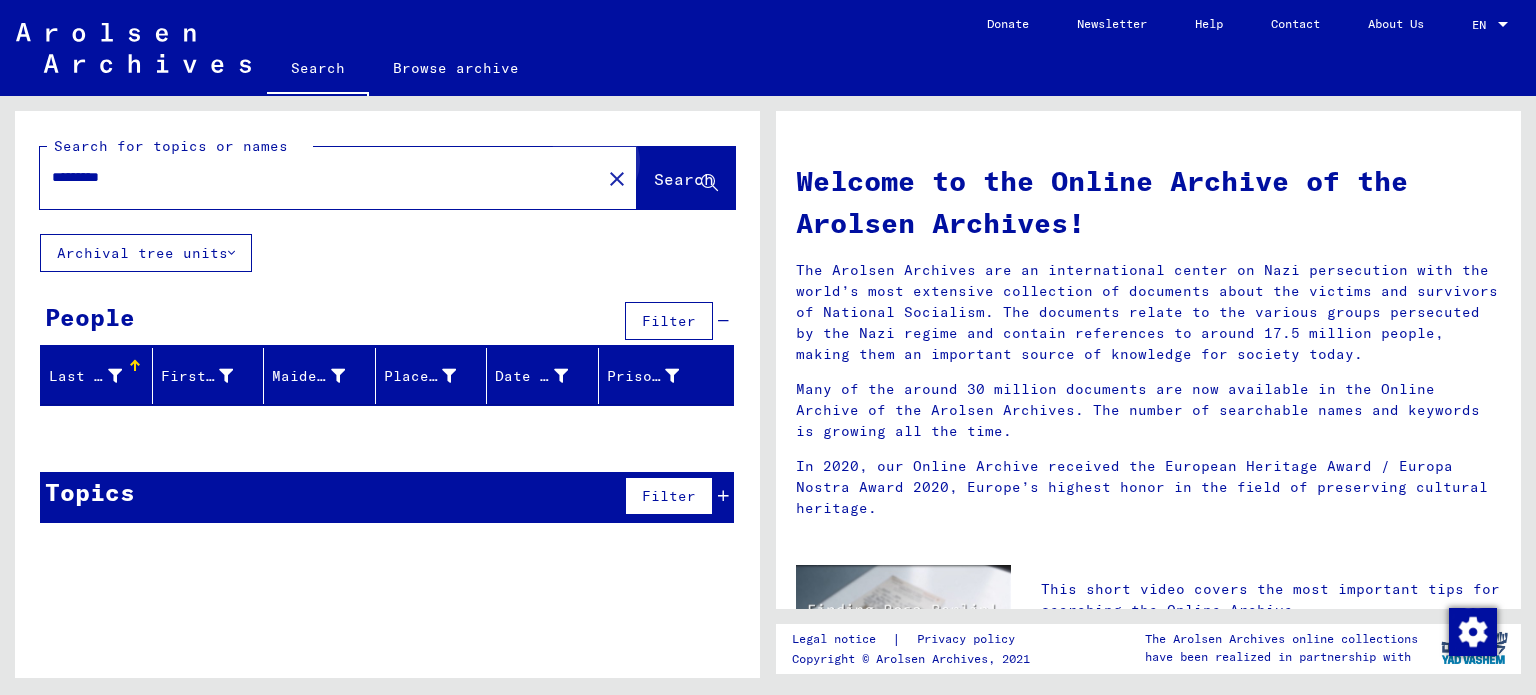 click on "Search" 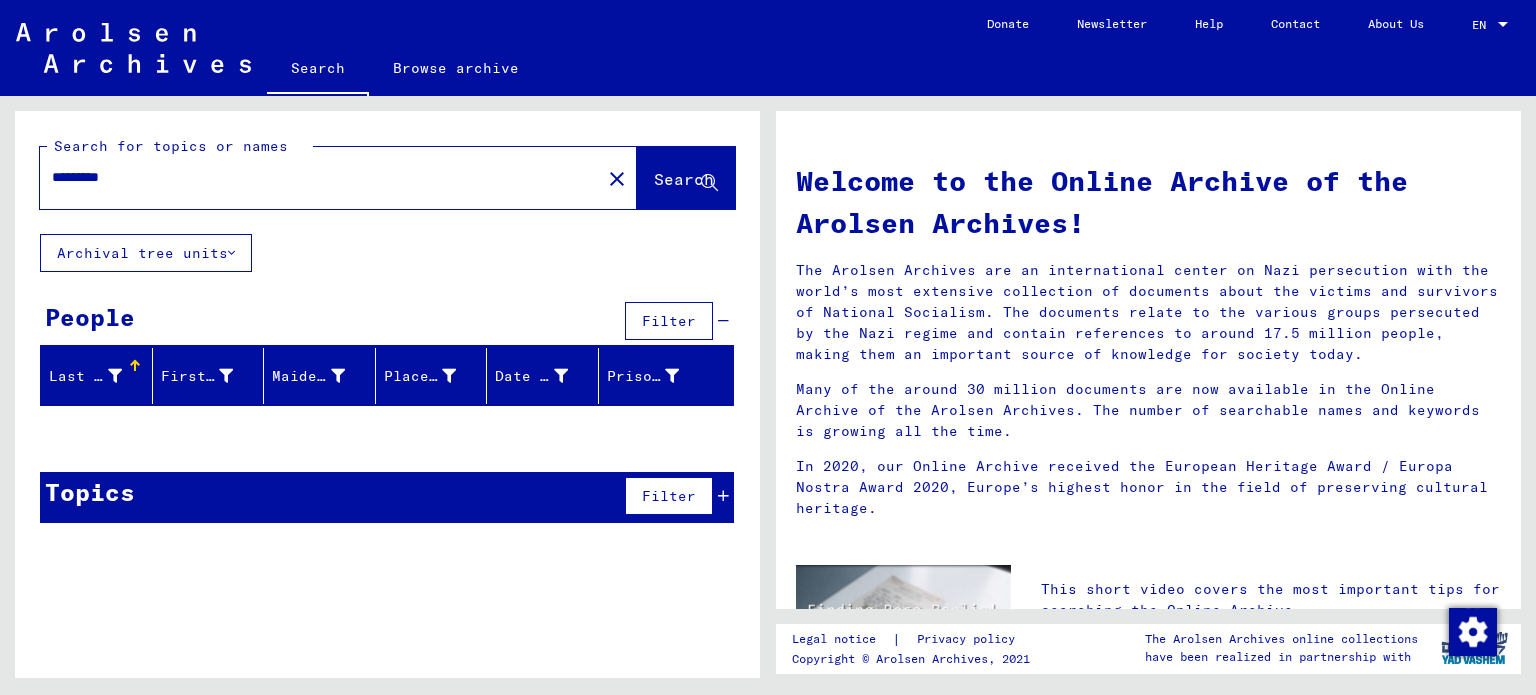 click on "*********" at bounding box center (314, 177) 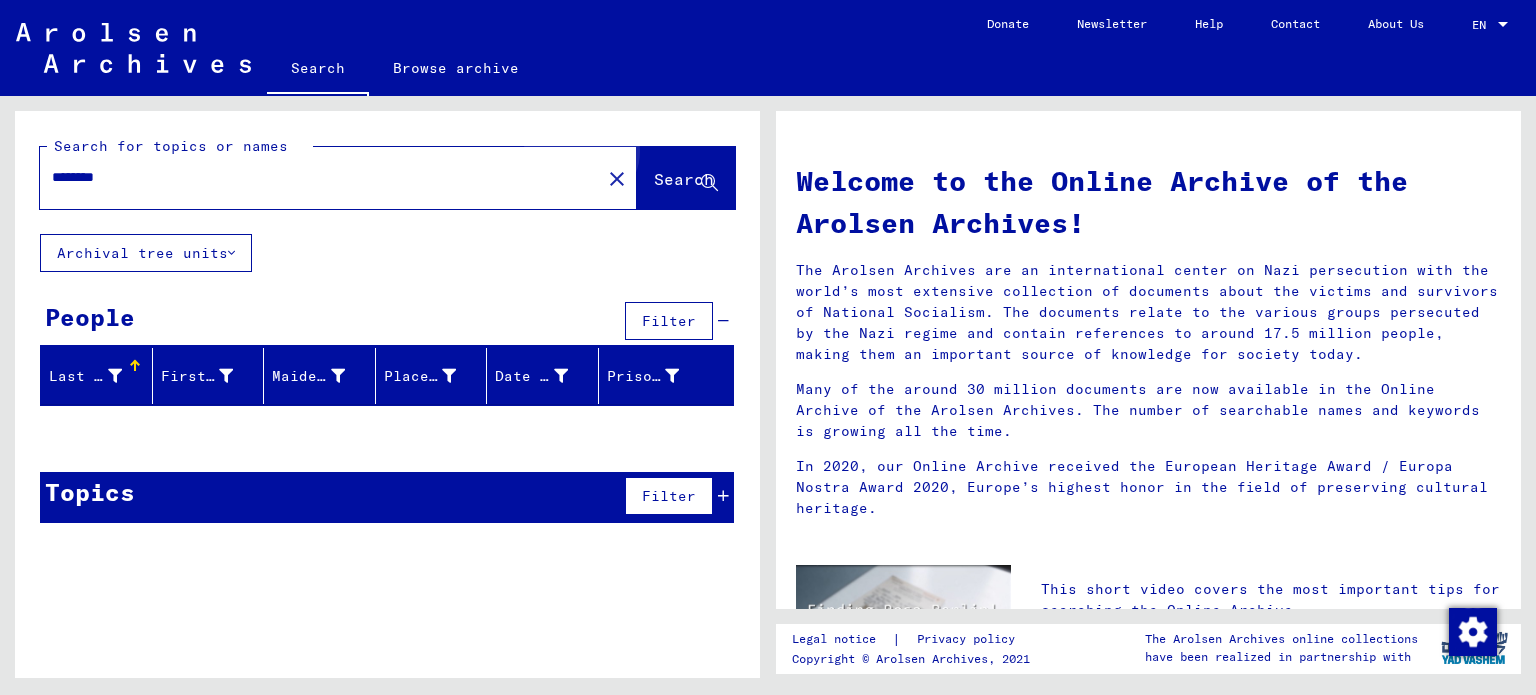 click on "Search" 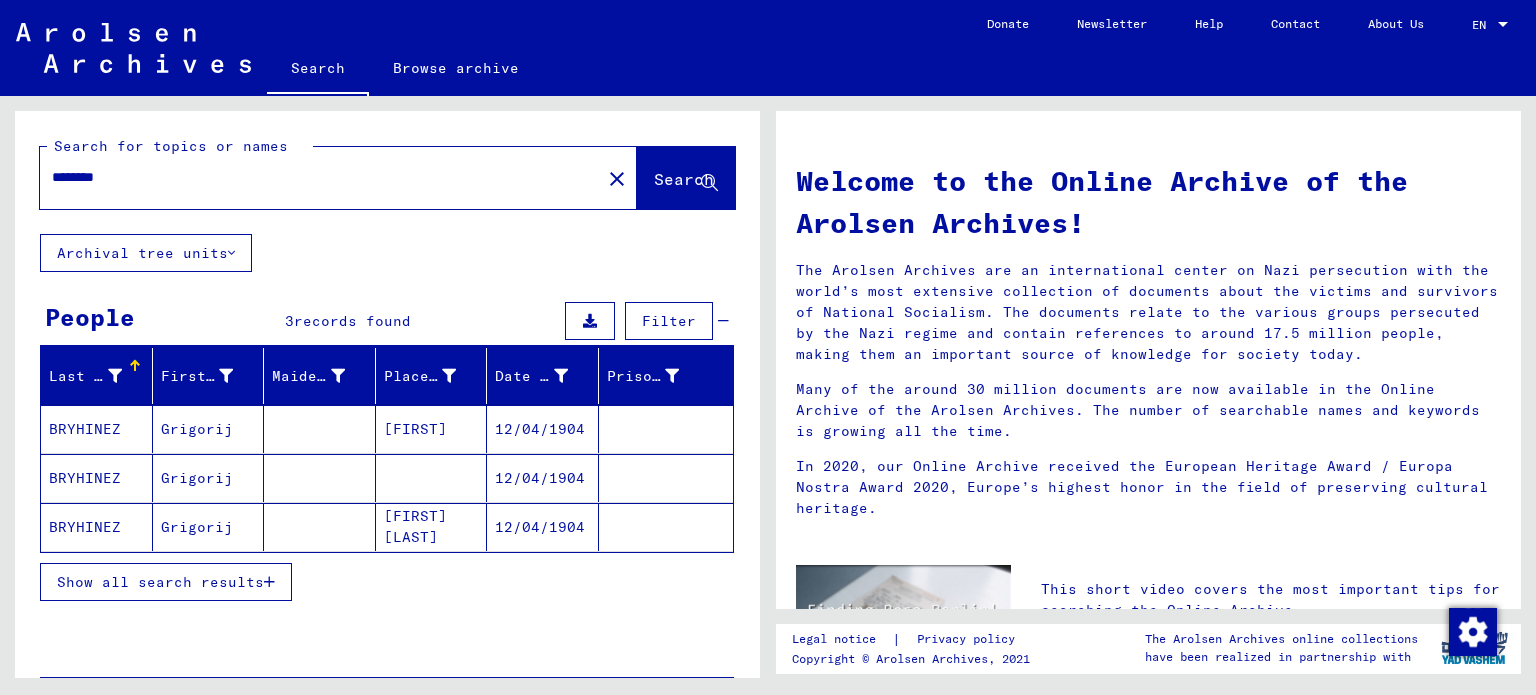 click on "********" at bounding box center (314, 177) 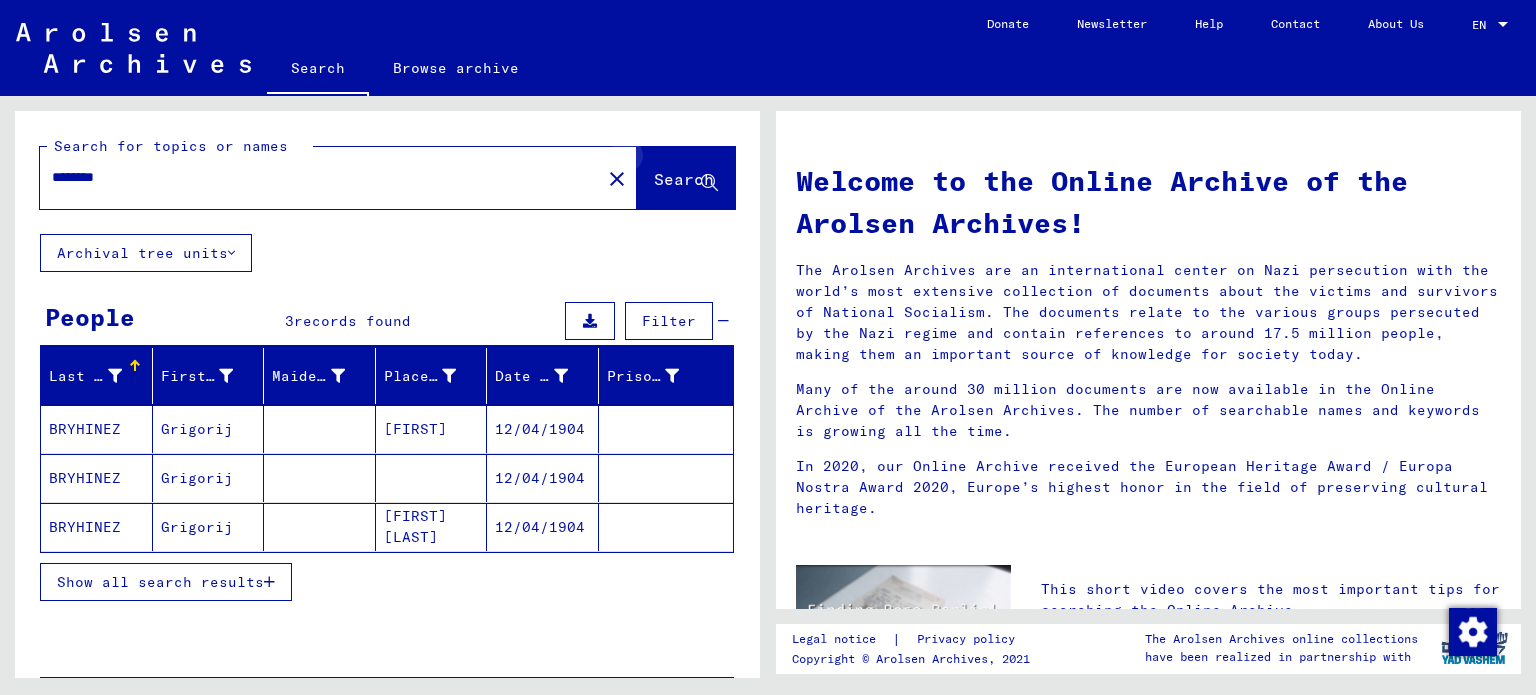 click 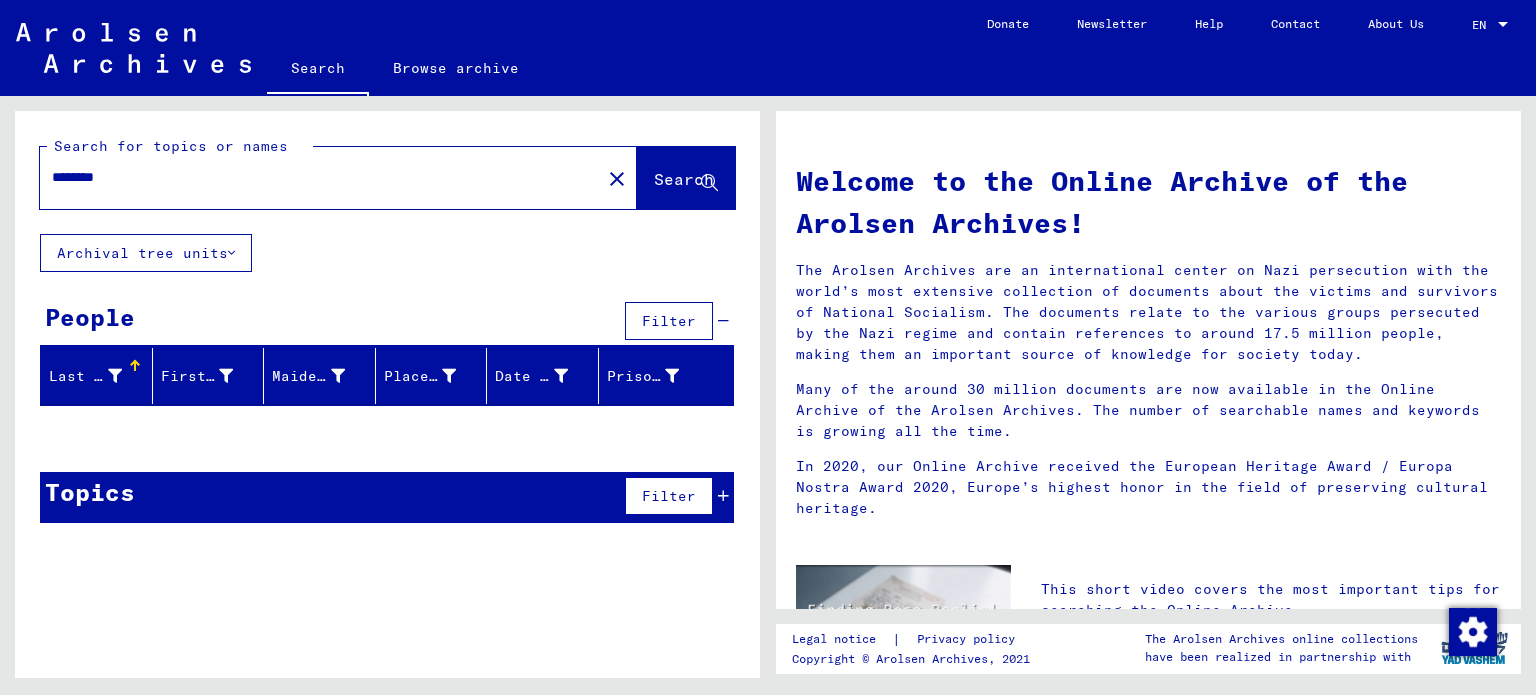 click on "********" at bounding box center (314, 177) 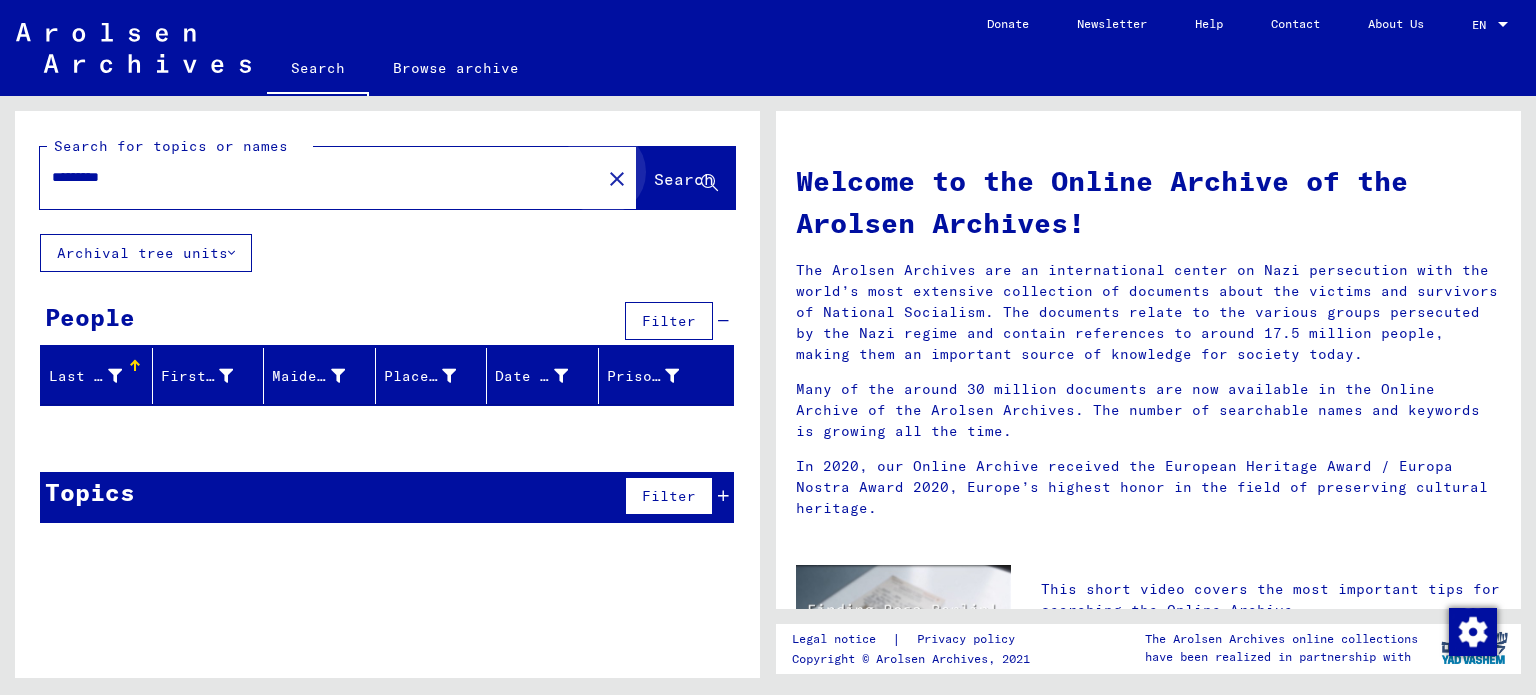 click on "Search" 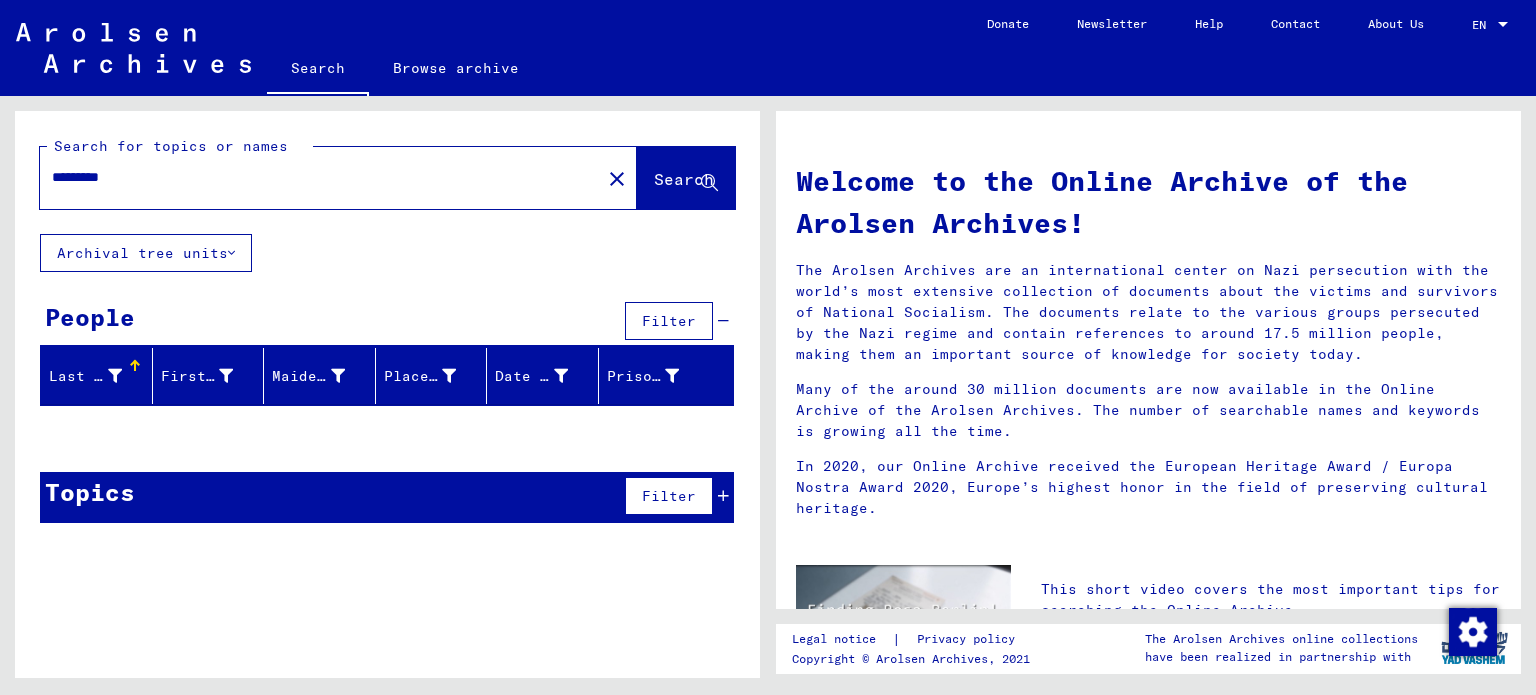 click on "*********" at bounding box center [314, 177] 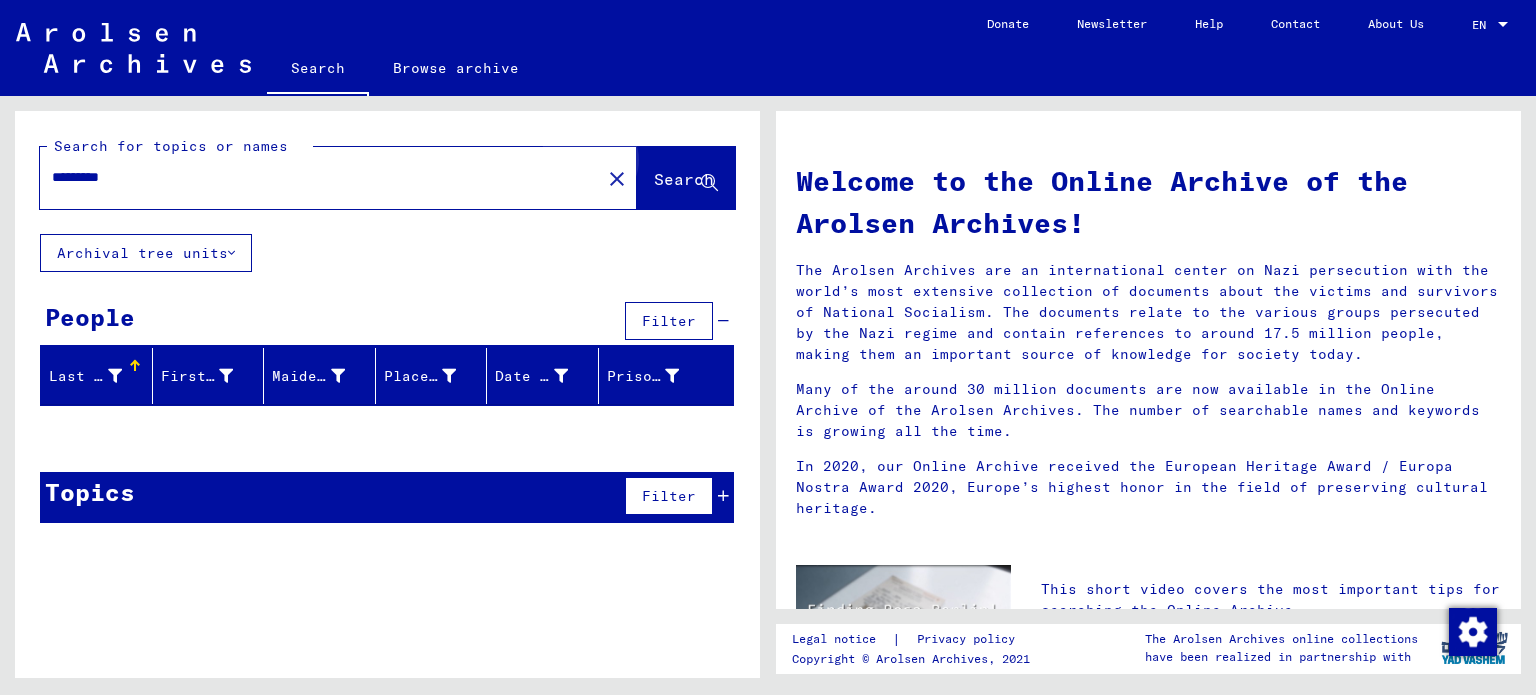click on "Search" 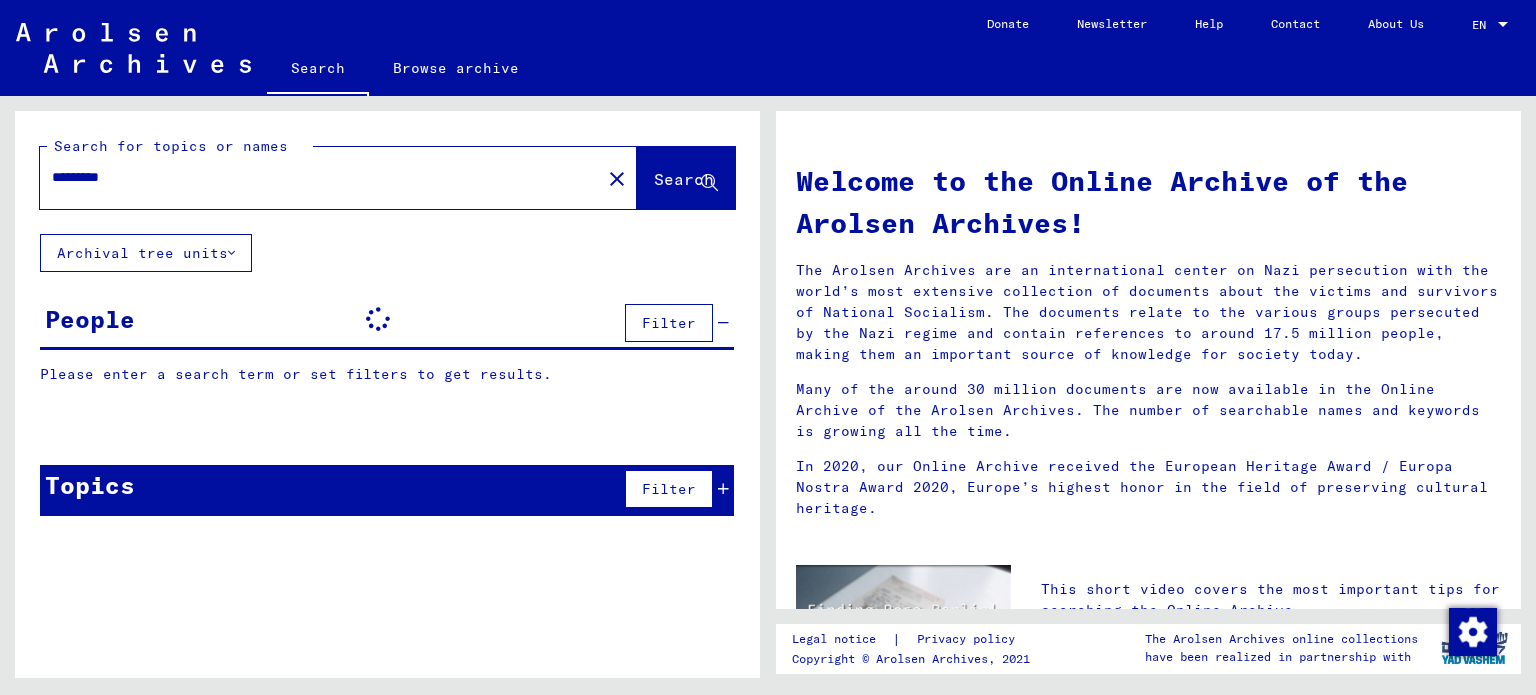 click on "*********" at bounding box center [314, 177] 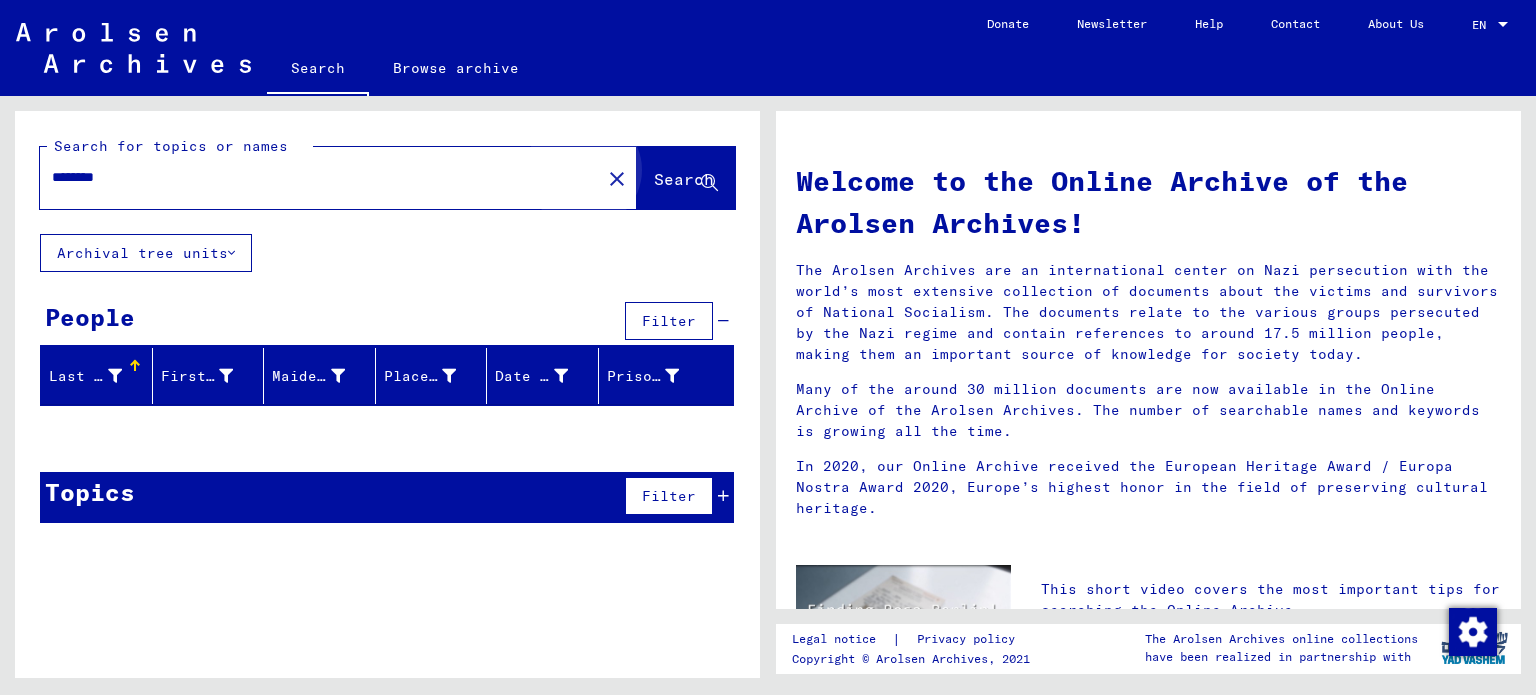 click on "Search" 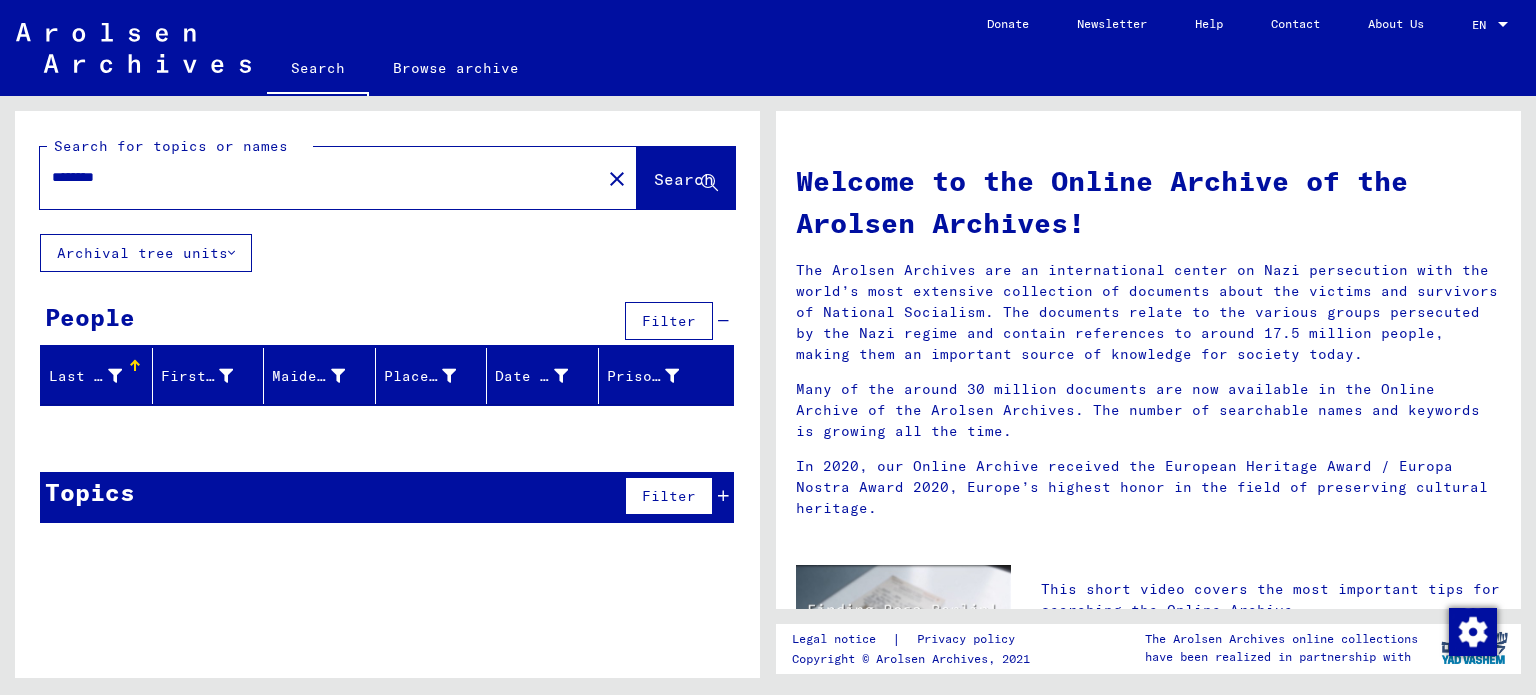 click on "********" at bounding box center (314, 177) 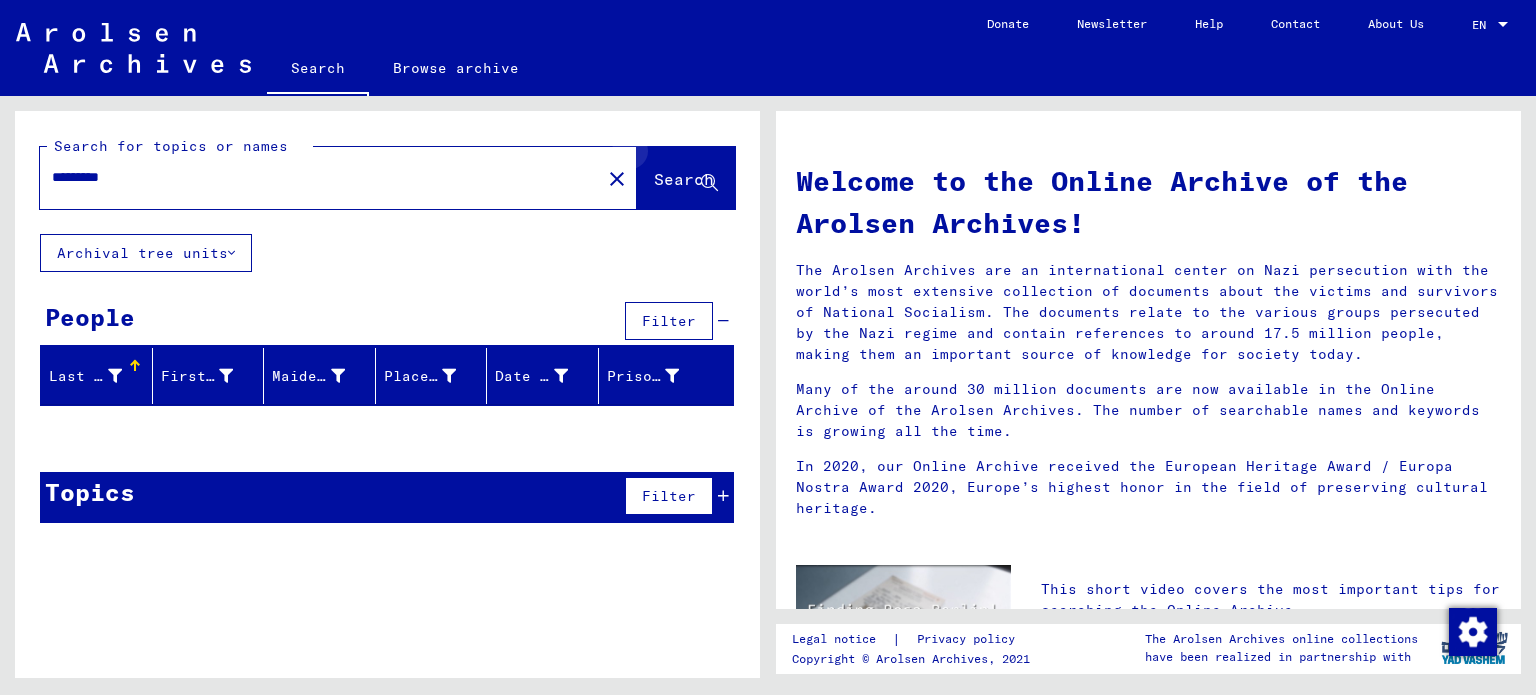 click 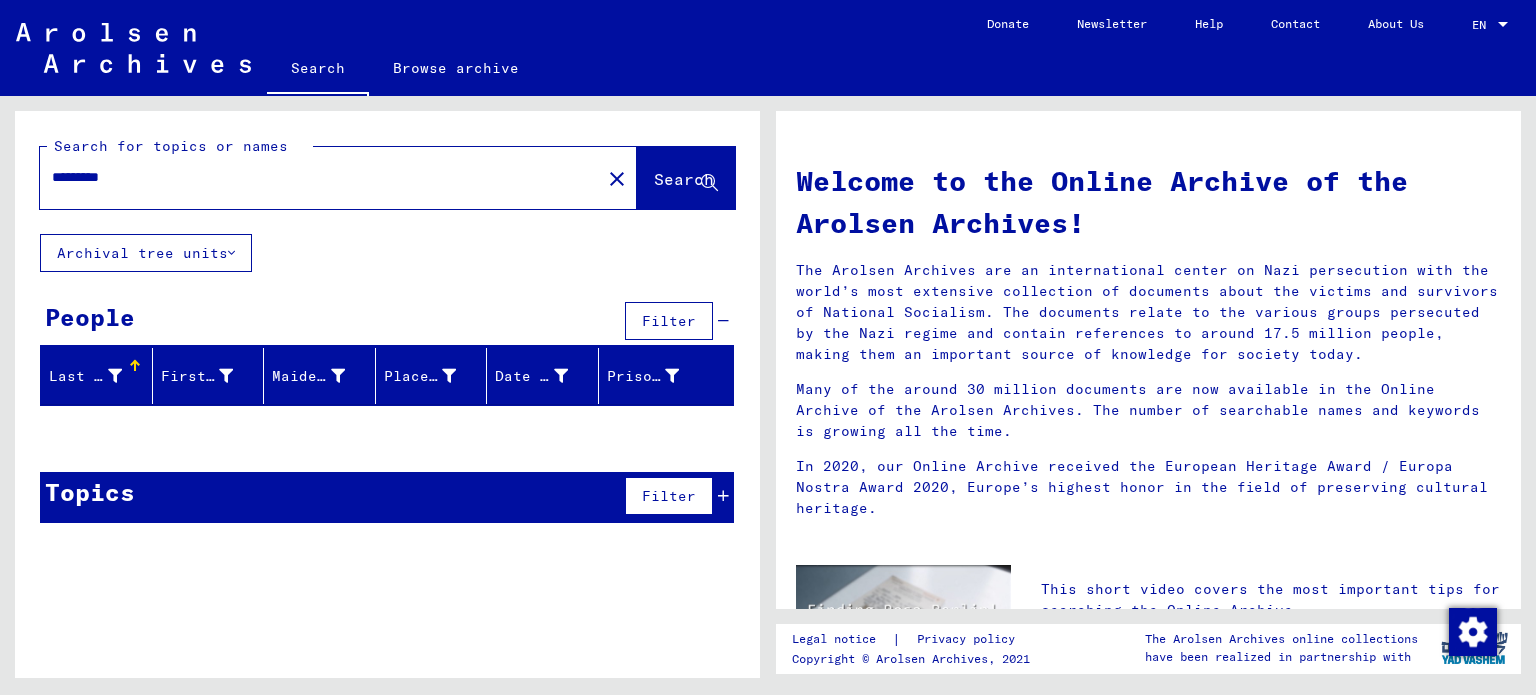 click on "*********" at bounding box center (314, 177) 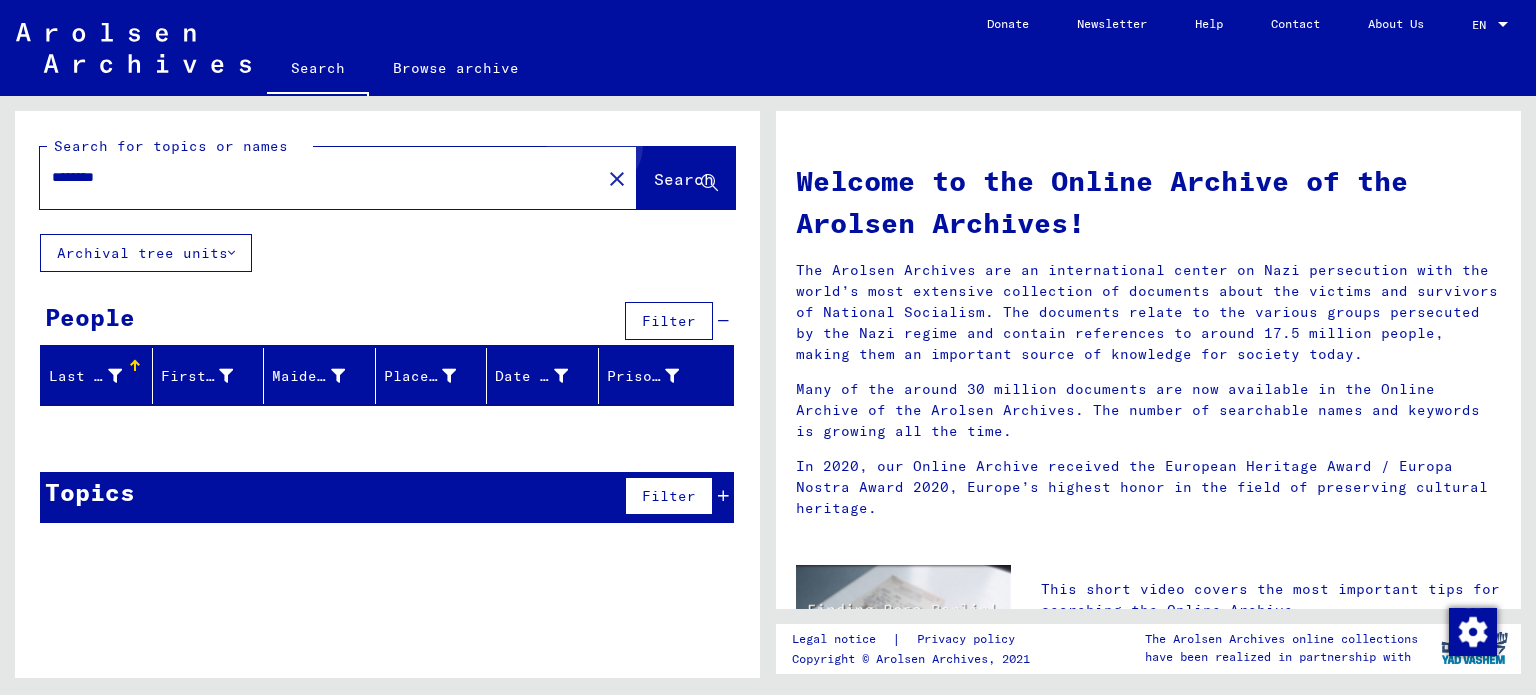 click on "Search" 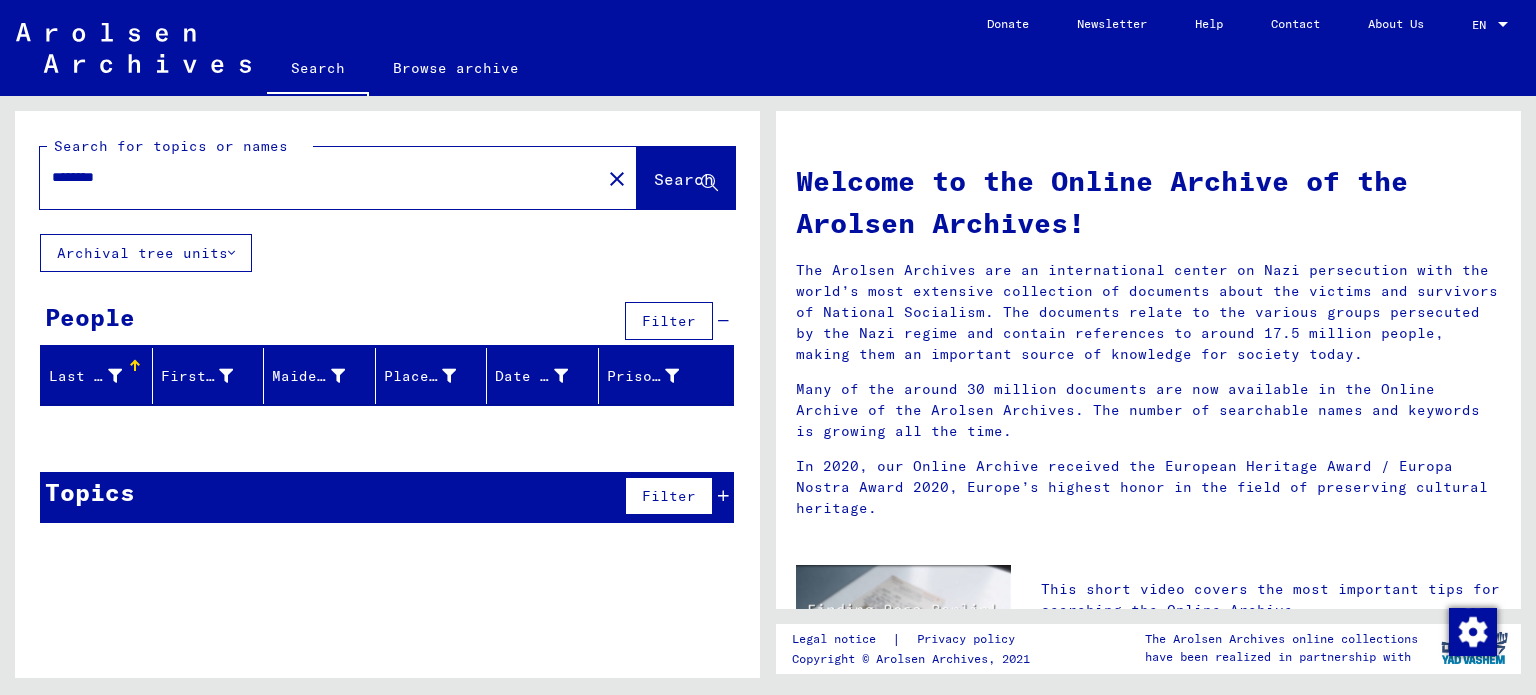 click on "********" at bounding box center [314, 177] 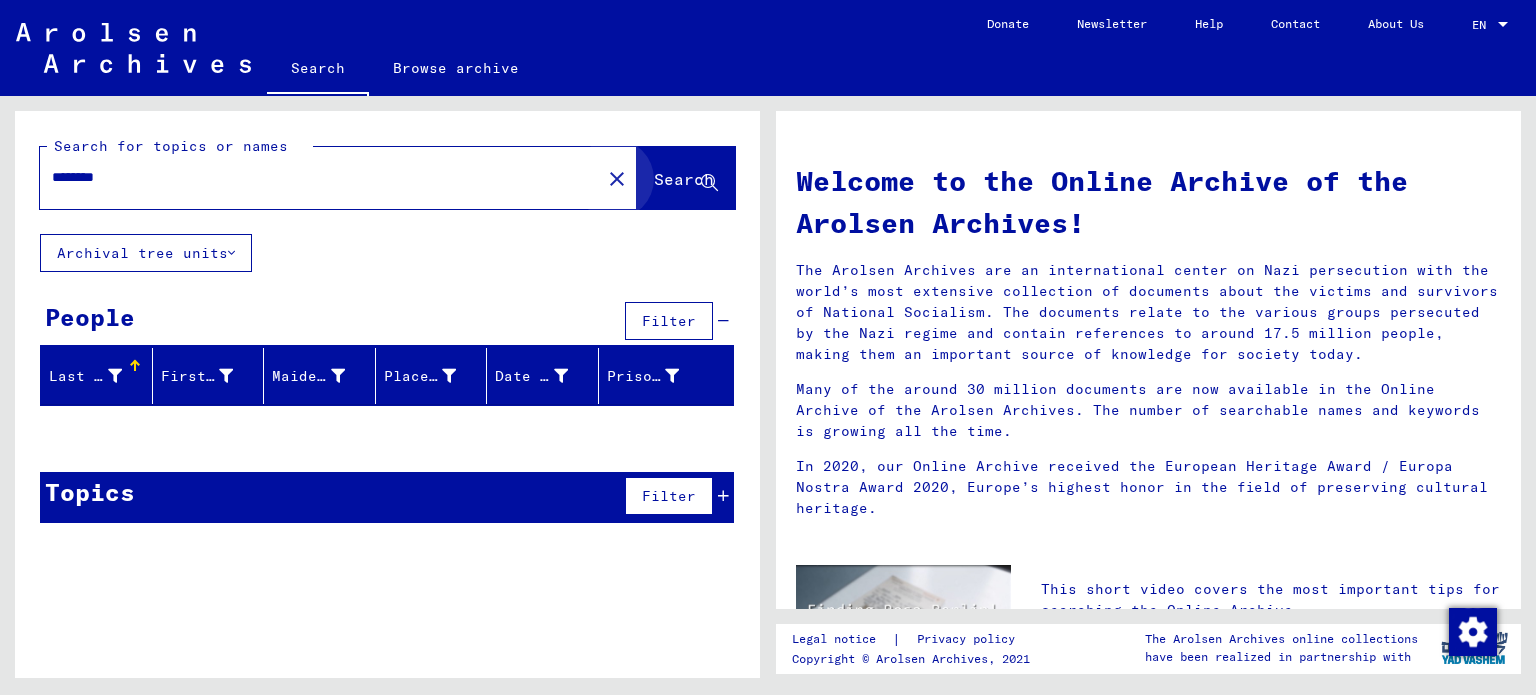 click on "Search" 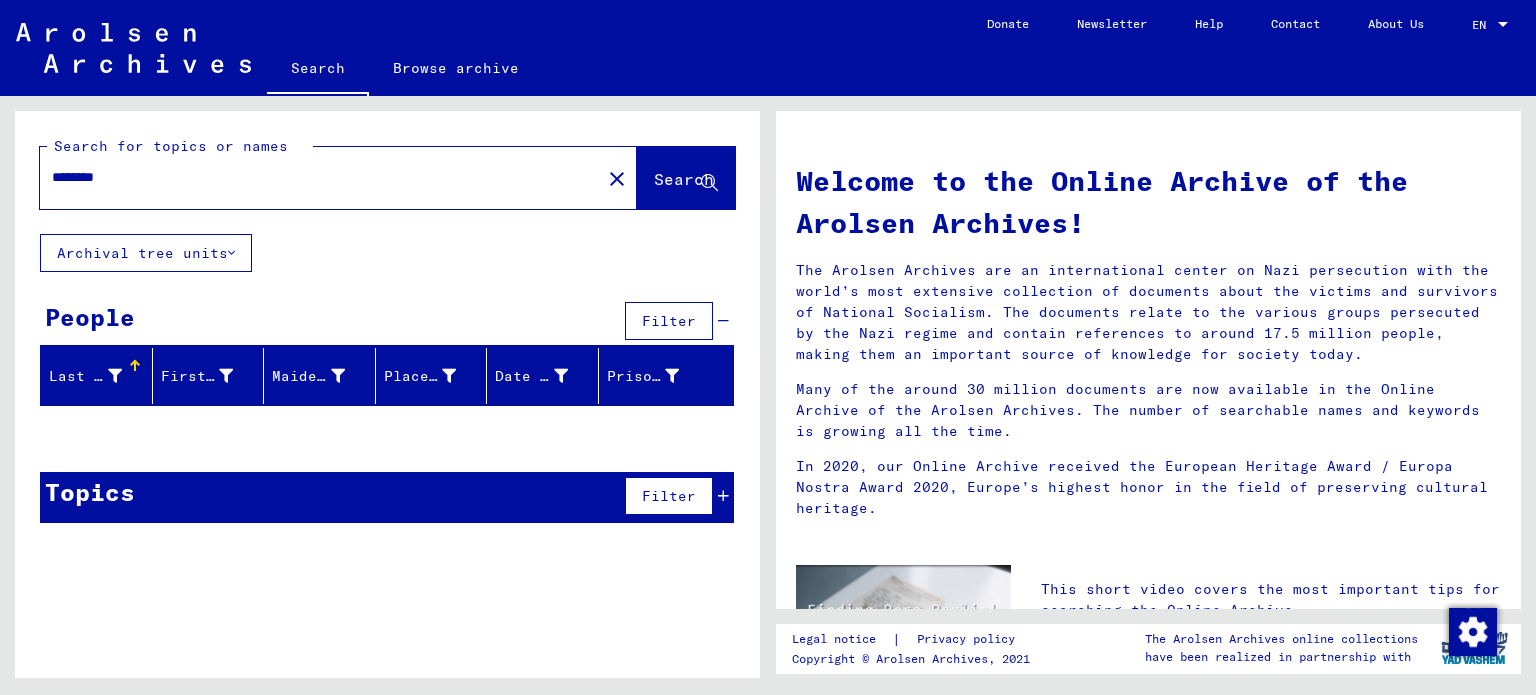 click on "********" at bounding box center [314, 177] 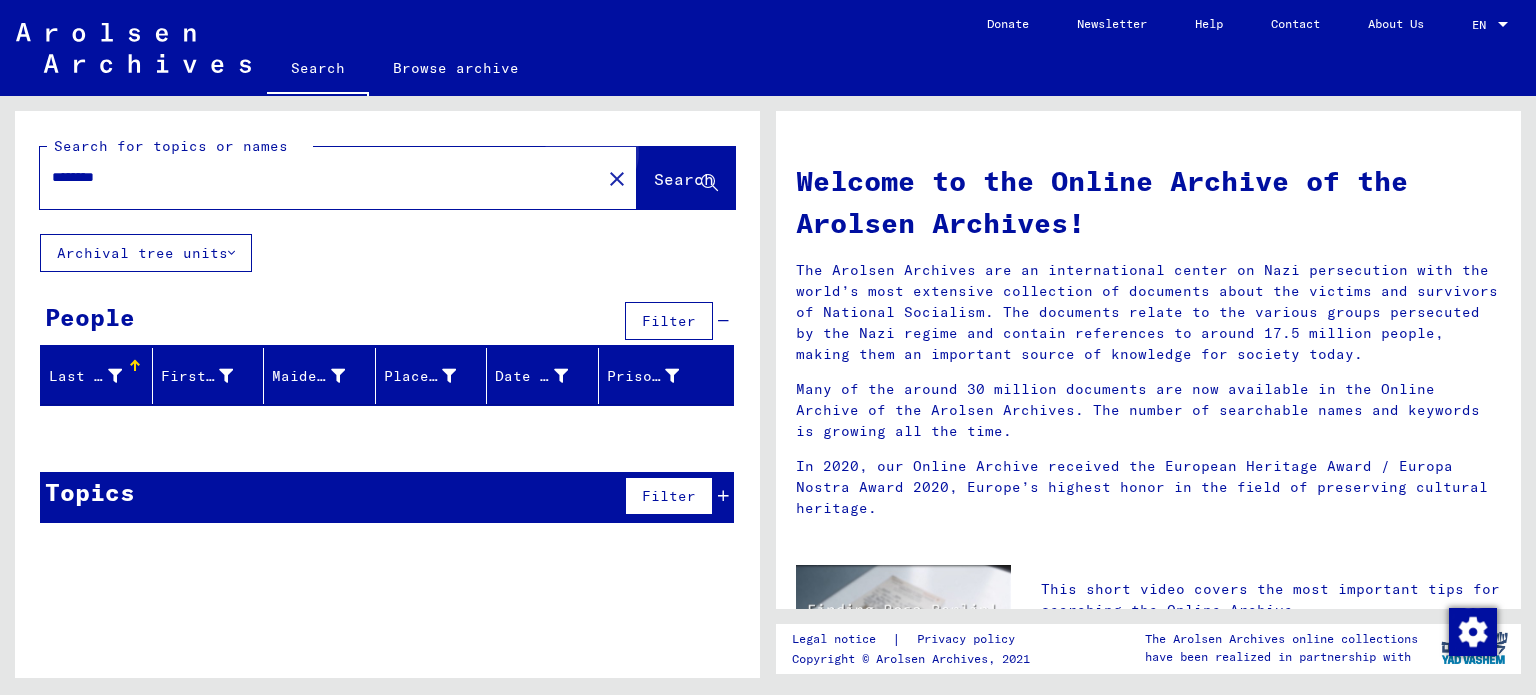 click on "Search" 